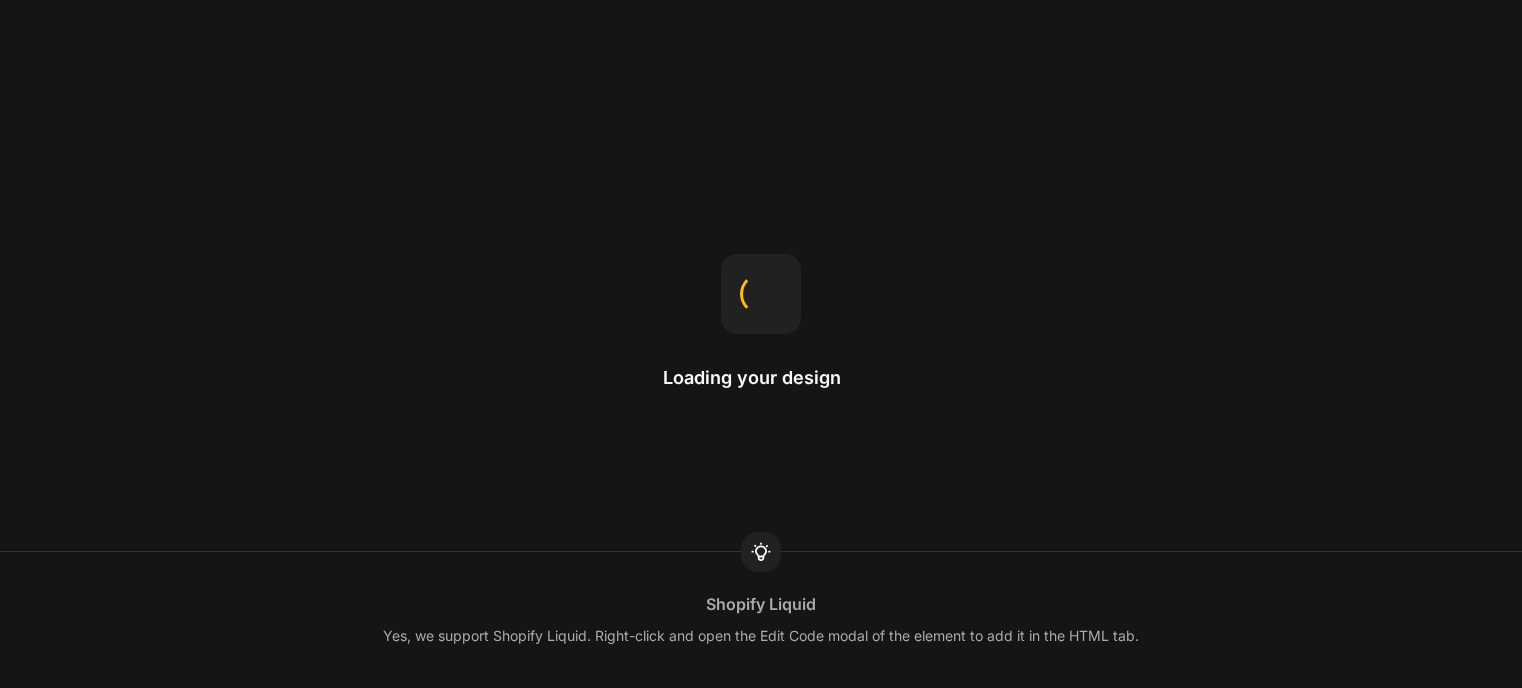 scroll, scrollTop: 0, scrollLeft: 0, axis: both 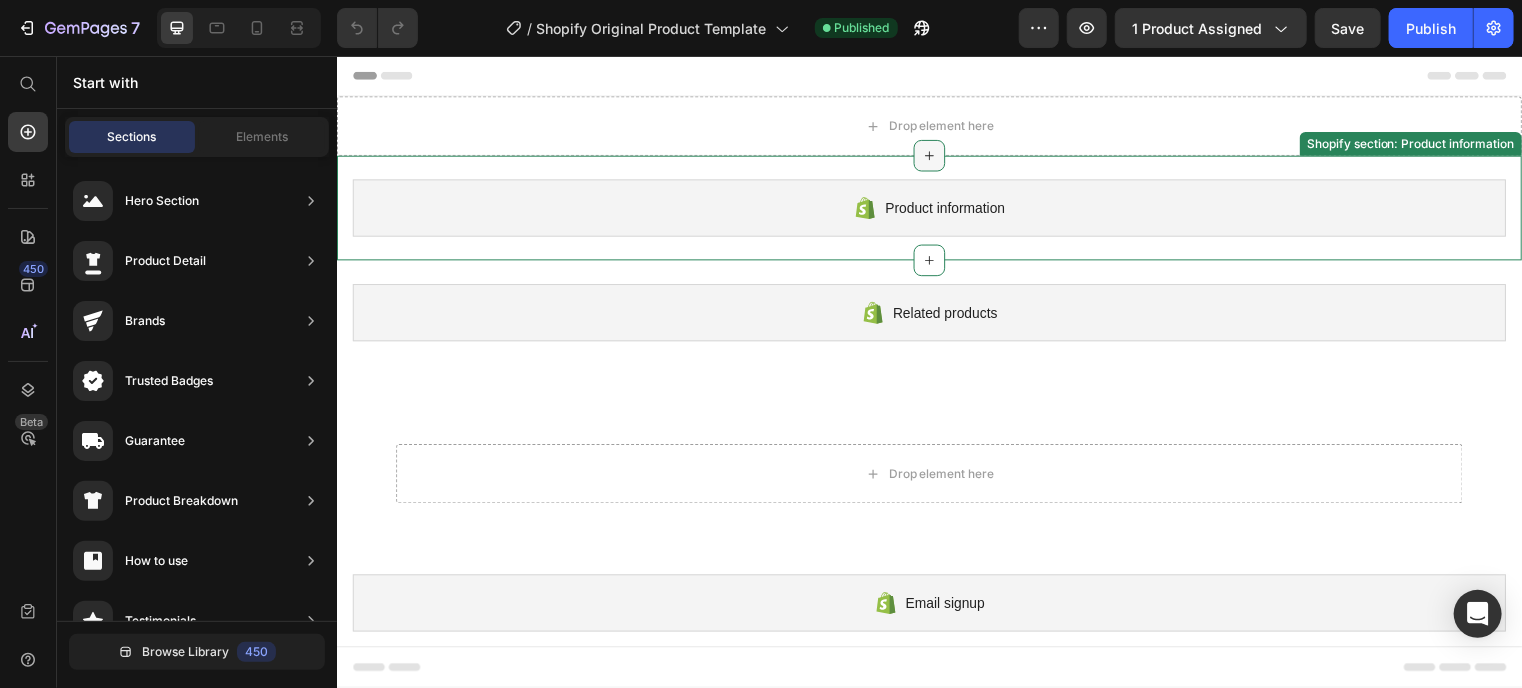 click 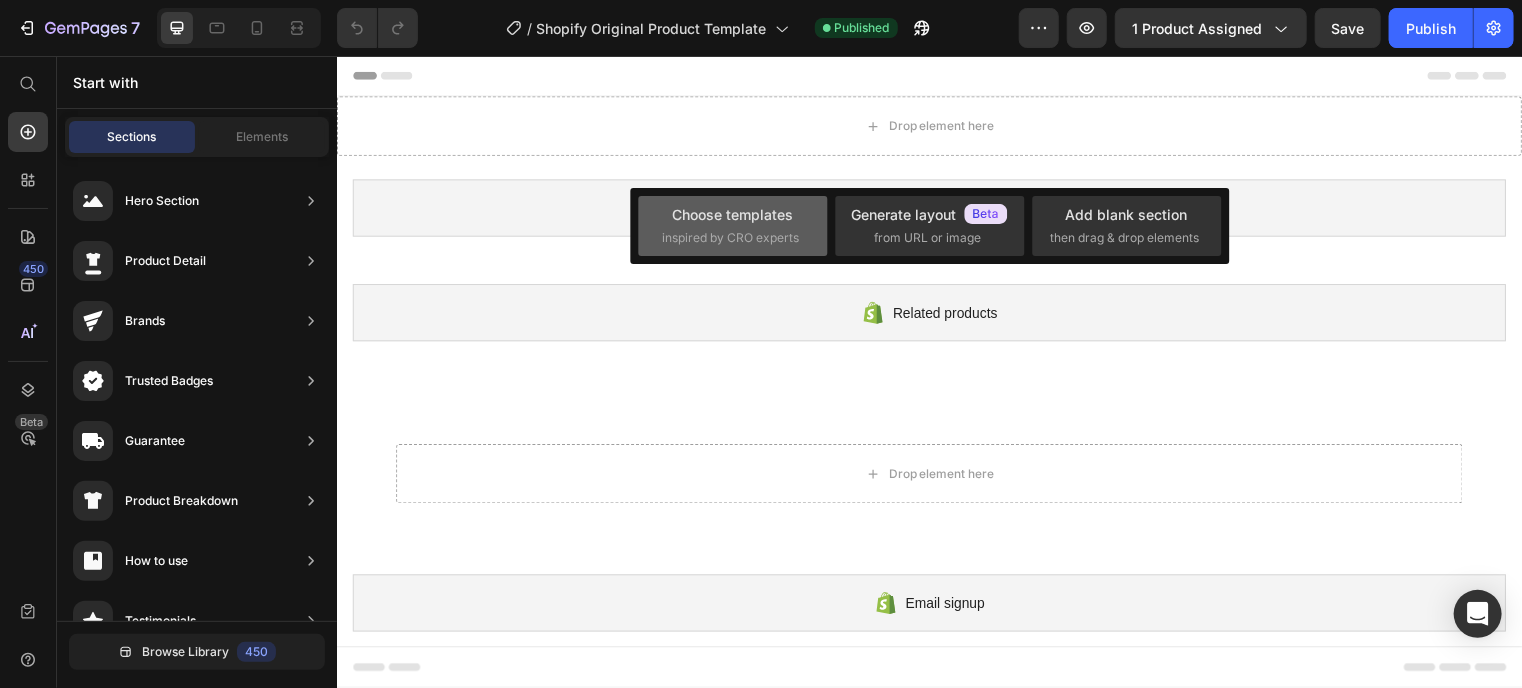 click on "Choose templates" at bounding box center (732, 214) 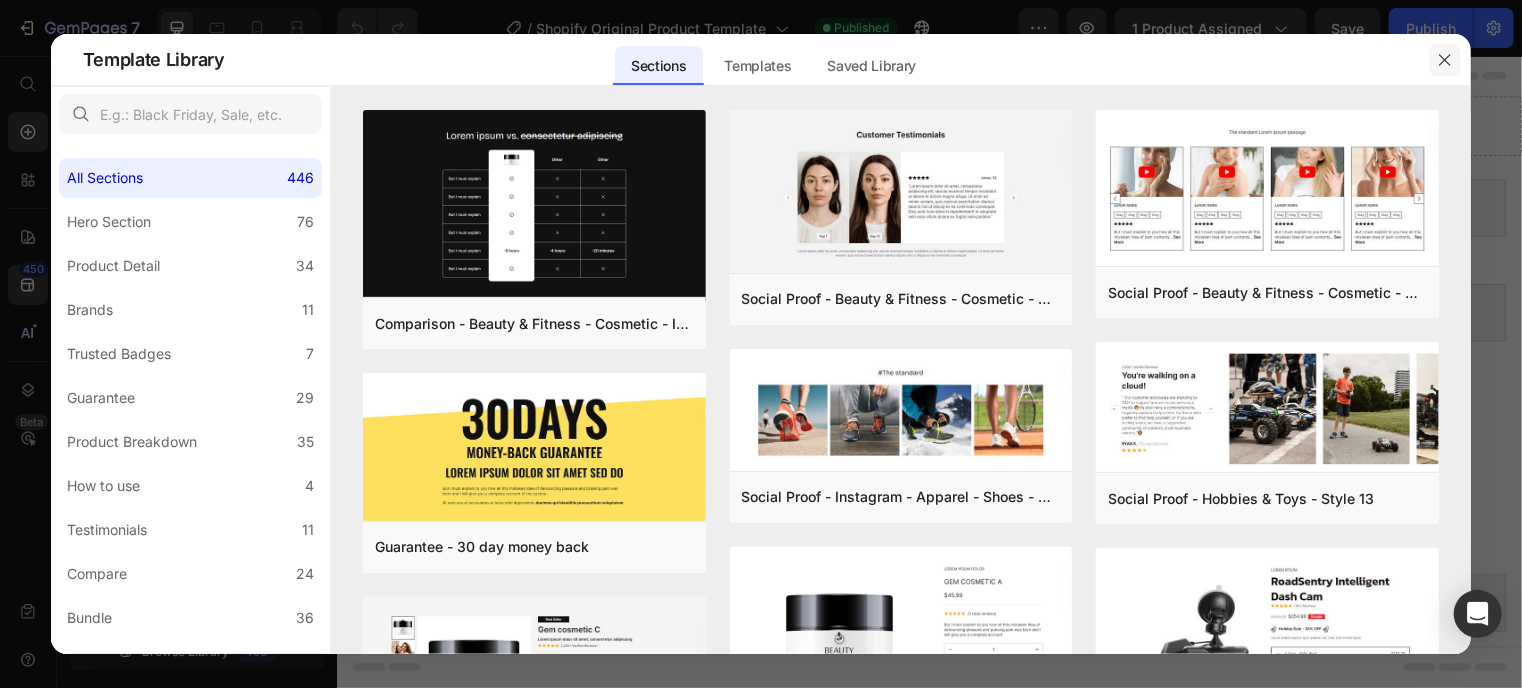 click 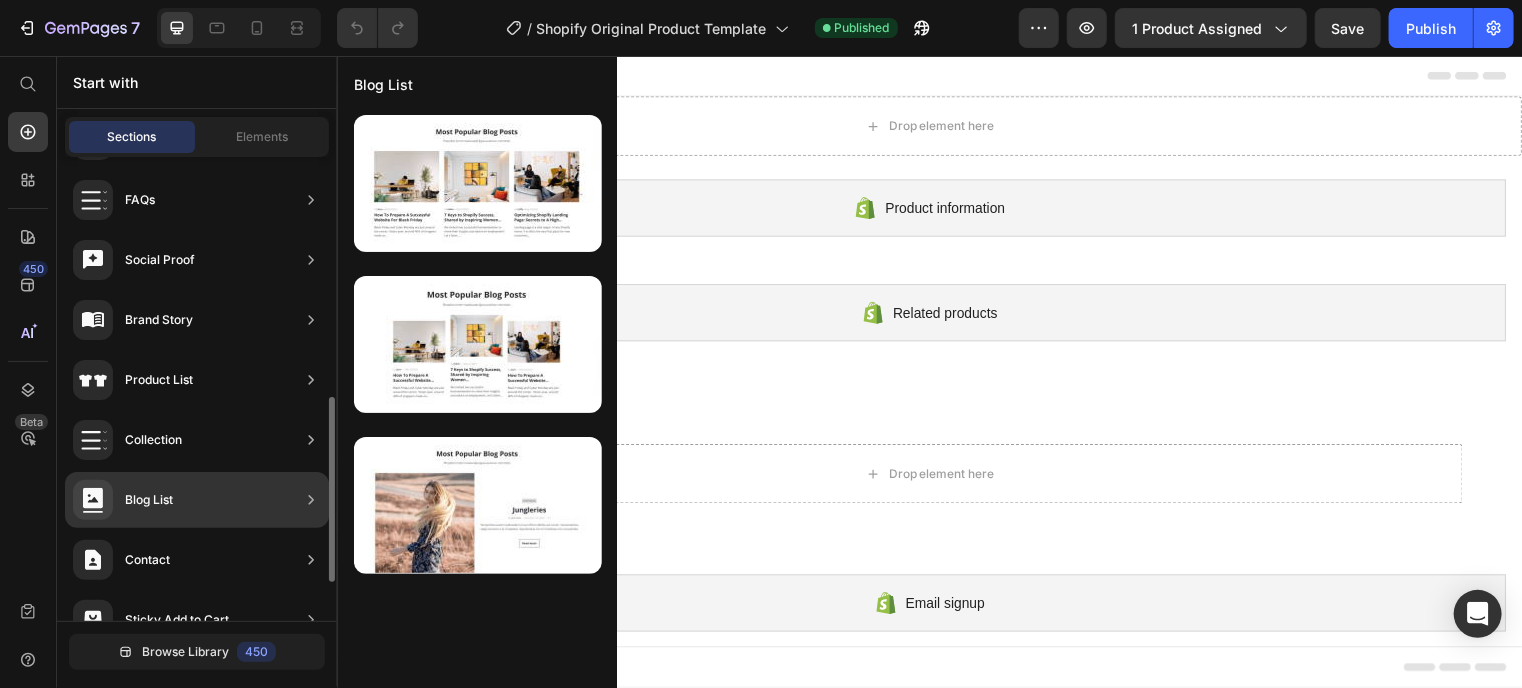 scroll, scrollTop: 696, scrollLeft: 0, axis: vertical 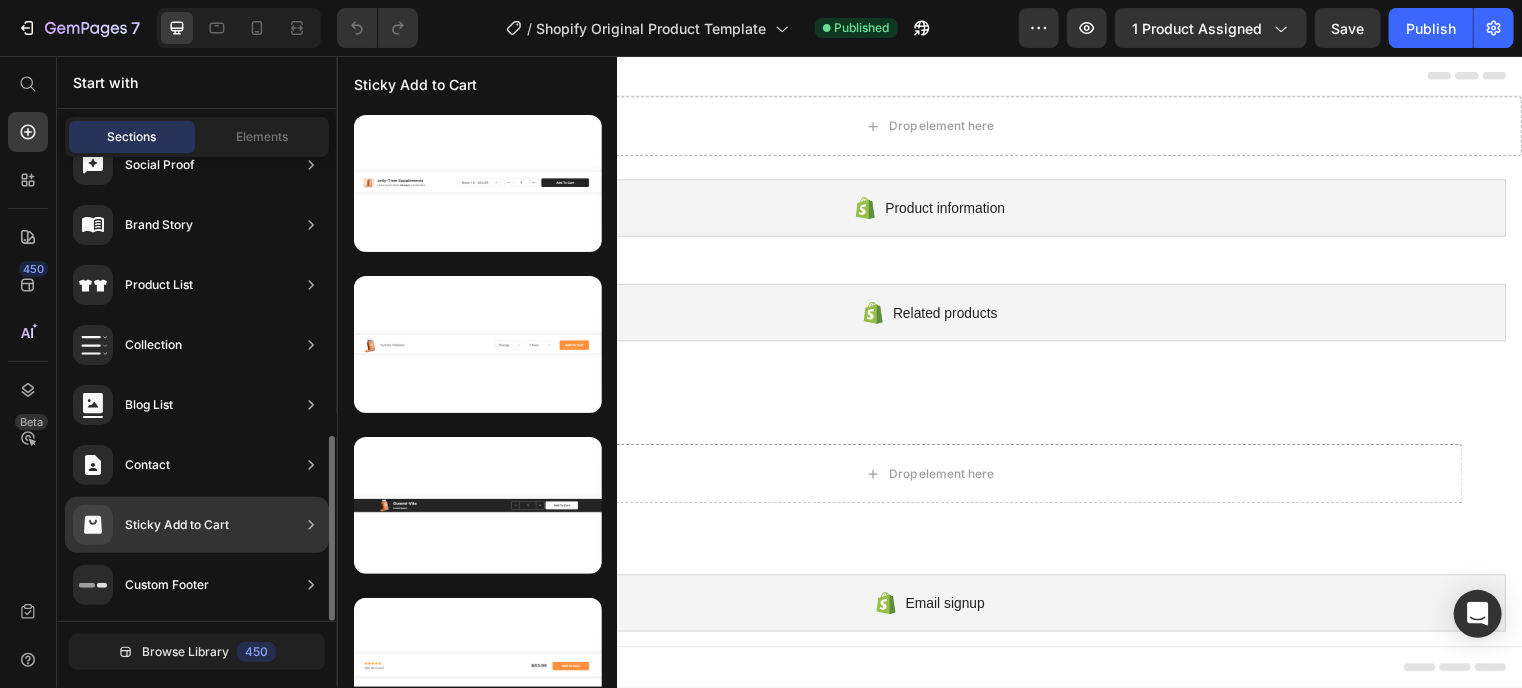 click on "Sticky Add to Cart" at bounding box center [177, 525] 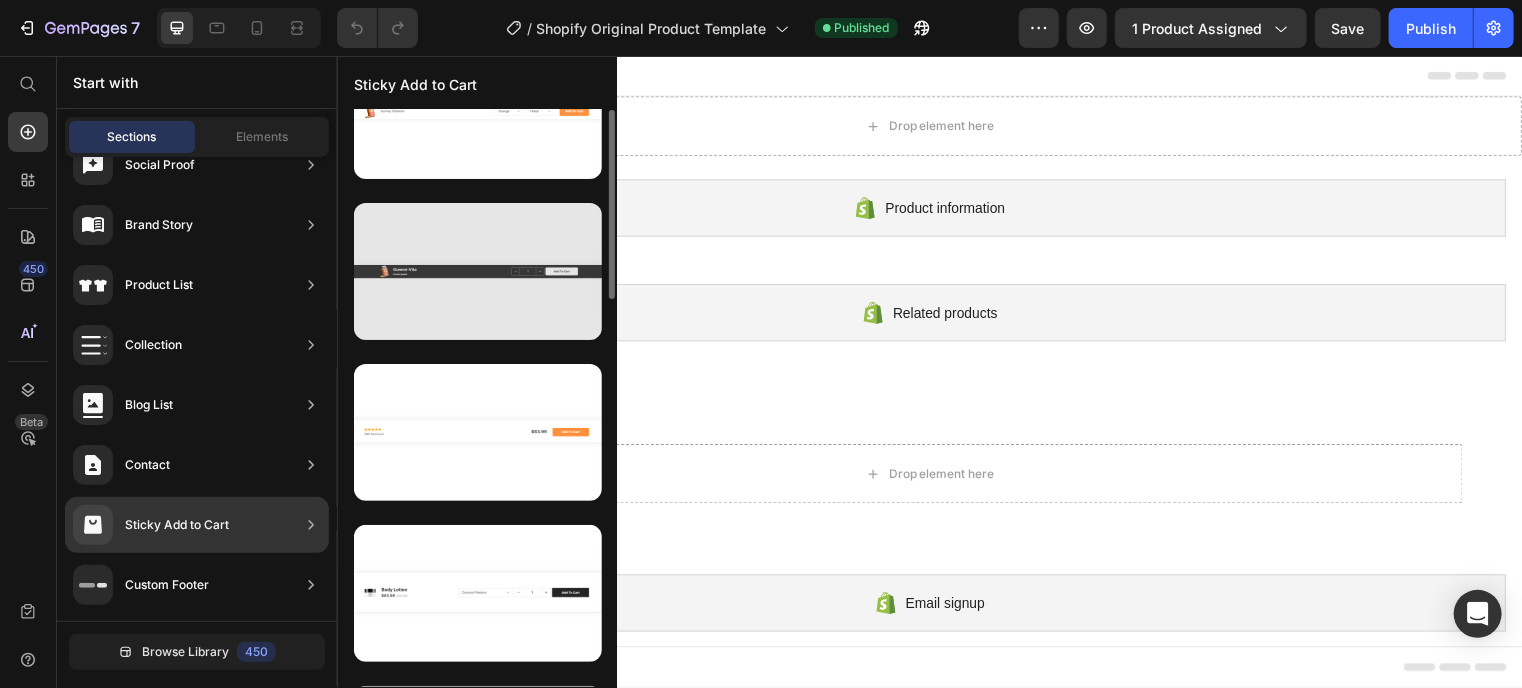scroll, scrollTop: 0, scrollLeft: 0, axis: both 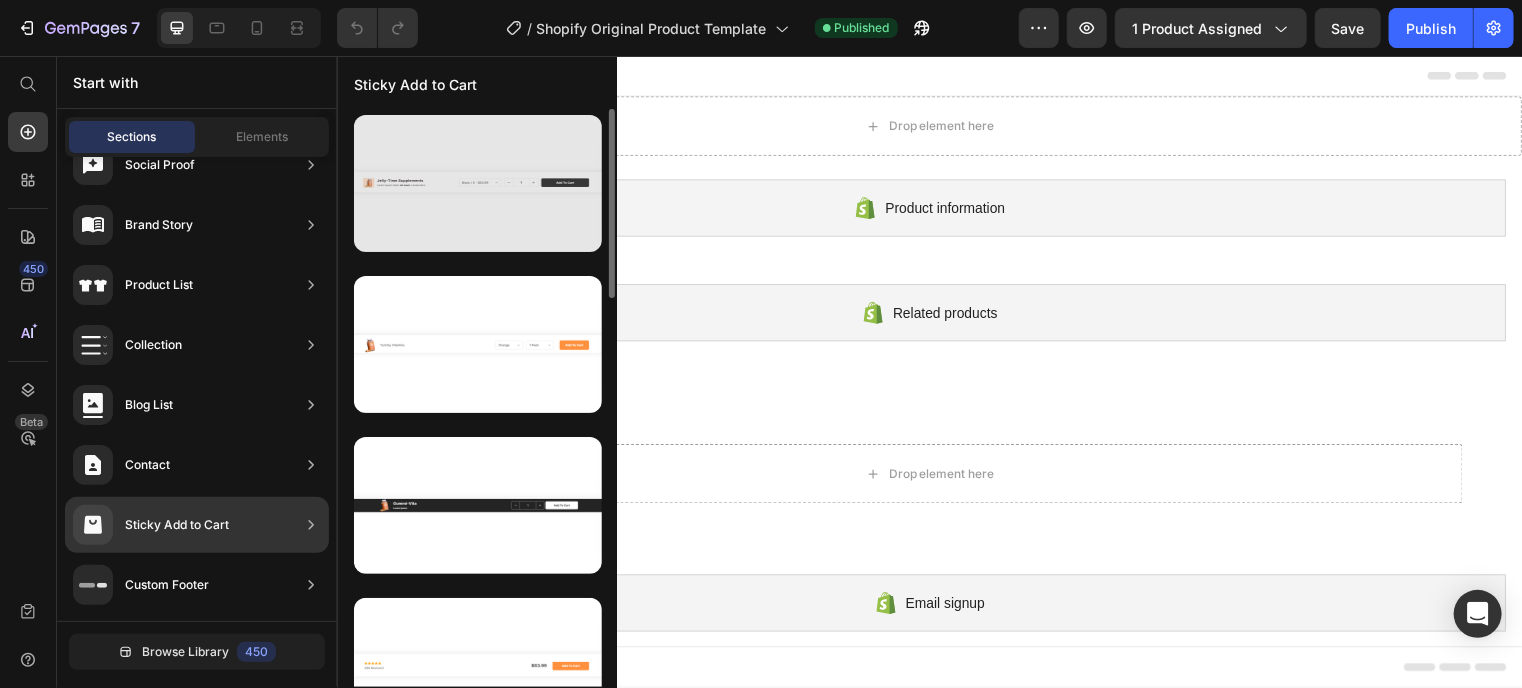 click at bounding box center (478, 183) 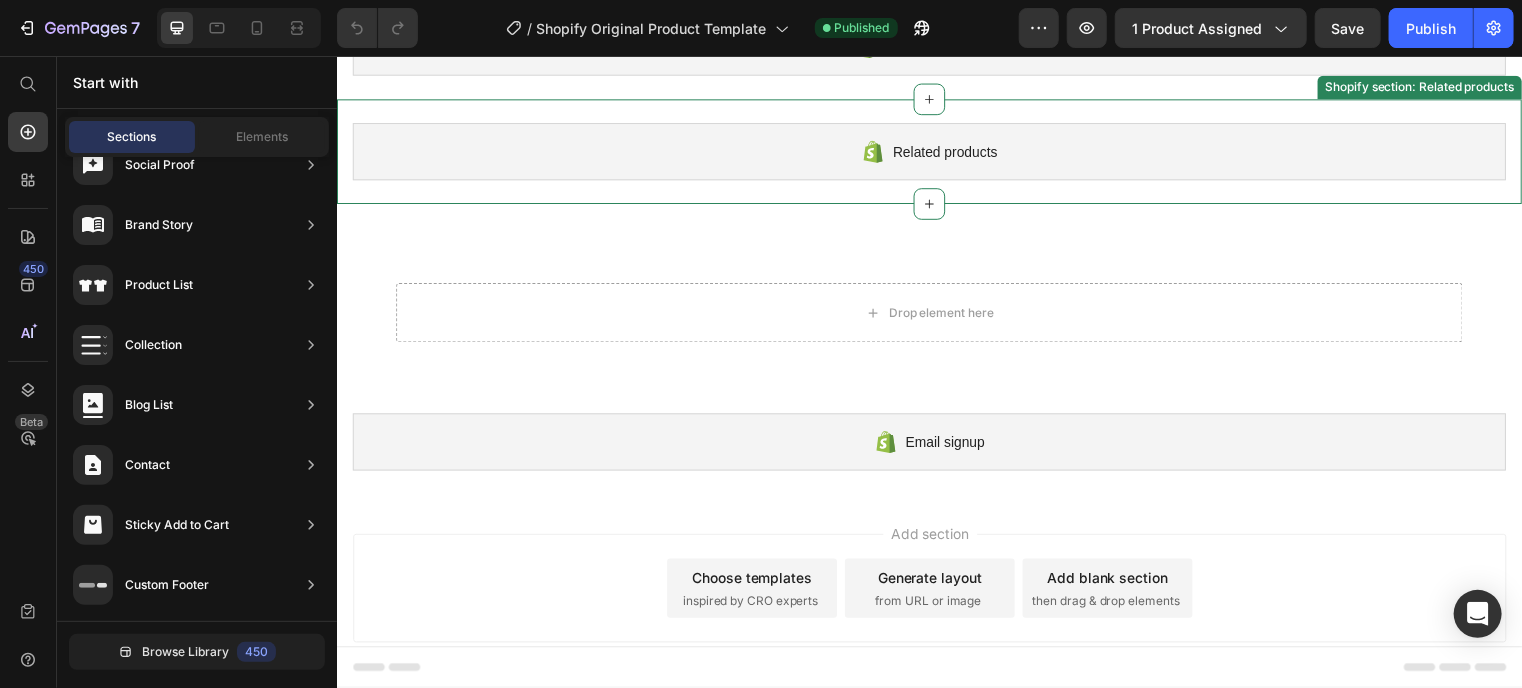 scroll, scrollTop: 0, scrollLeft: 0, axis: both 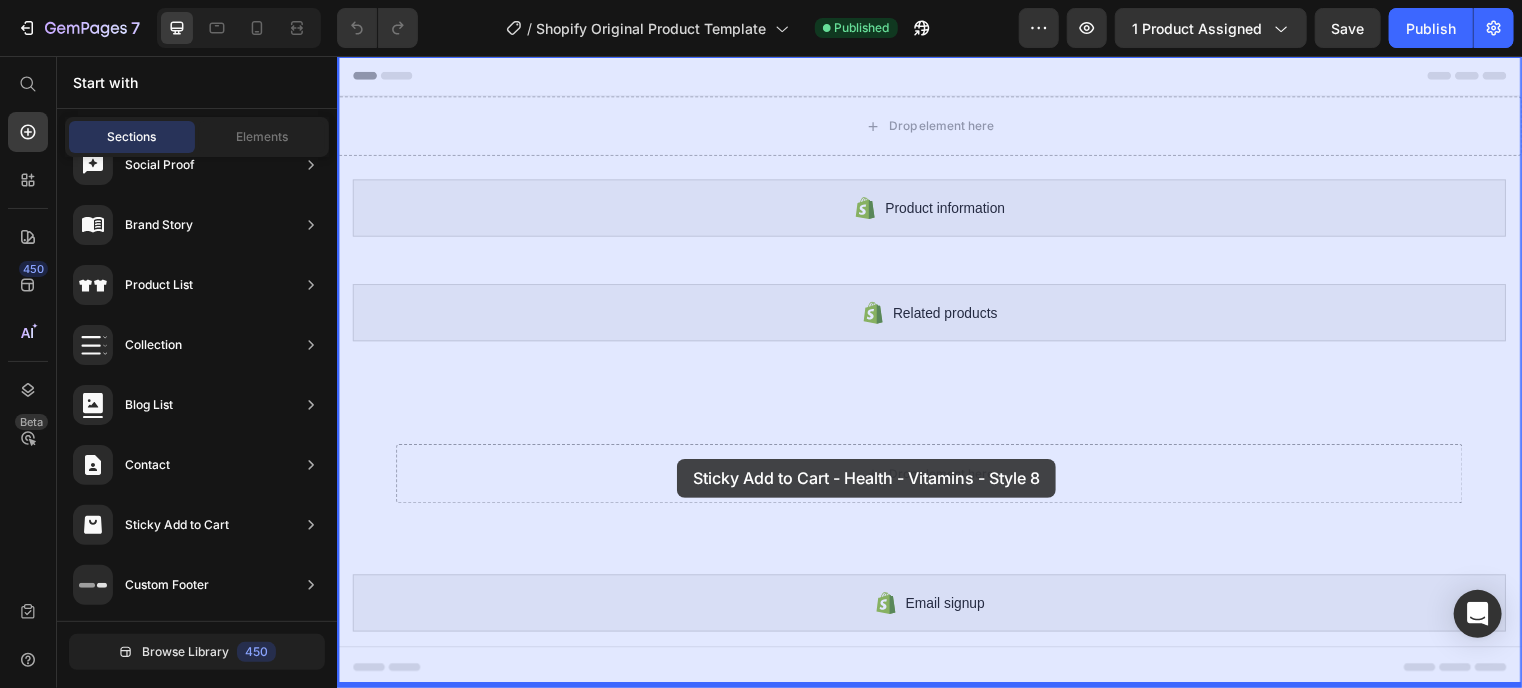 drag, startPoint x: 836, startPoint y: 217, endPoint x: 680, endPoint y: 488, distance: 312.69315 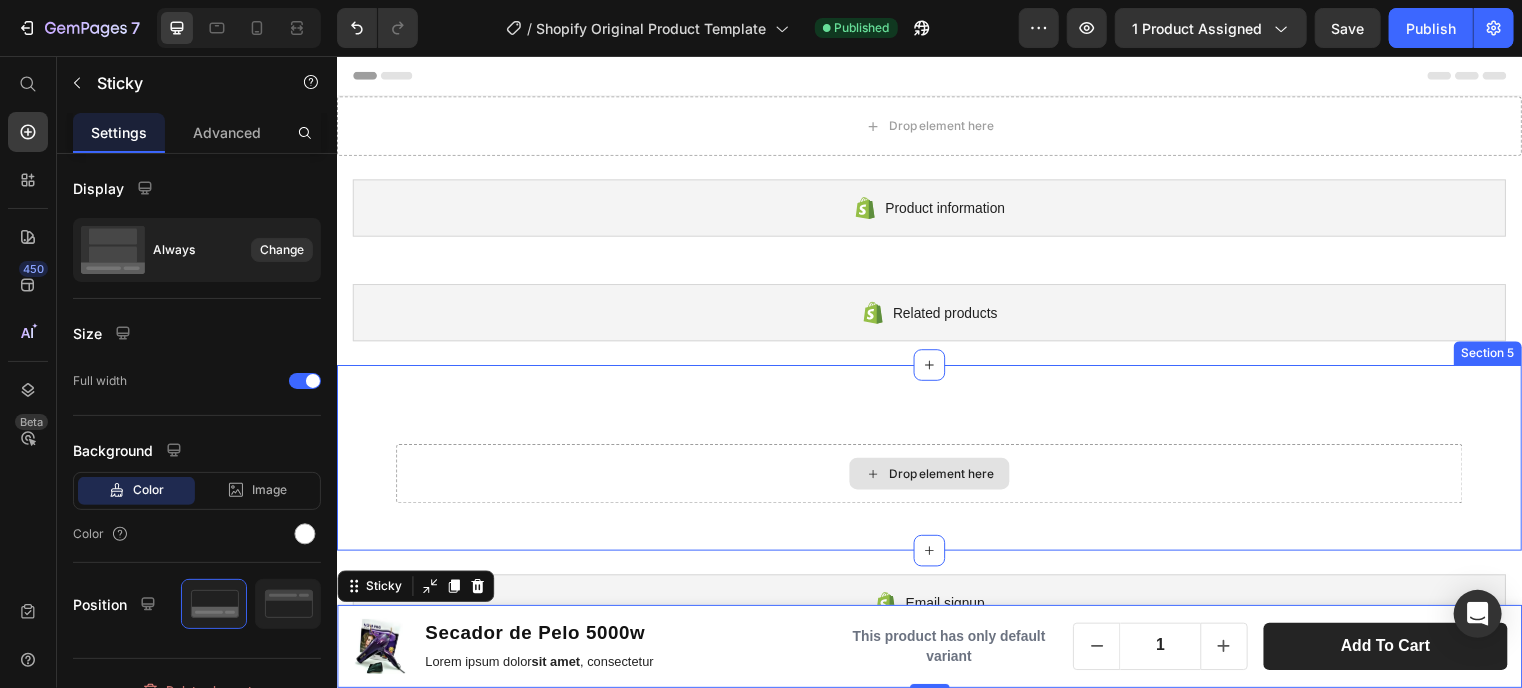 scroll, scrollTop: 163, scrollLeft: 0, axis: vertical 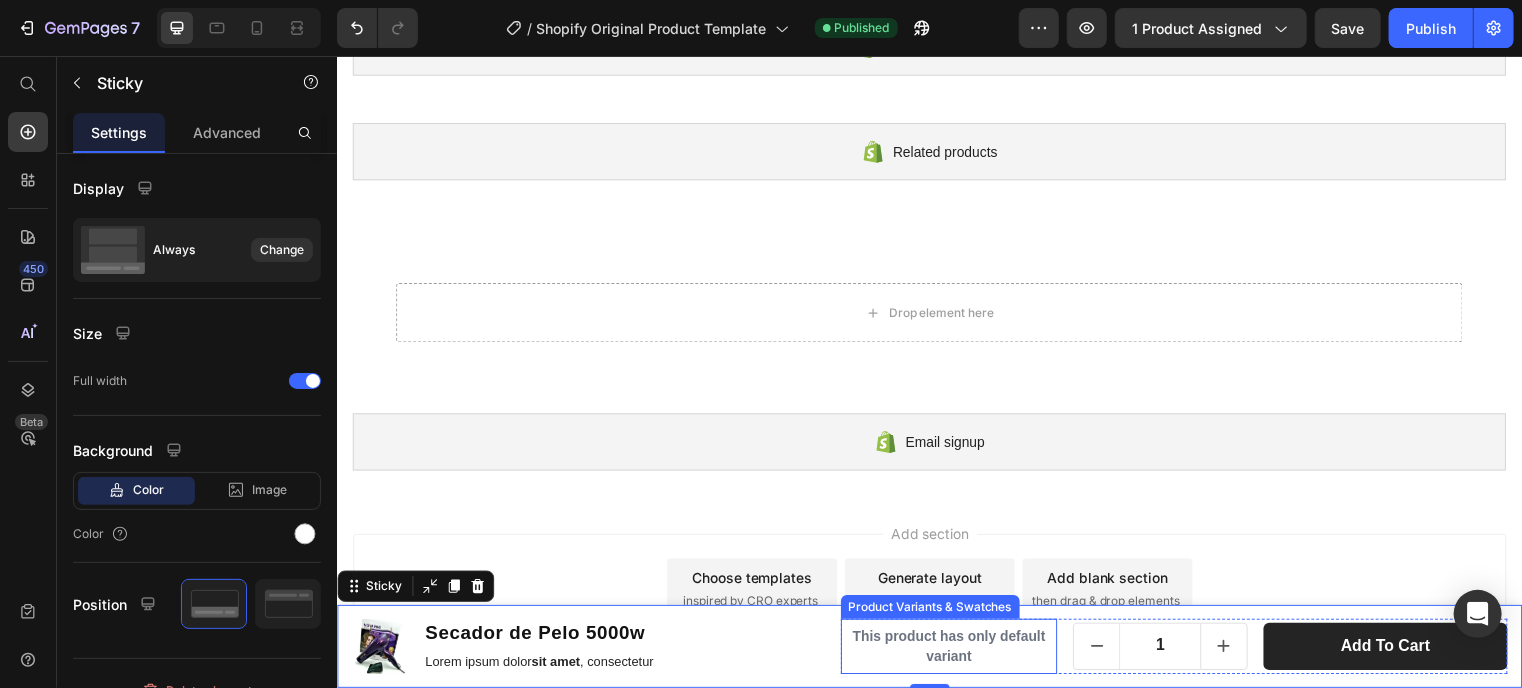 click on "This product has only default variant" at bounding box center (956, 653) 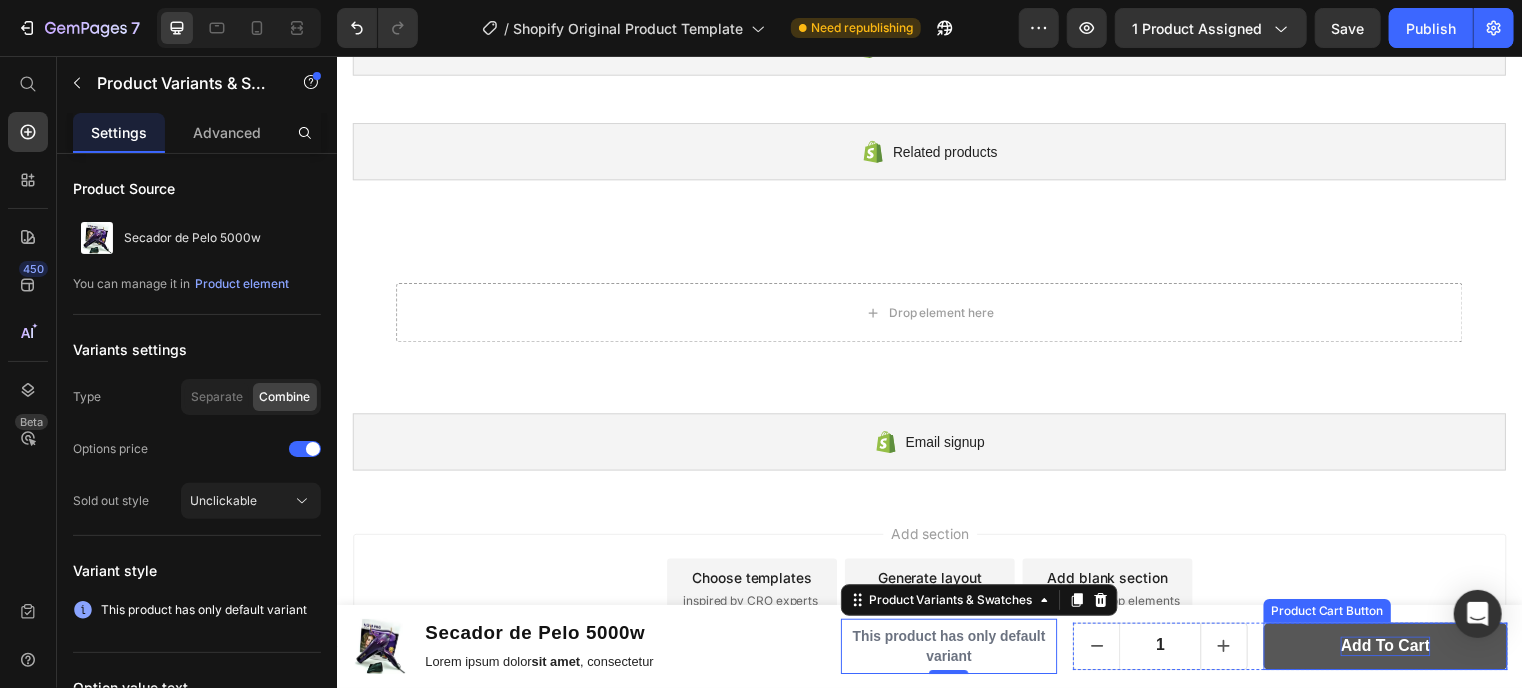 click on "add to cart" at bounding box center [1397, 653] 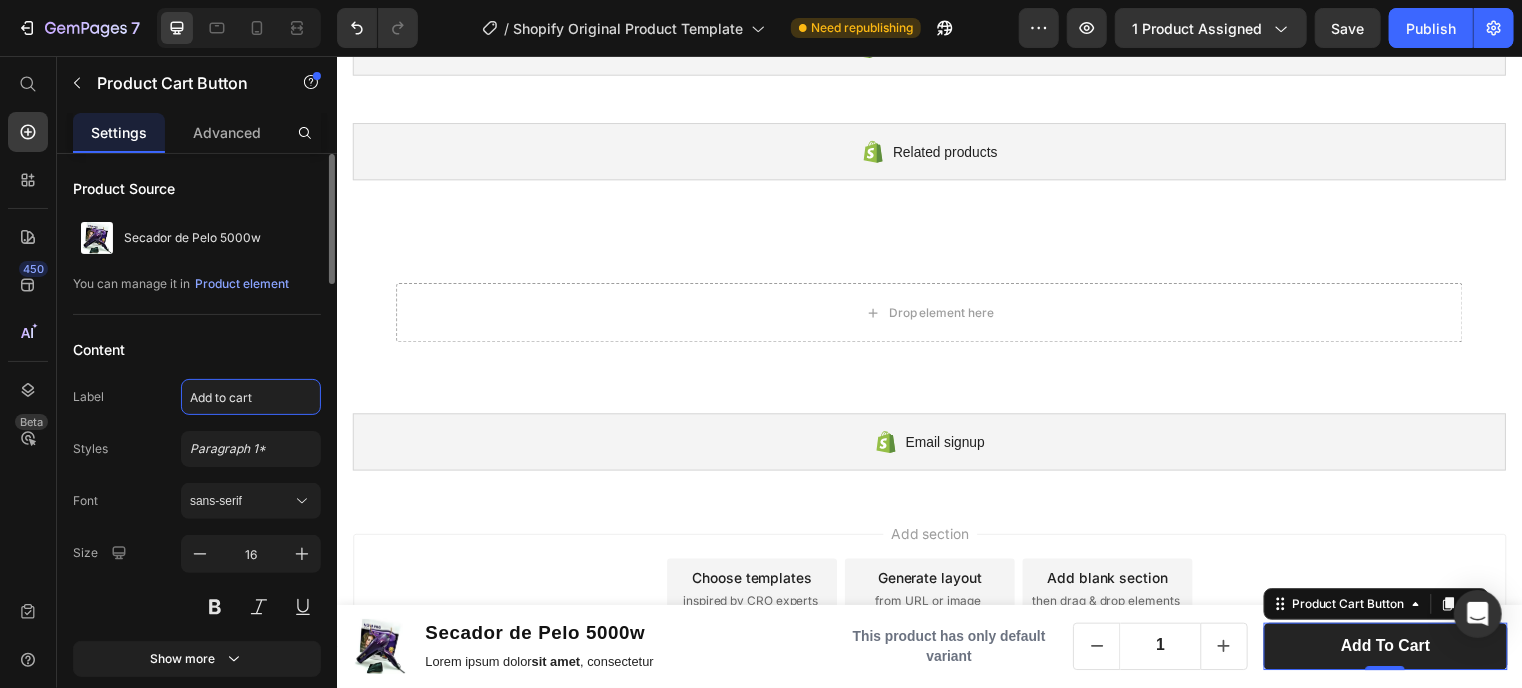 click on "Add to cart" 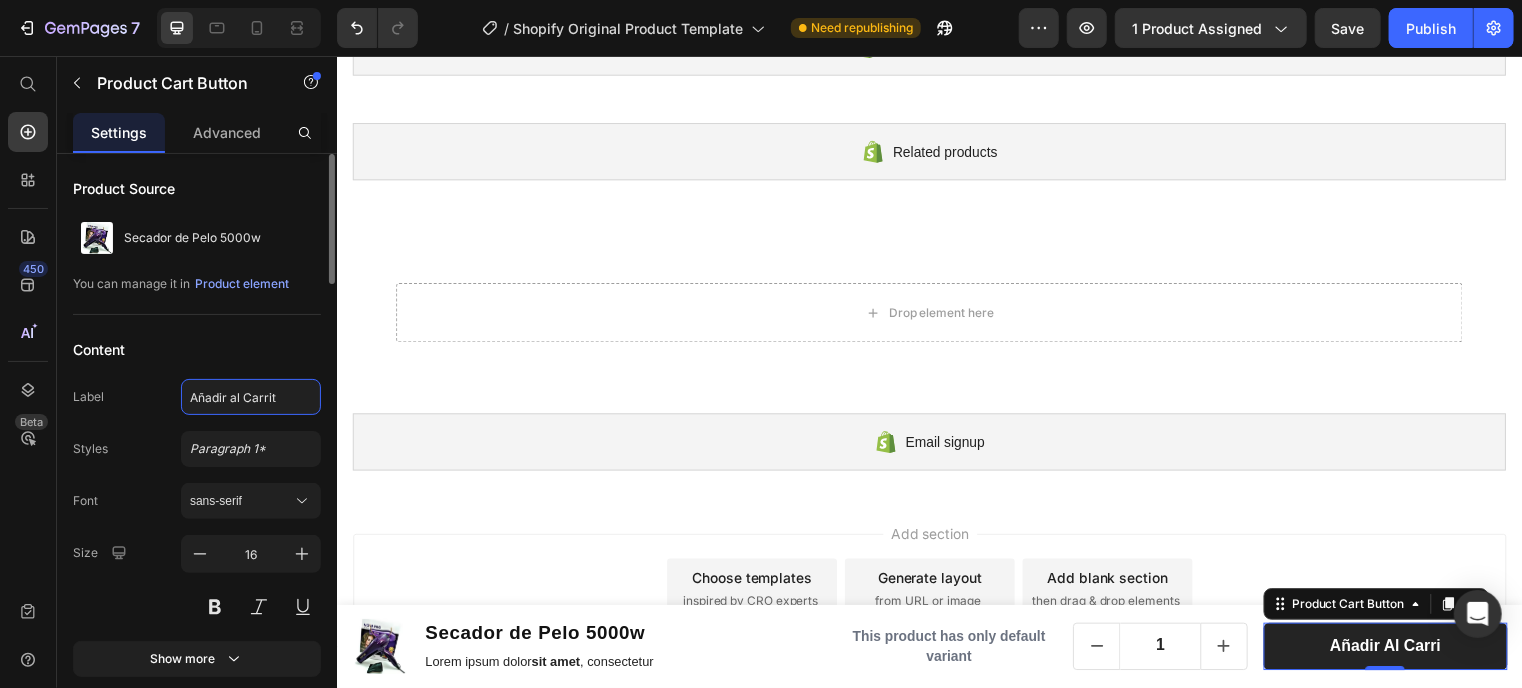 type on "Añadir al Carrito" 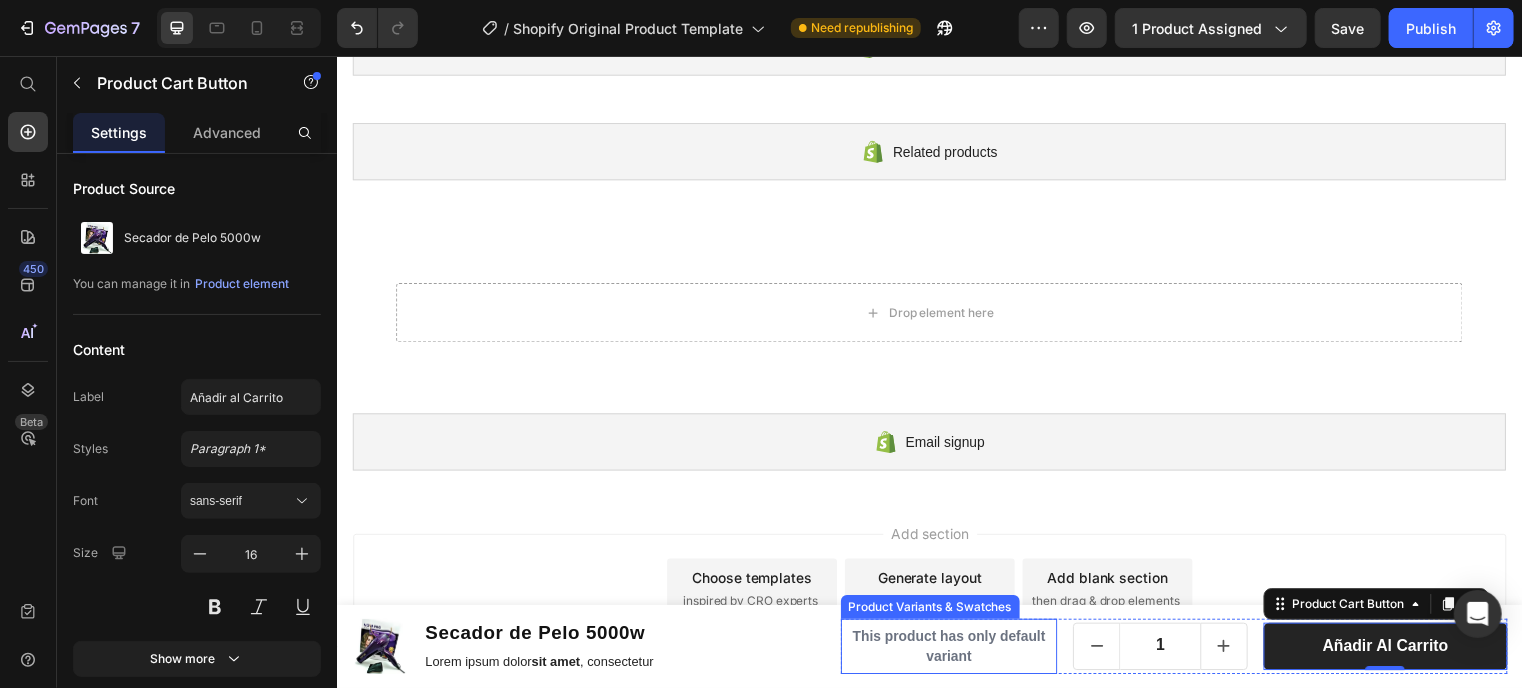click on "This product has only default variant" at bounding box center (956, 653) 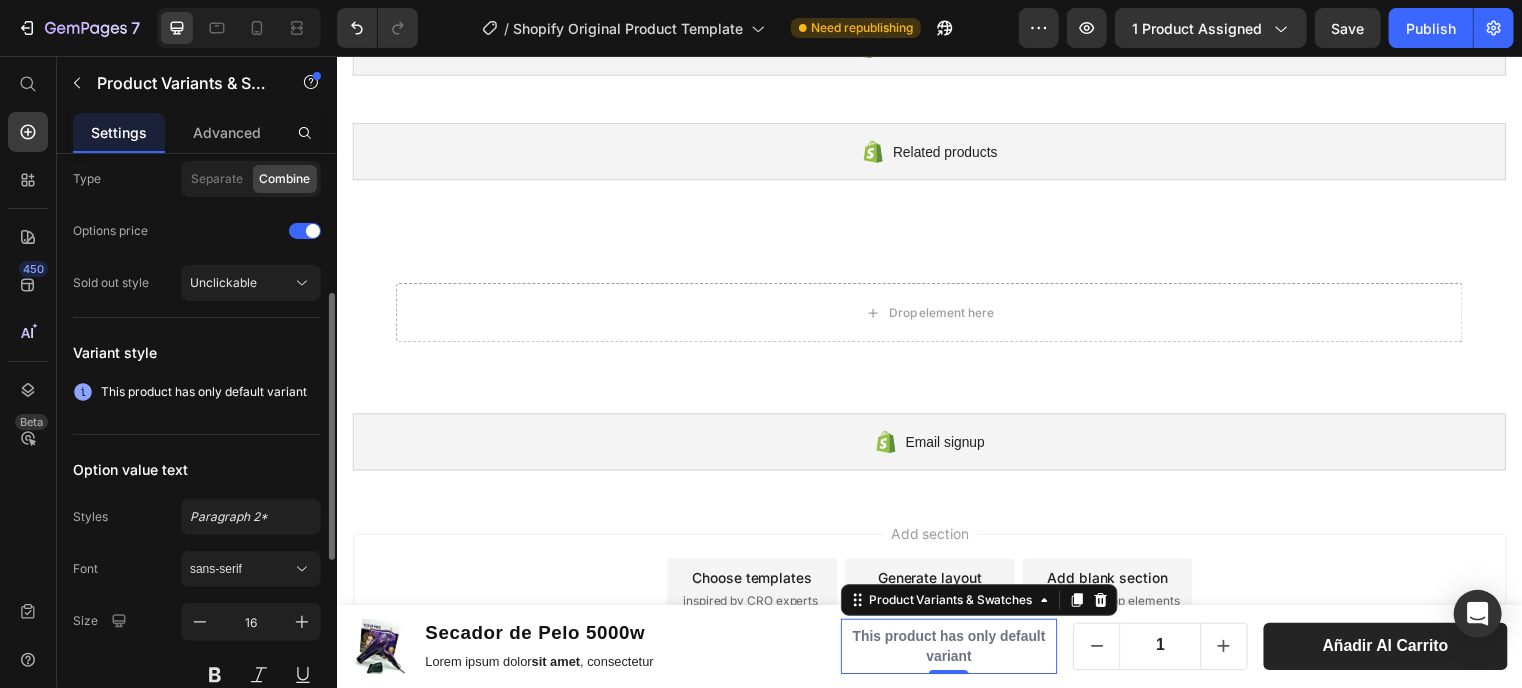 scroll, scrollTop: 255, scrollLeft: 0, axis: vertical 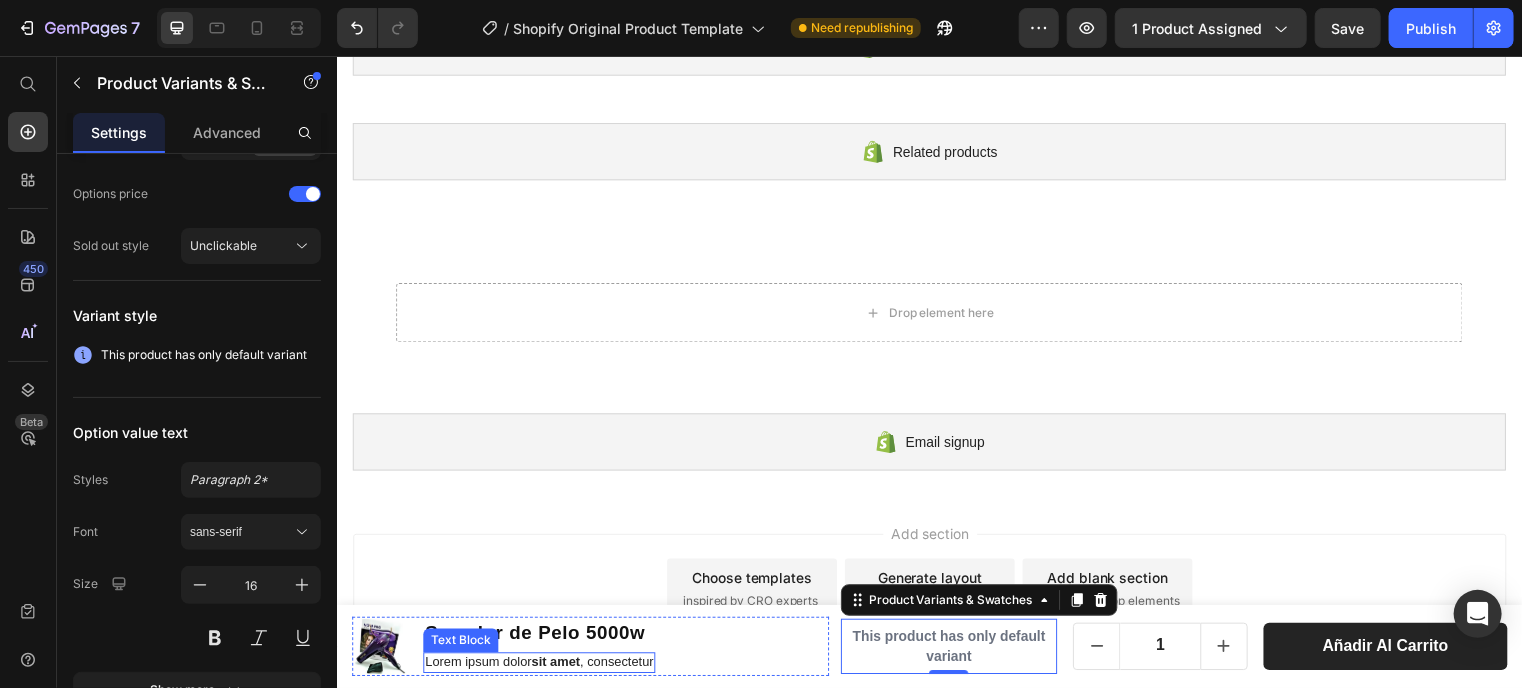 click on "Lorem ipsum dolor  sit amet , consectetur" at bounding box center [540, 669] 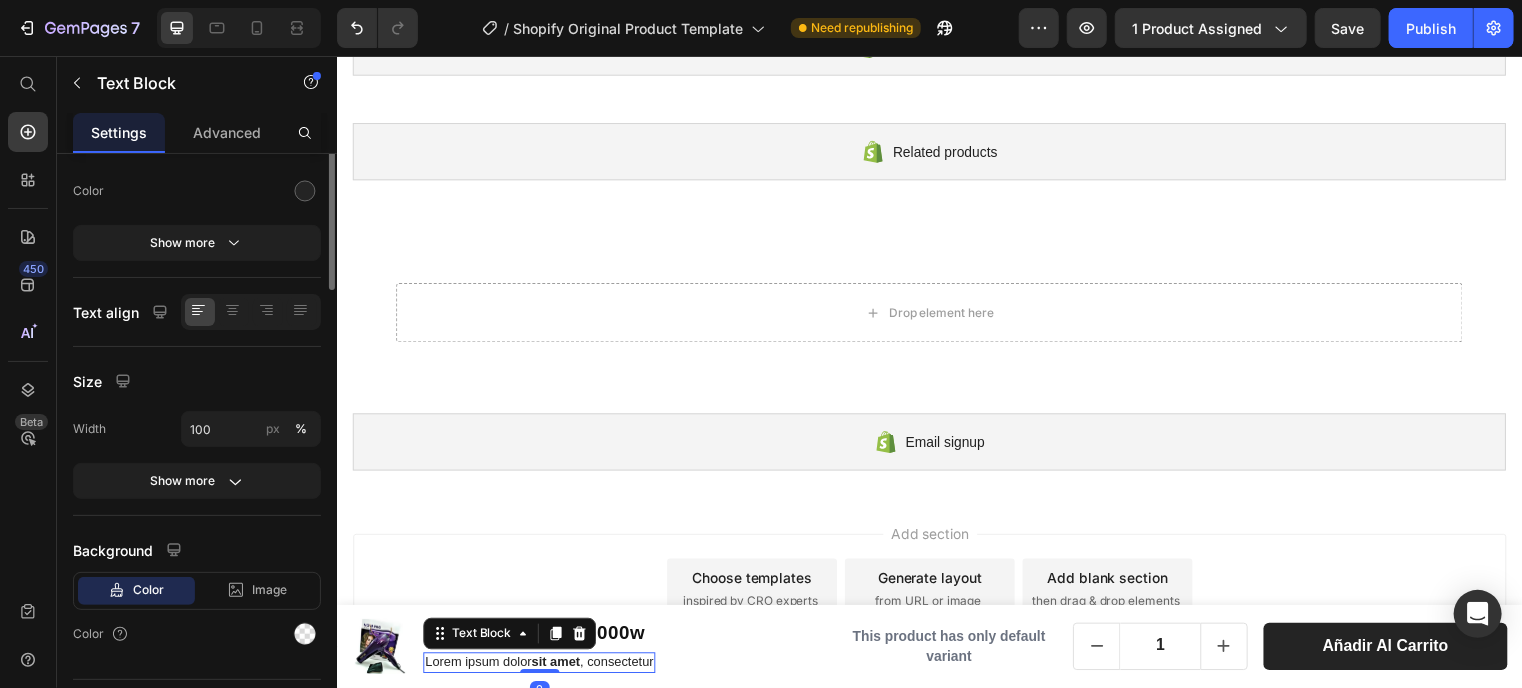 scroll, scrollTop: 0, scrollLeft: 0, axis: both 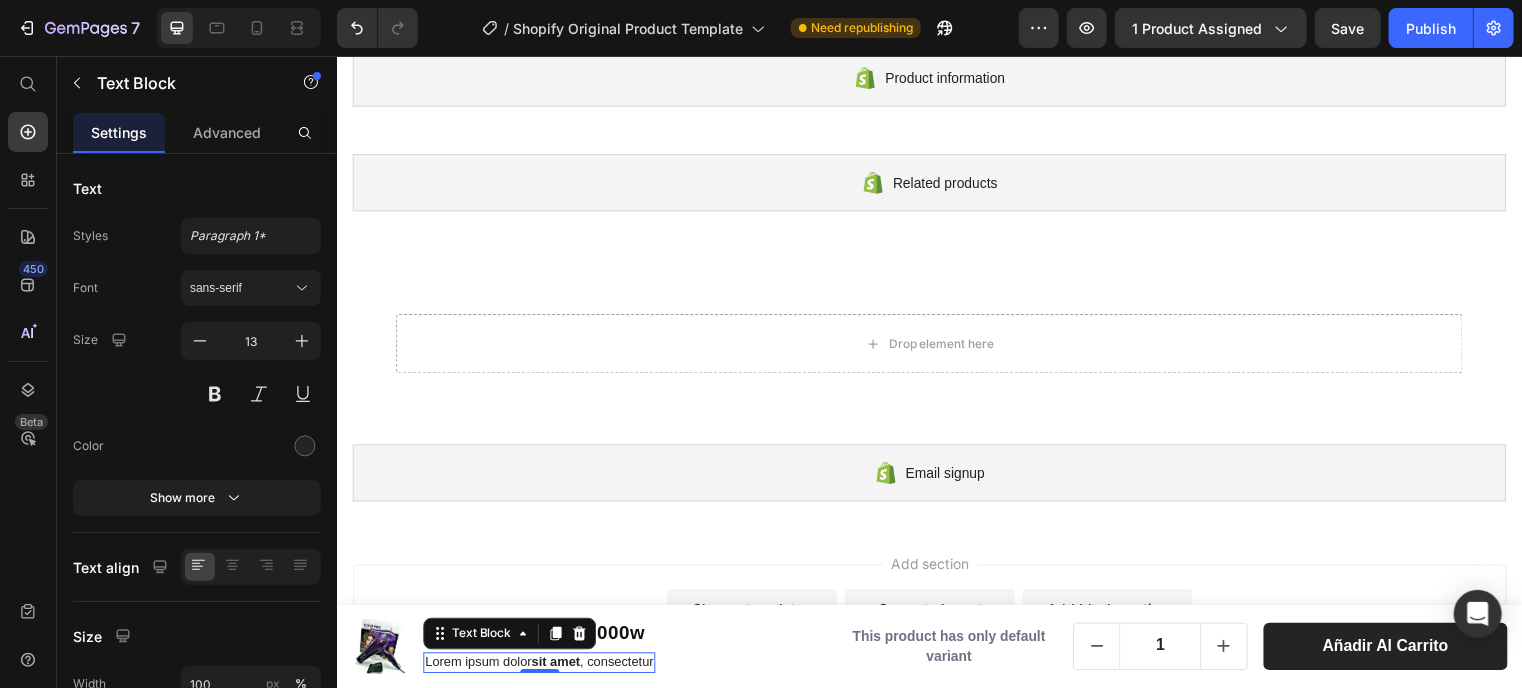 click on "Lorem ipsum dolor  sit amet , consectetur" at bounding box center [540, 669] 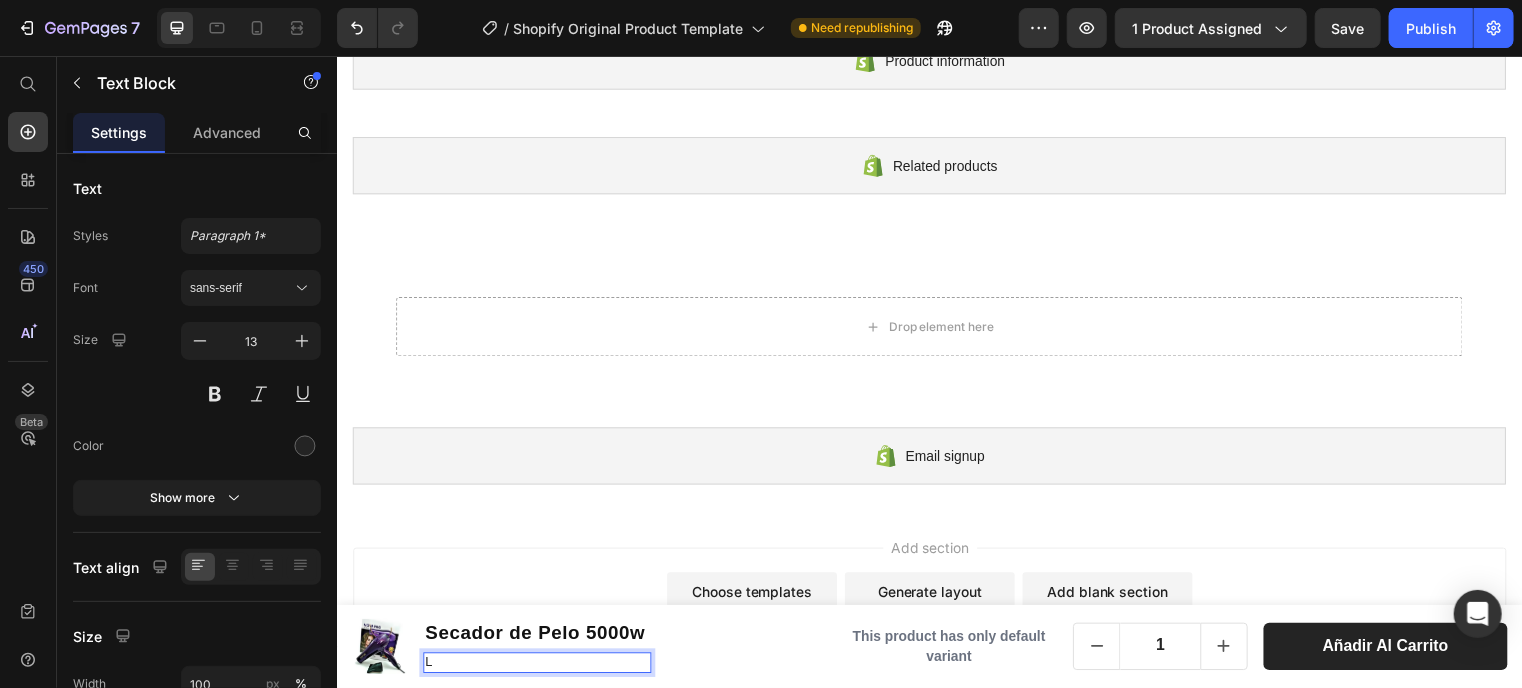 scroll, scrollTop: 246, scrollLeft: 0, axis: vertical 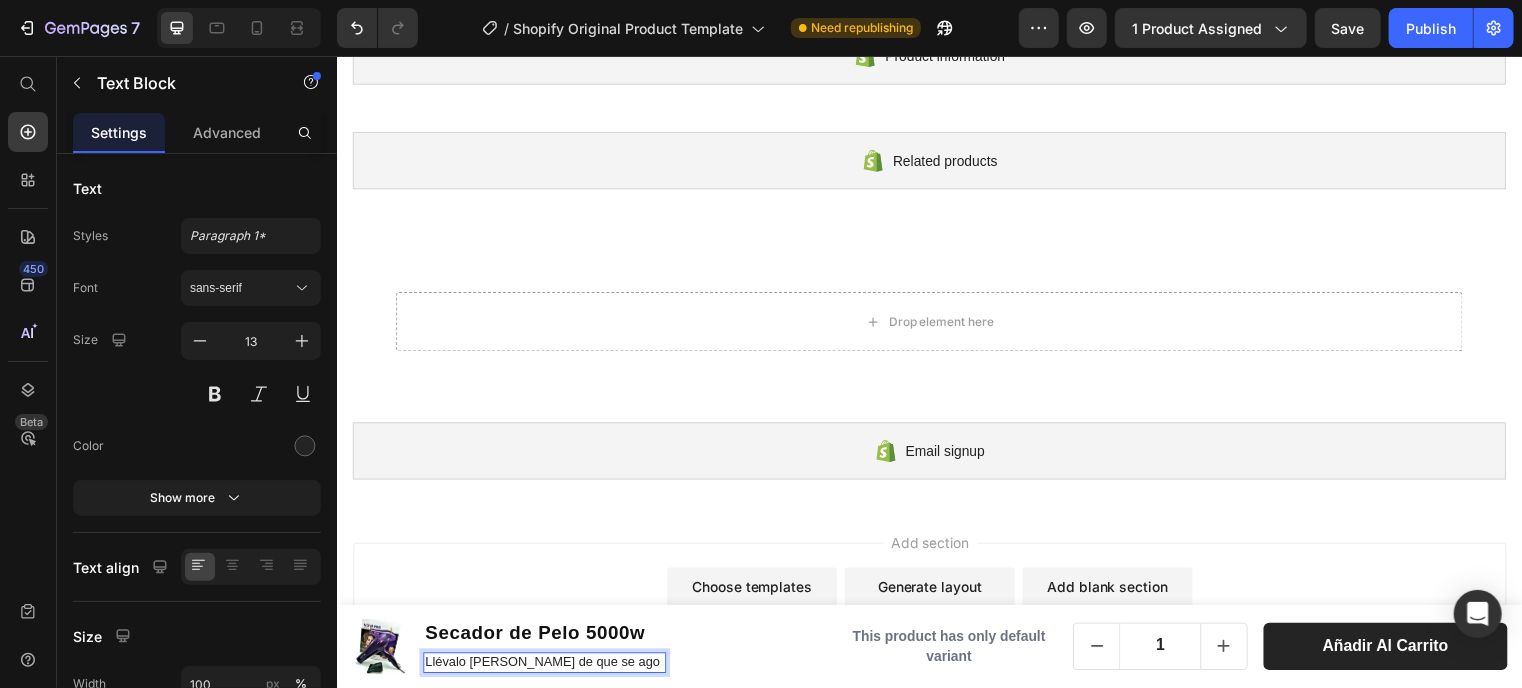 click on "Llévalo [PERSON_NAME] de que se ago" at bounding box center (544, 669) 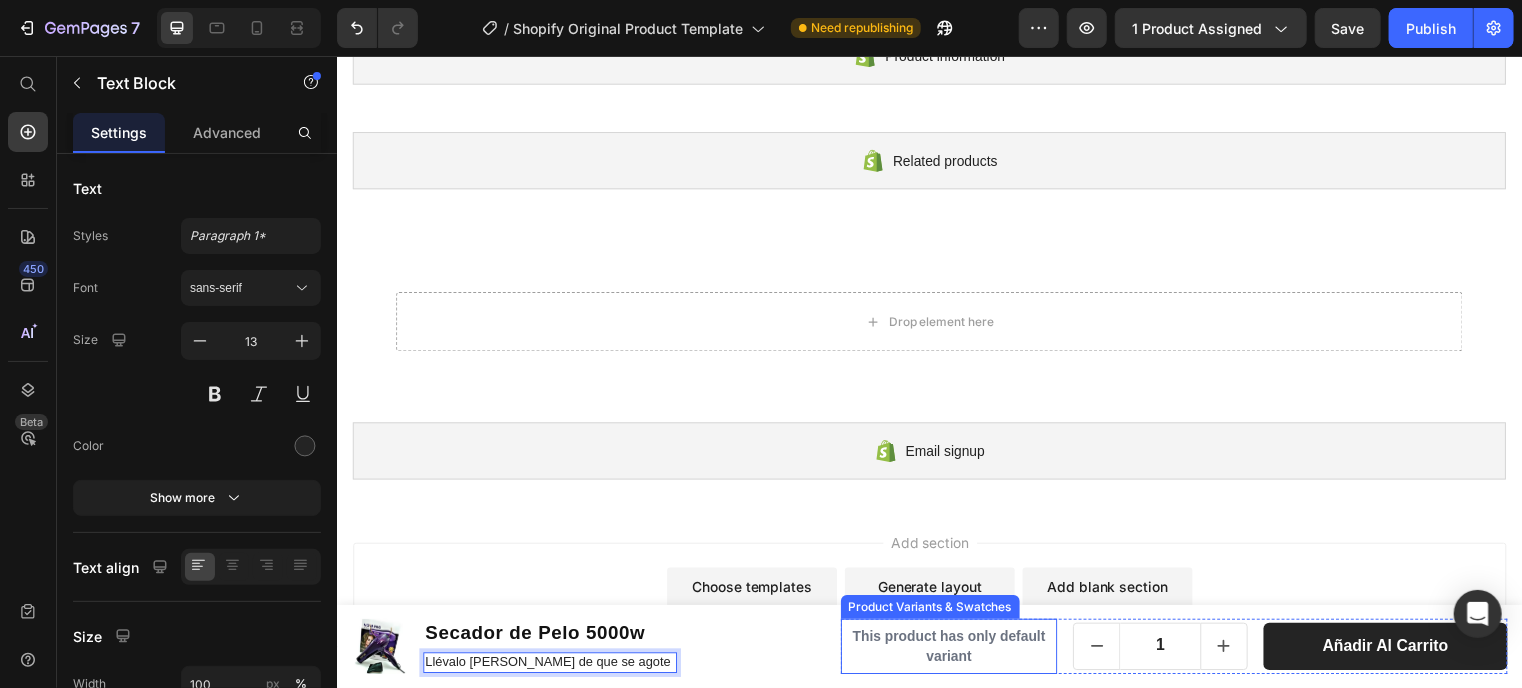 click on "This product has only default variant" at bounding box center [956, 653] 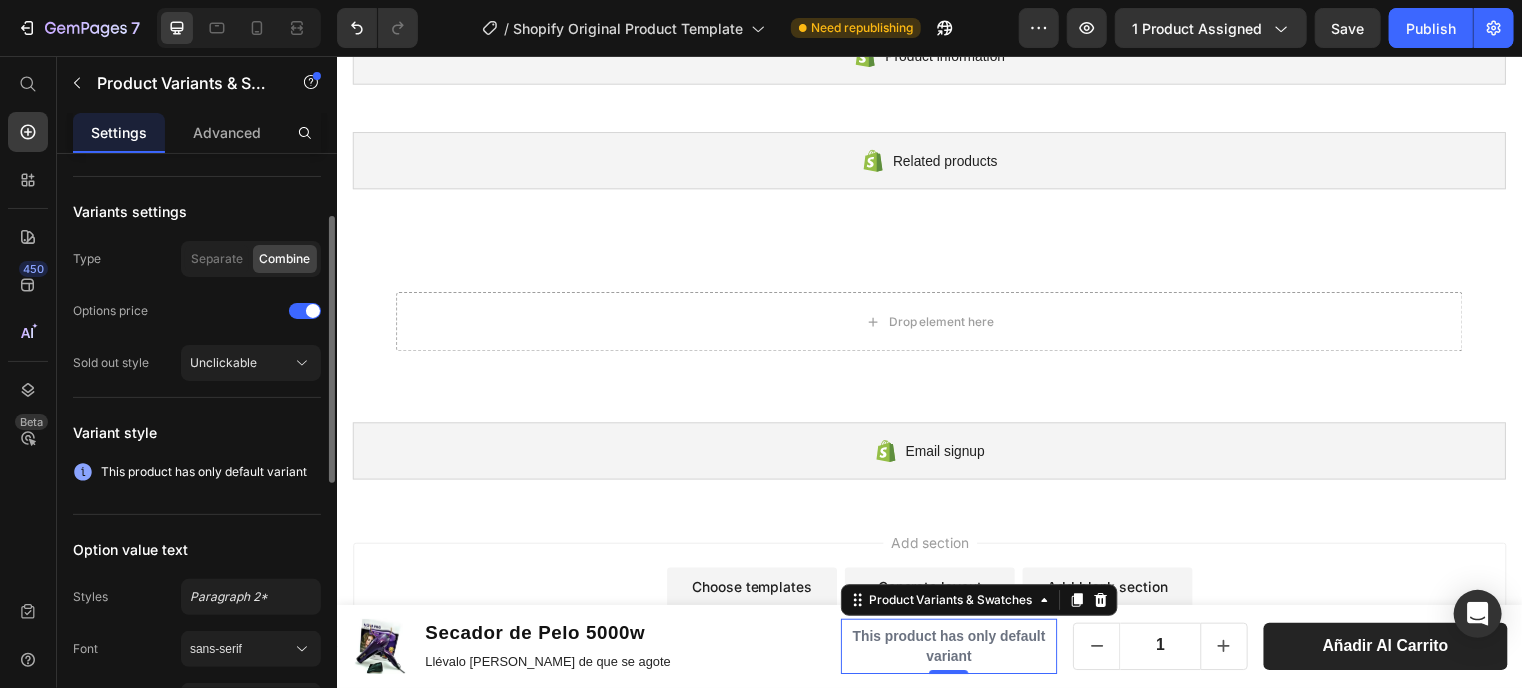 click on "This product has only default variant" at bounding box center [197, 472] 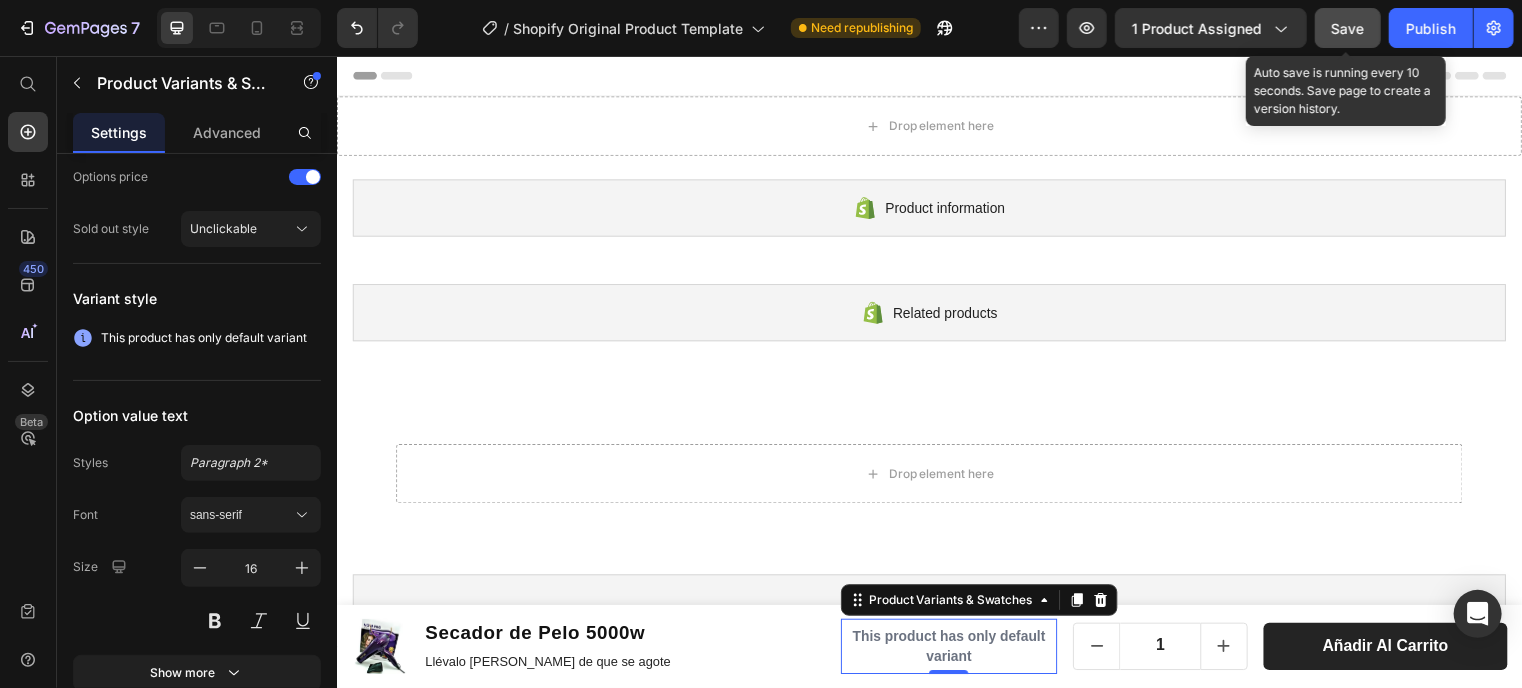 click on "Save" at bounding box center (1348, 28) 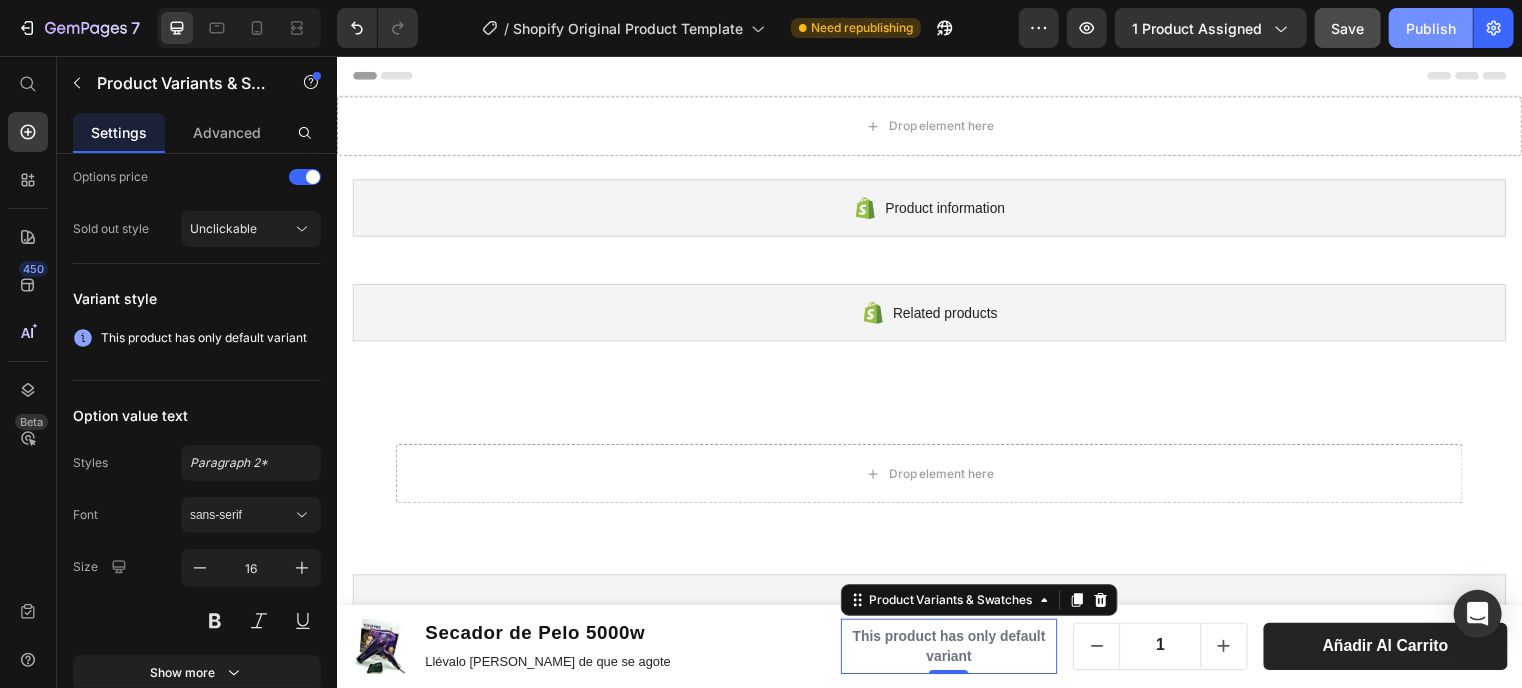 click on "Publish" at bounding box center [1431, 28] 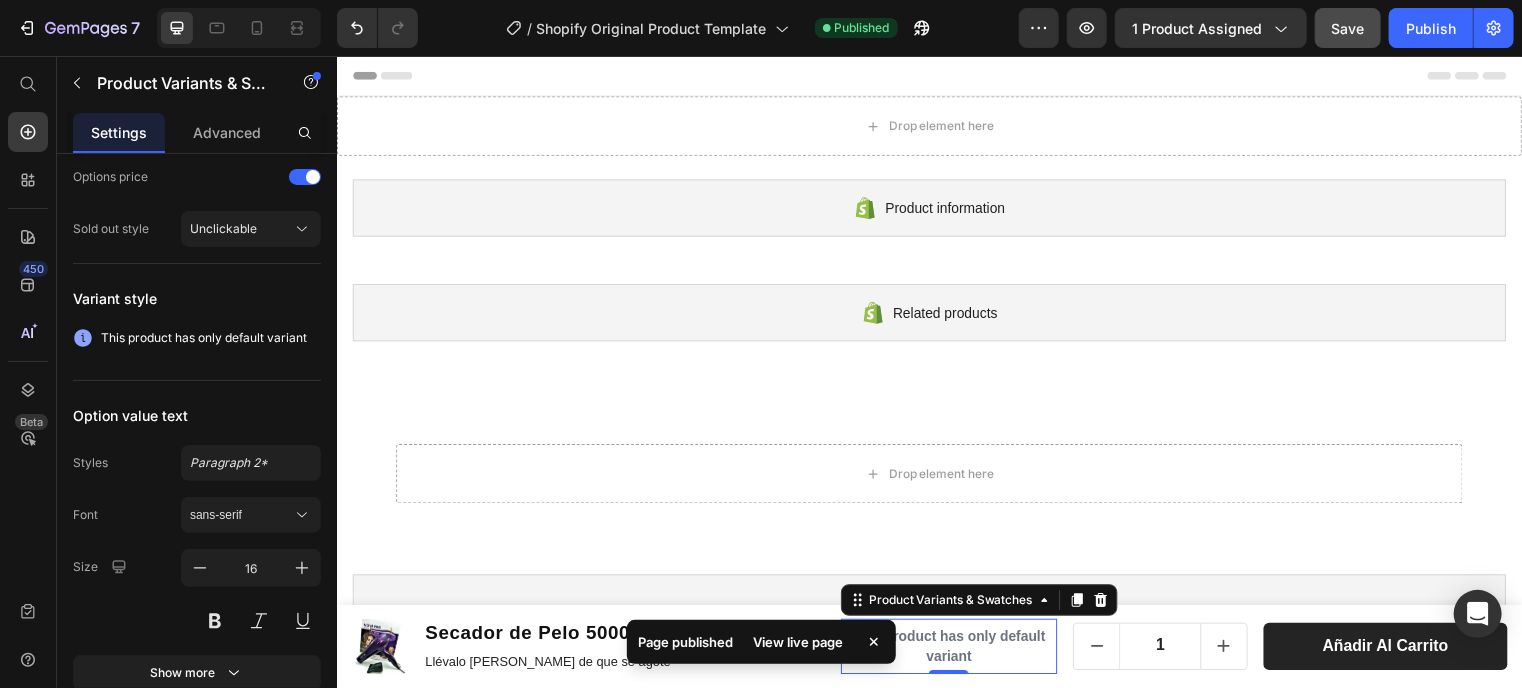 click on "View live page" at bounding box center [799, 642] 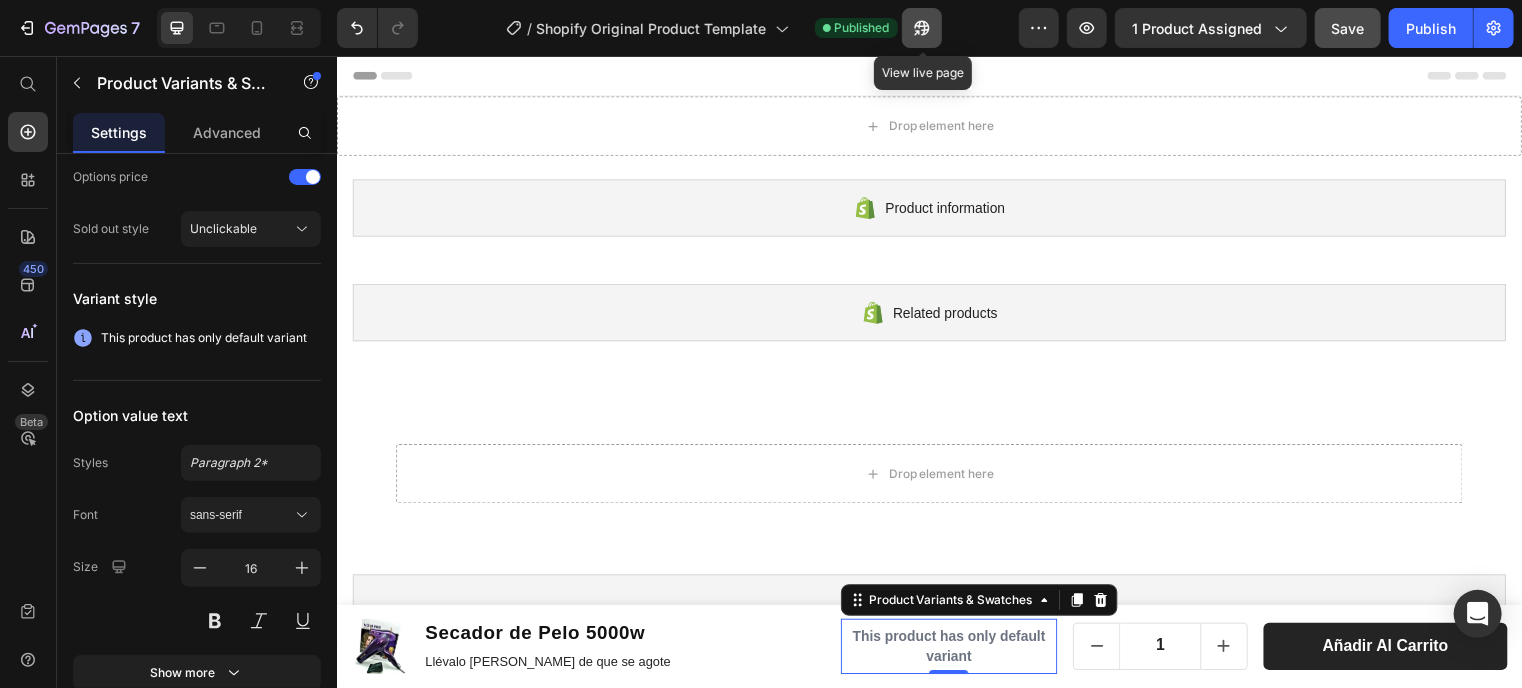 click 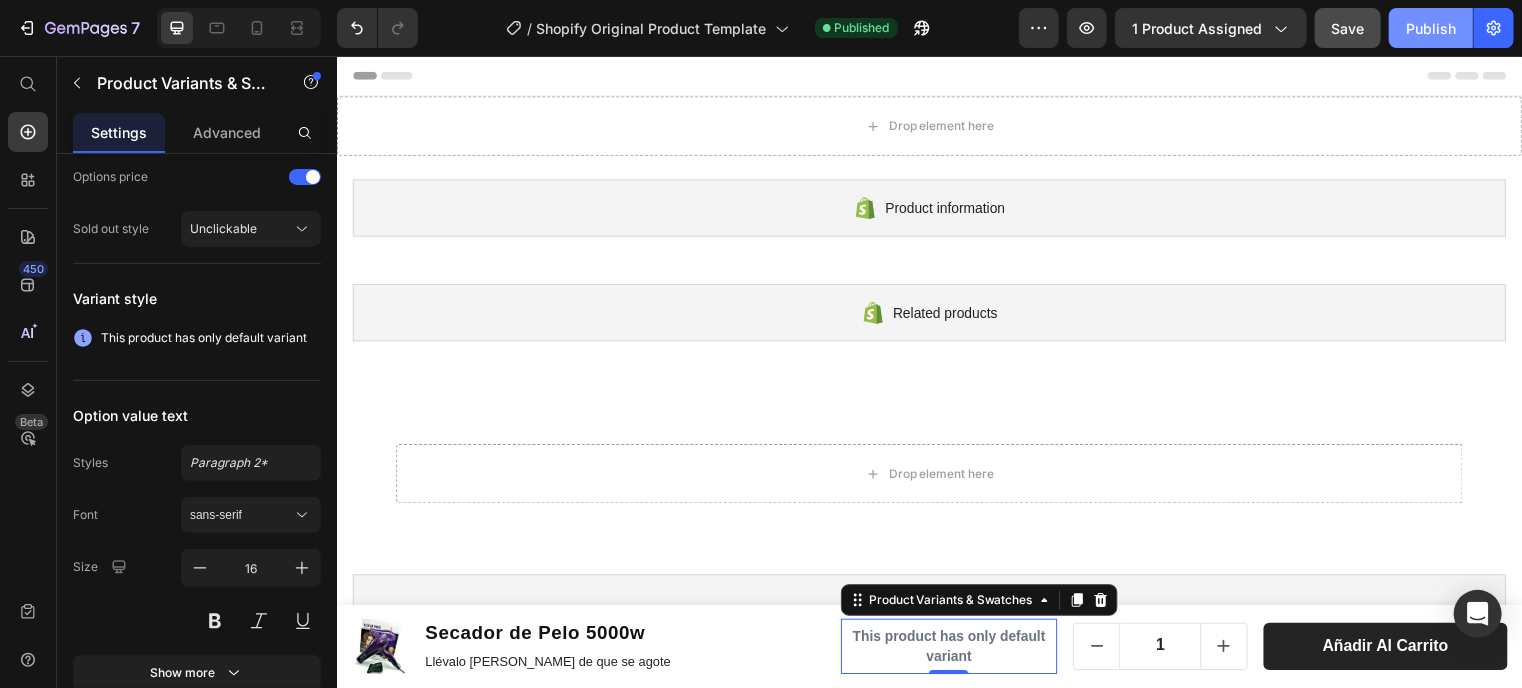 click on "Publish" at bounding box center [1431, 28] 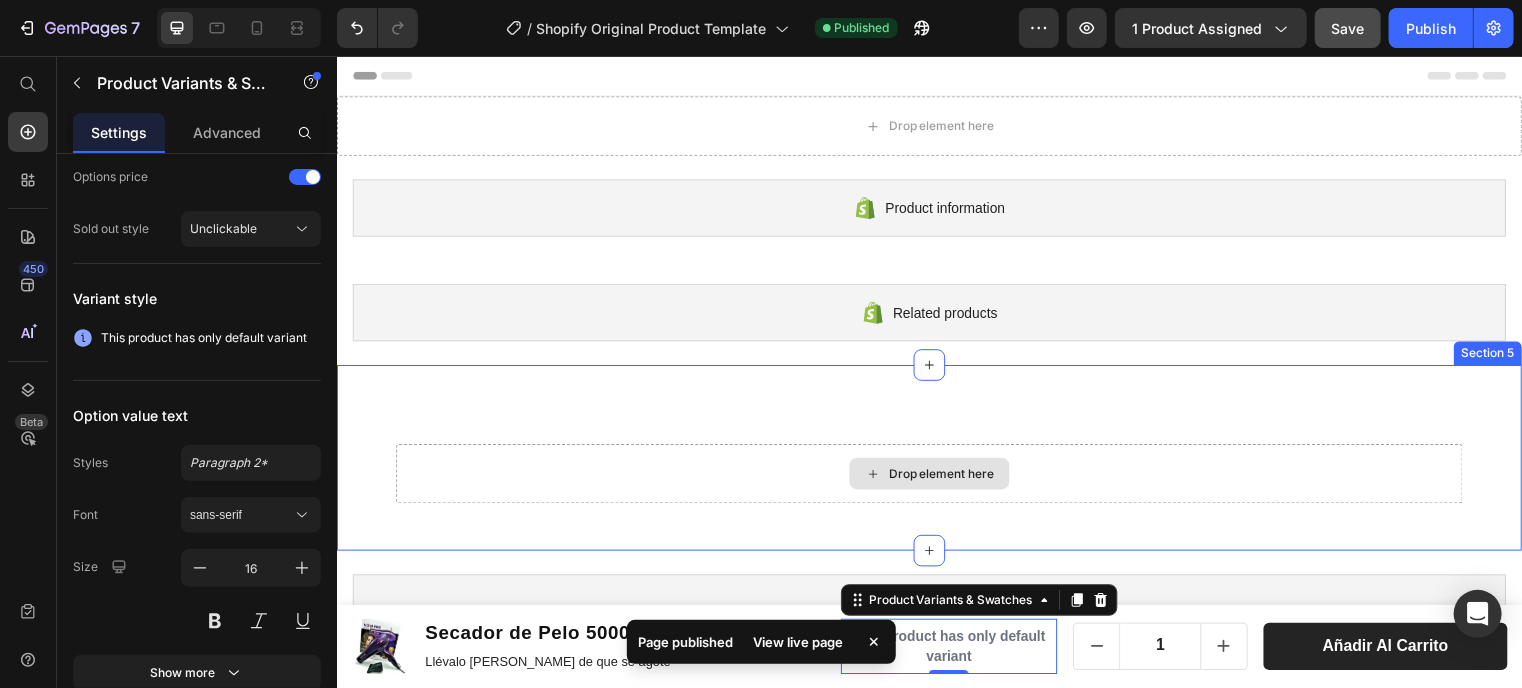 scroll, scrollTop: 163, scrollLeft: 0, axis: vertical 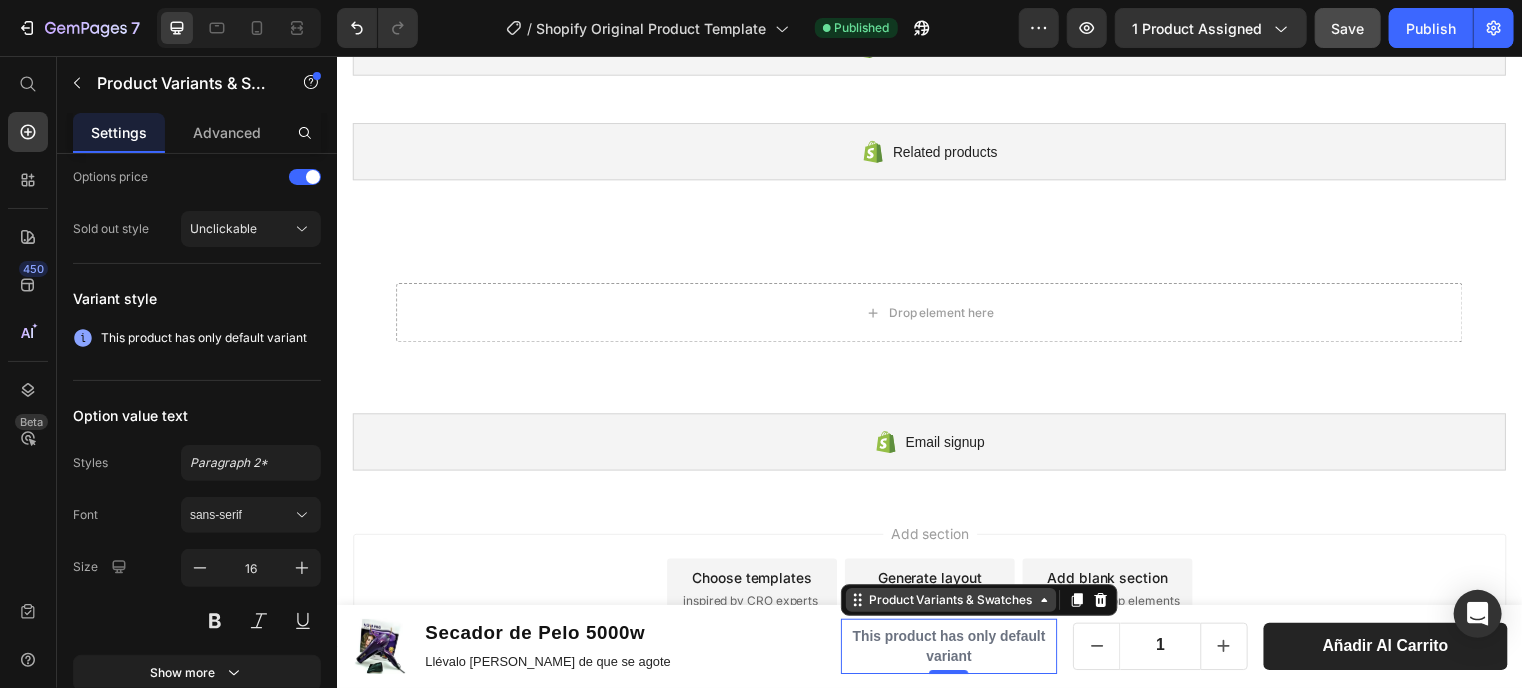 click 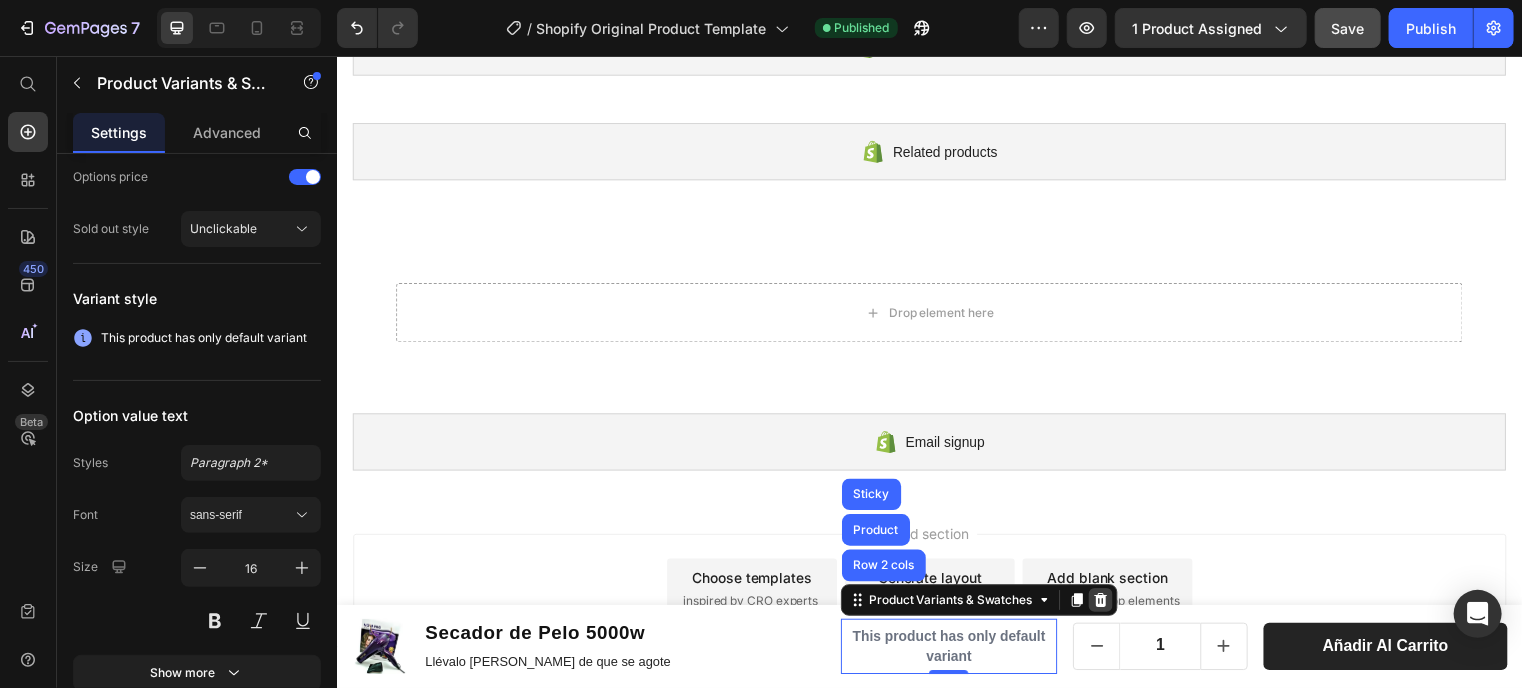 click 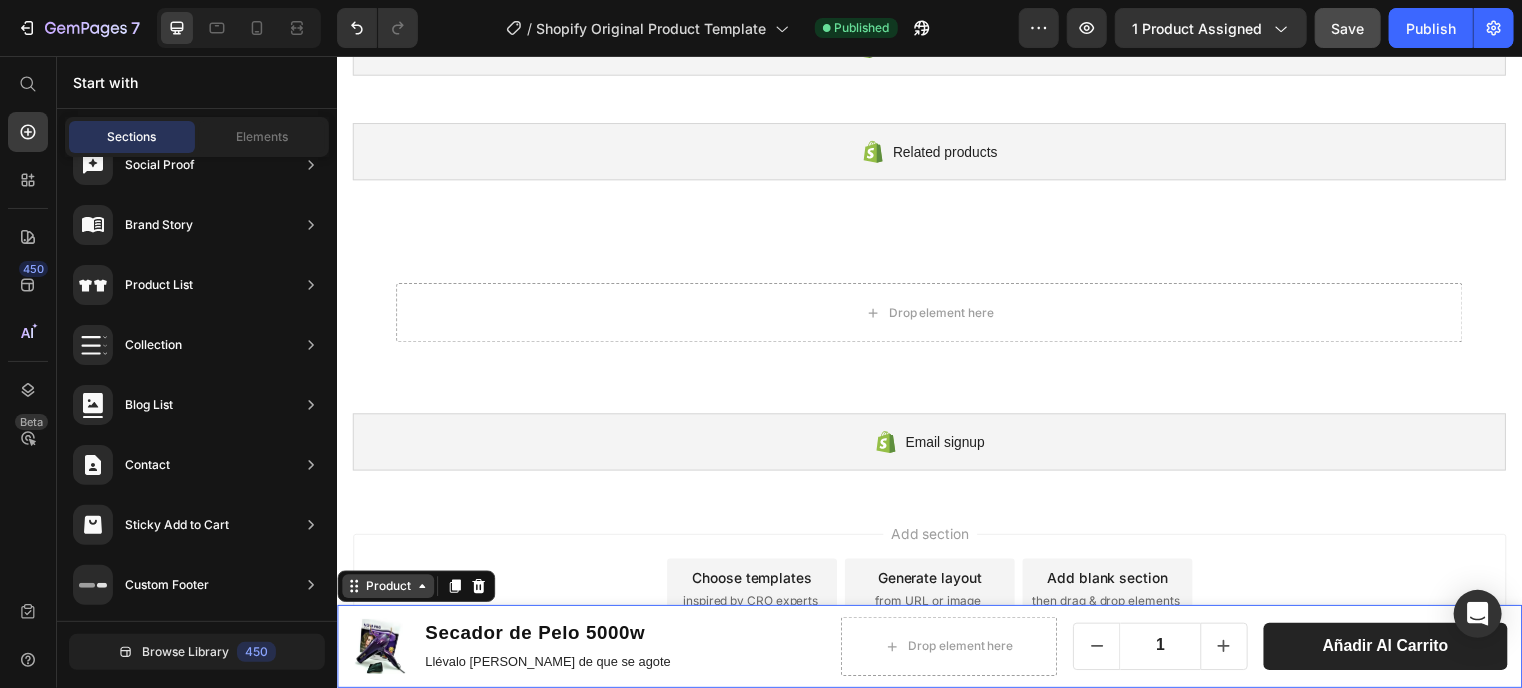 click on "Product" at bounding box center (387, 592) 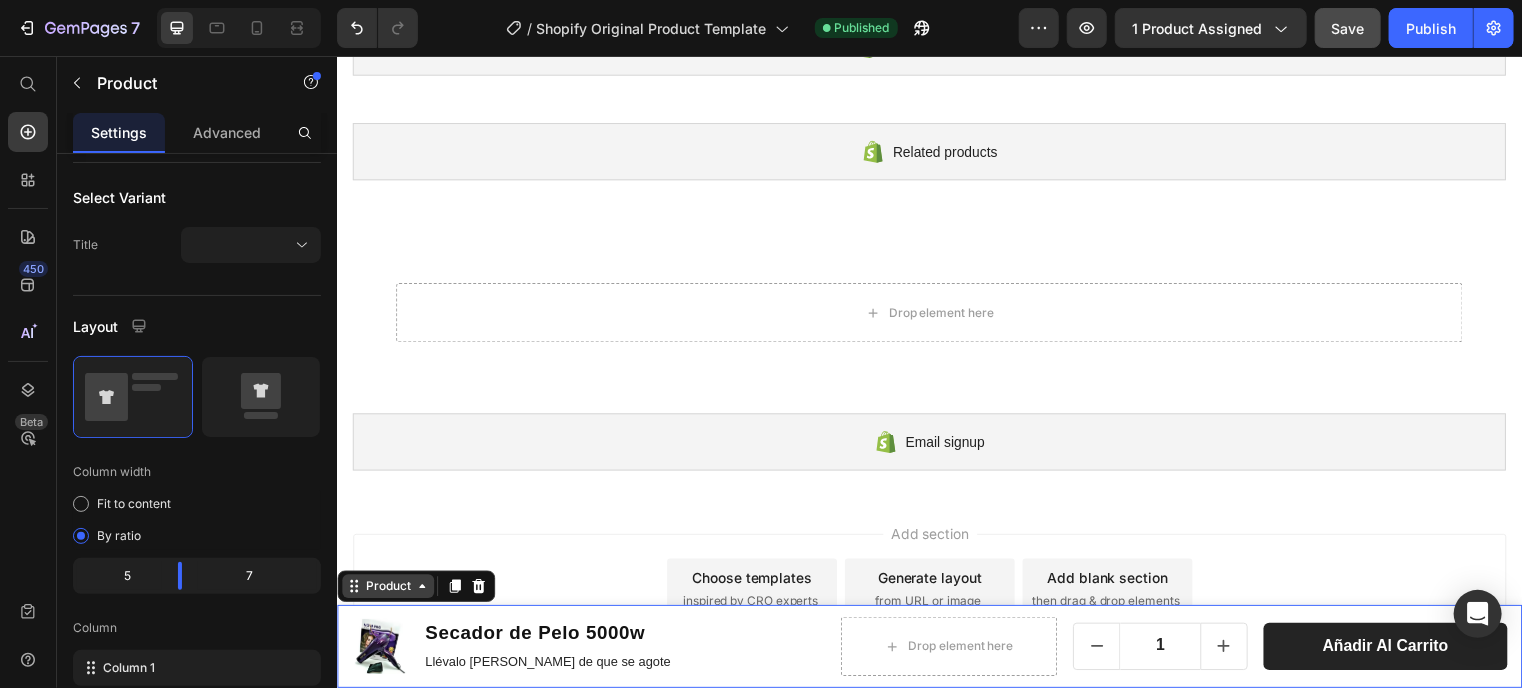 scroll, scrollTop: 0, scrollLeft: 0, axis: both 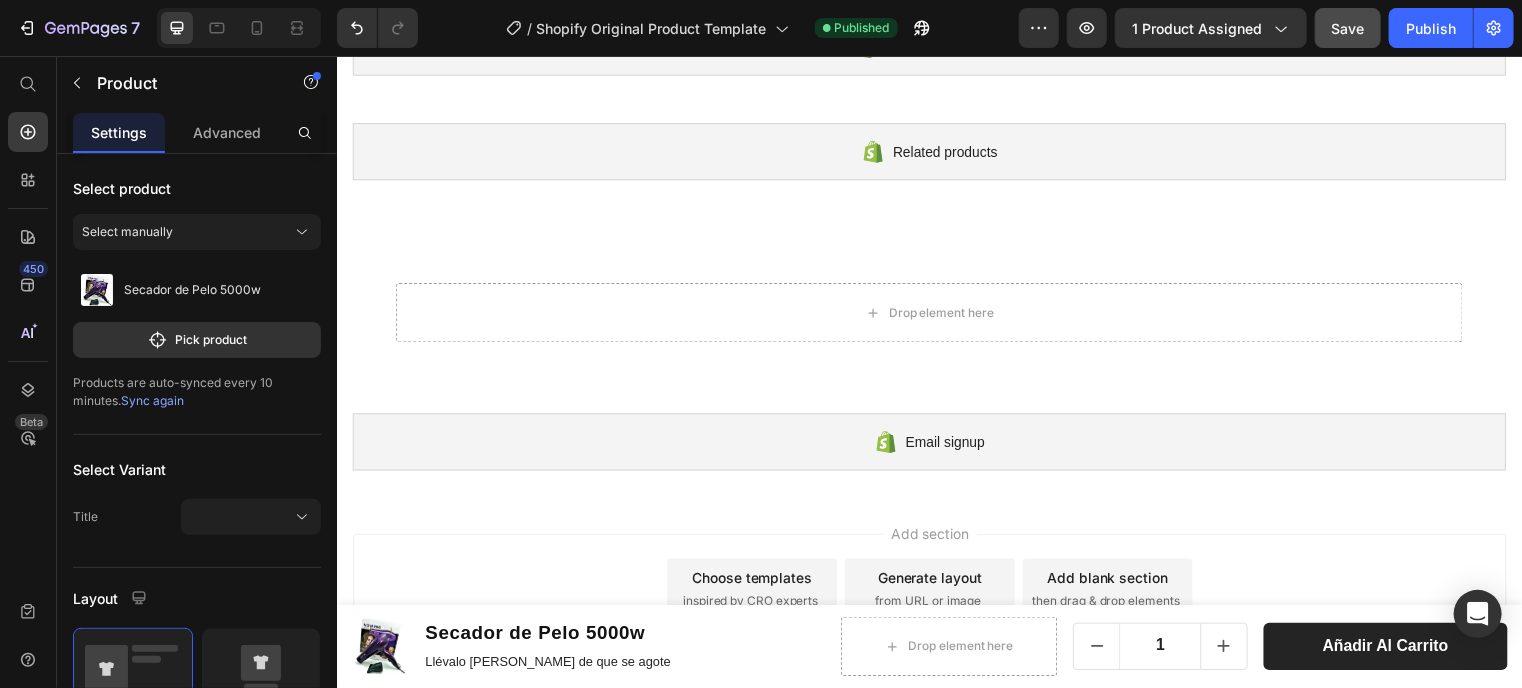 click on "Product Images Secador de Pelo 5000w Product Title Llévalo [PERSON_NAME] de que se agote Text Block Row
Drop element here 1 Product Quantity añadir al carrito Product Cart Button Row Row Product" at bounding box center [936, 653] 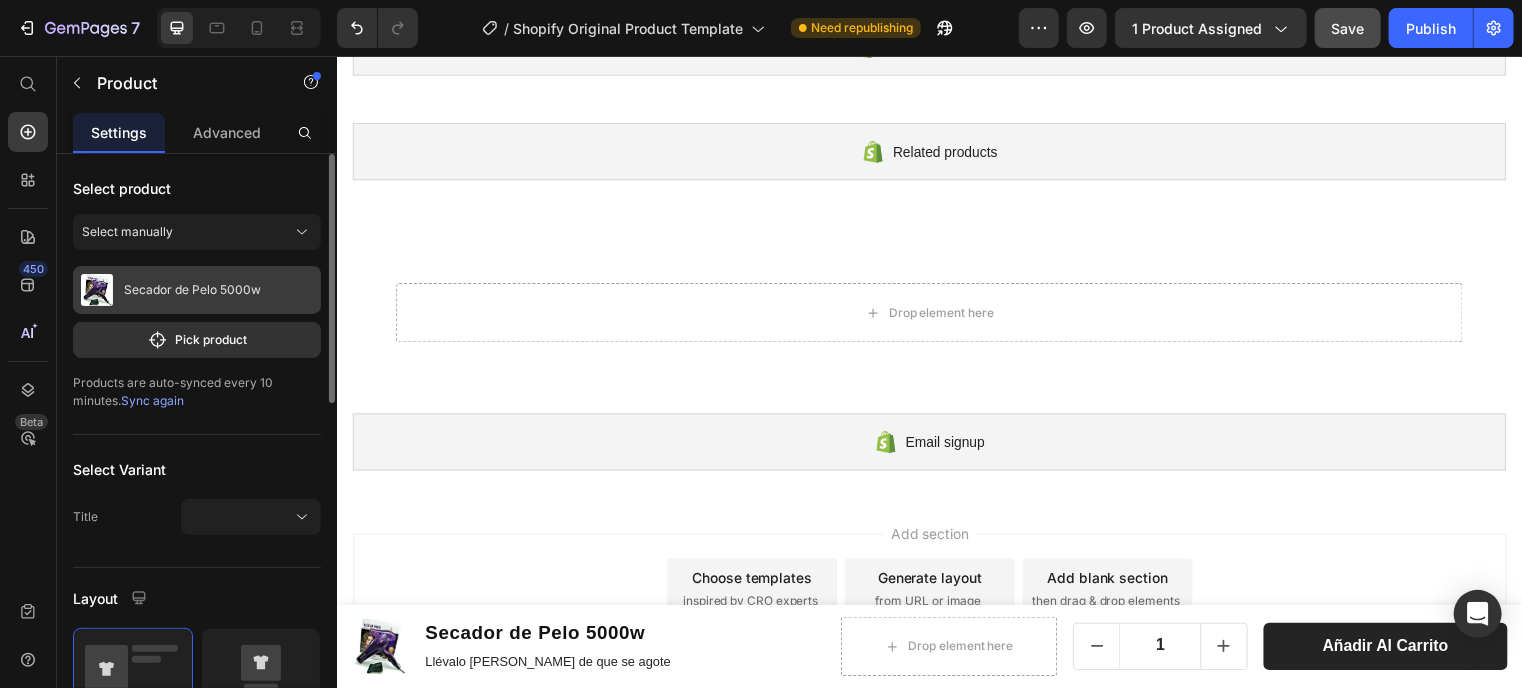 click on "Secador de Pelo 5000w" at bounding box center (197, 290) 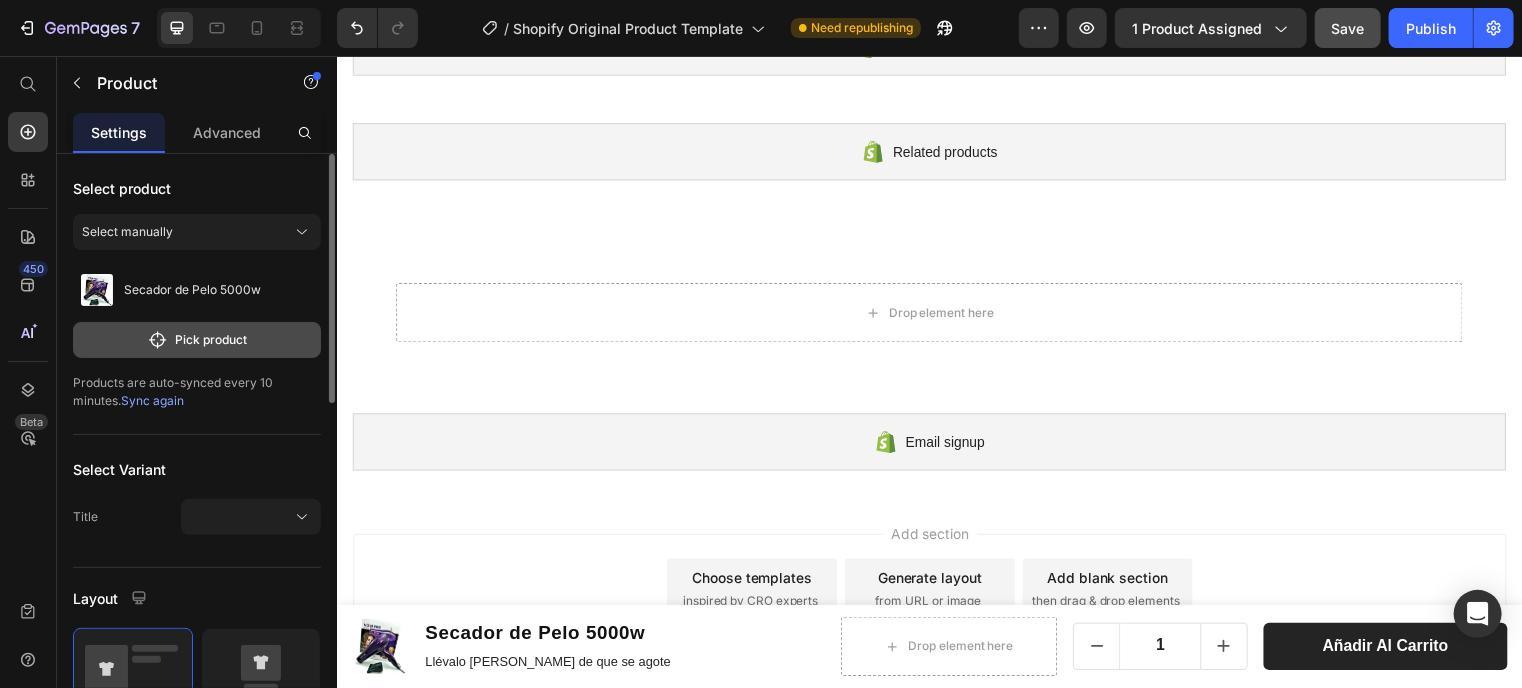 click on "Pick product" at bounding box center (197, 340) 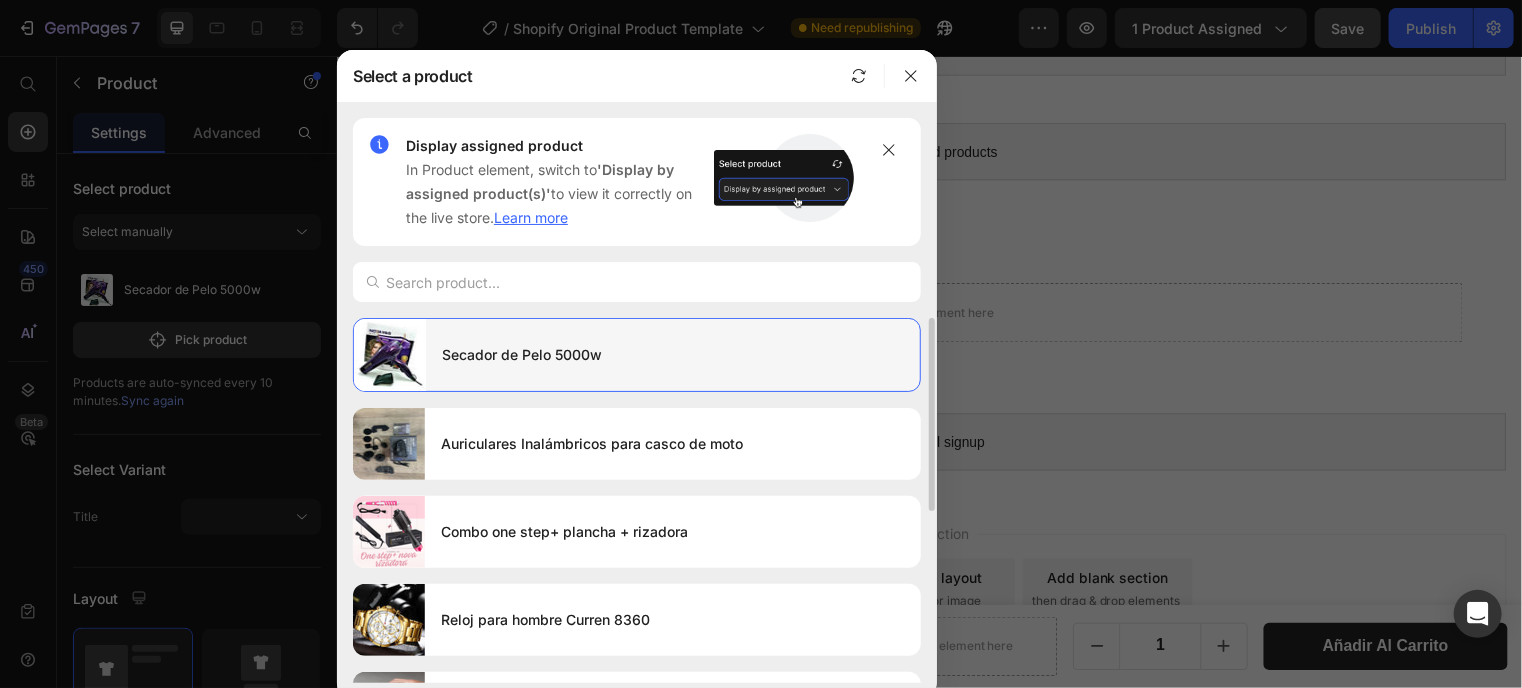 click at bounding box center (390, 355) 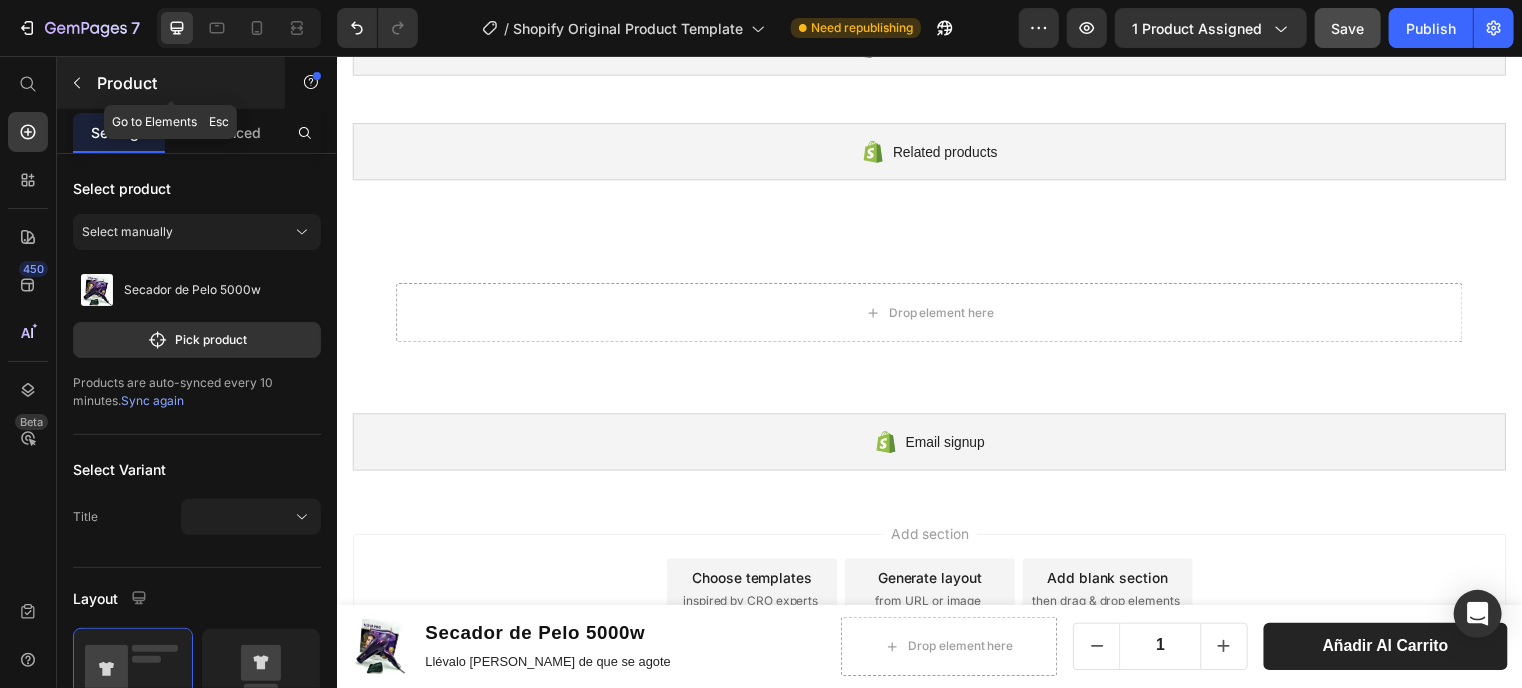 click 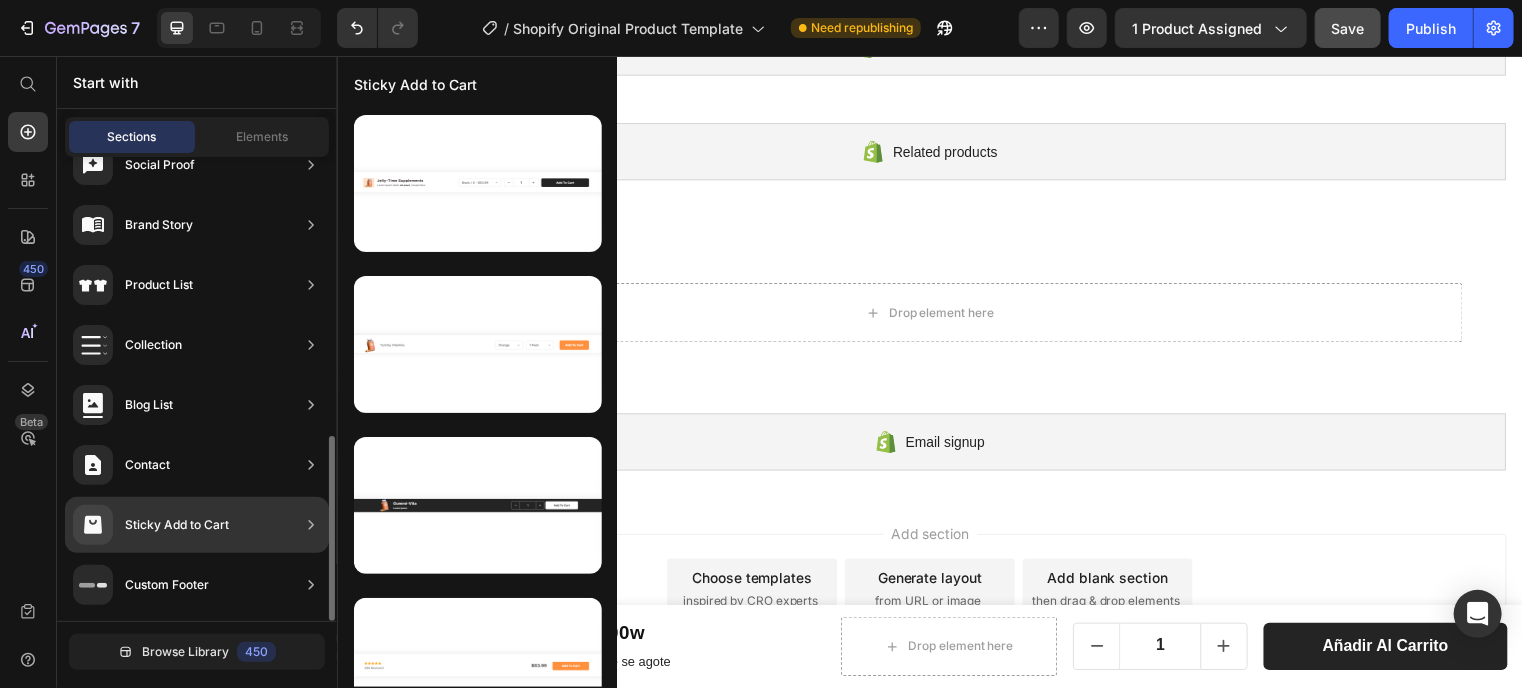 click on "Sticky Add to Cart" at bounding box center [177, 525] 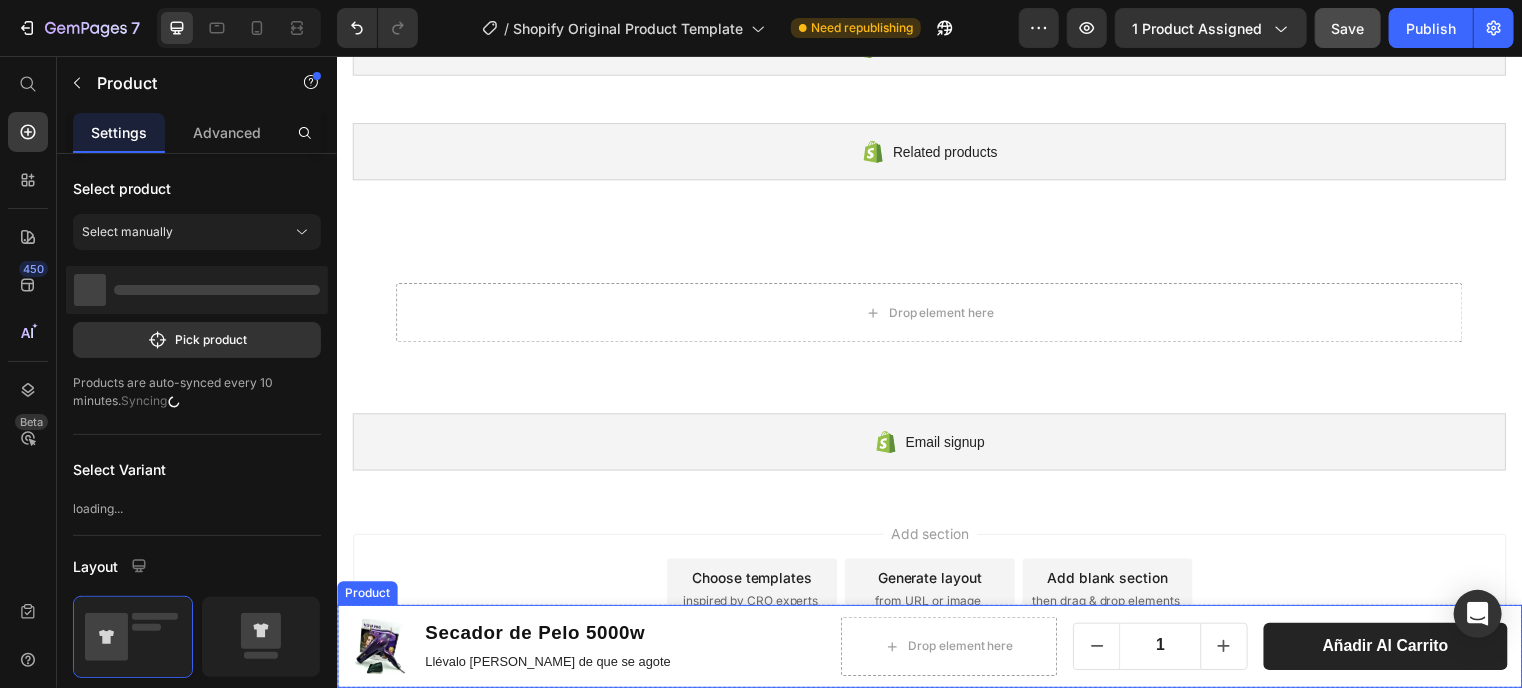 click on "Product" at bounding box center [366, 599] 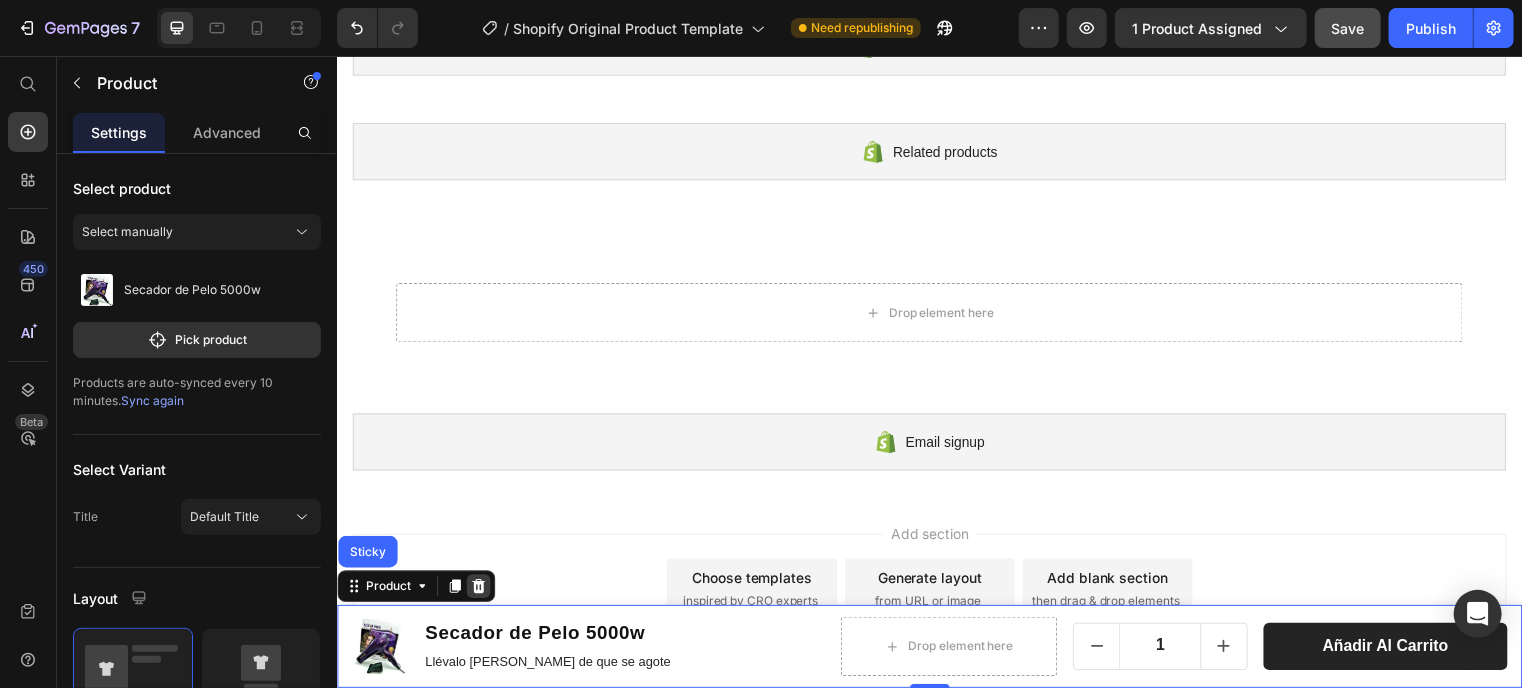 click 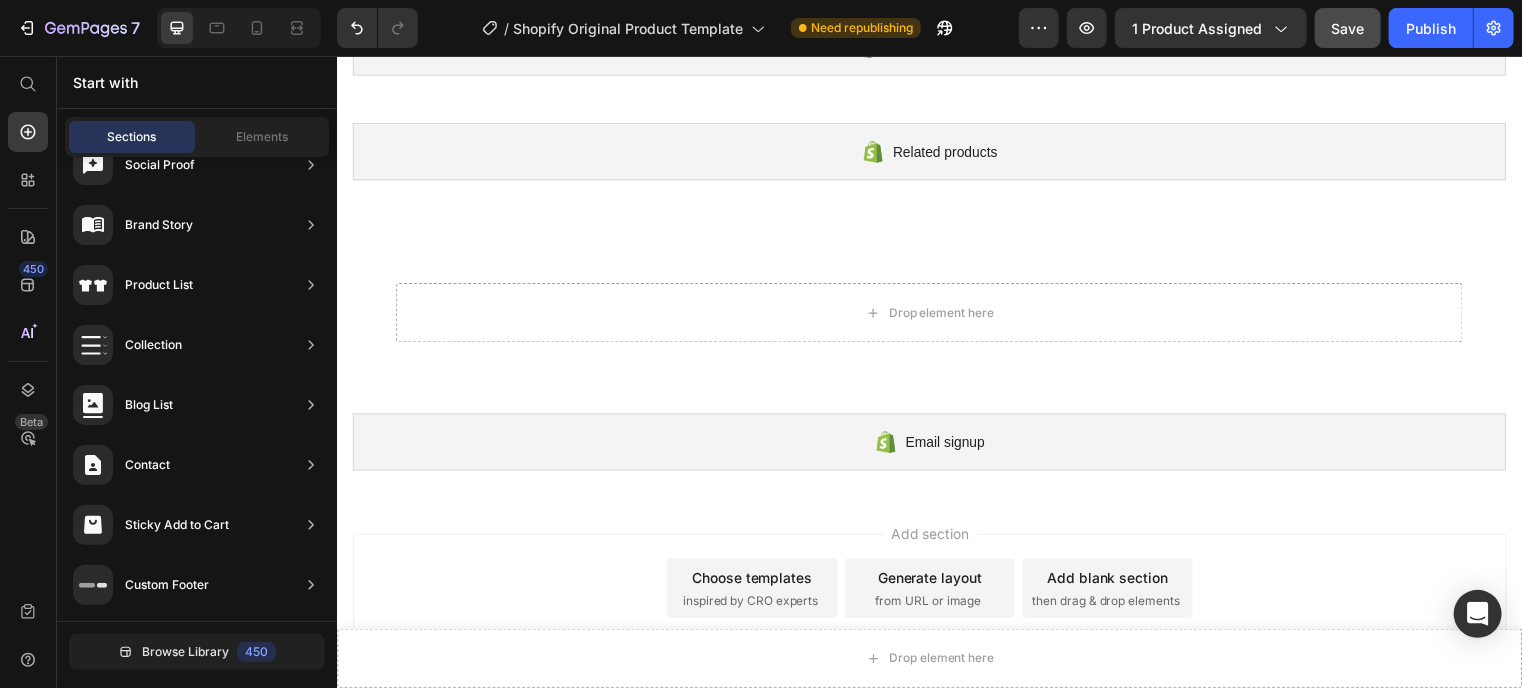 scroll, scrollTop: 162, scrollLeft: 0, axis: vertical 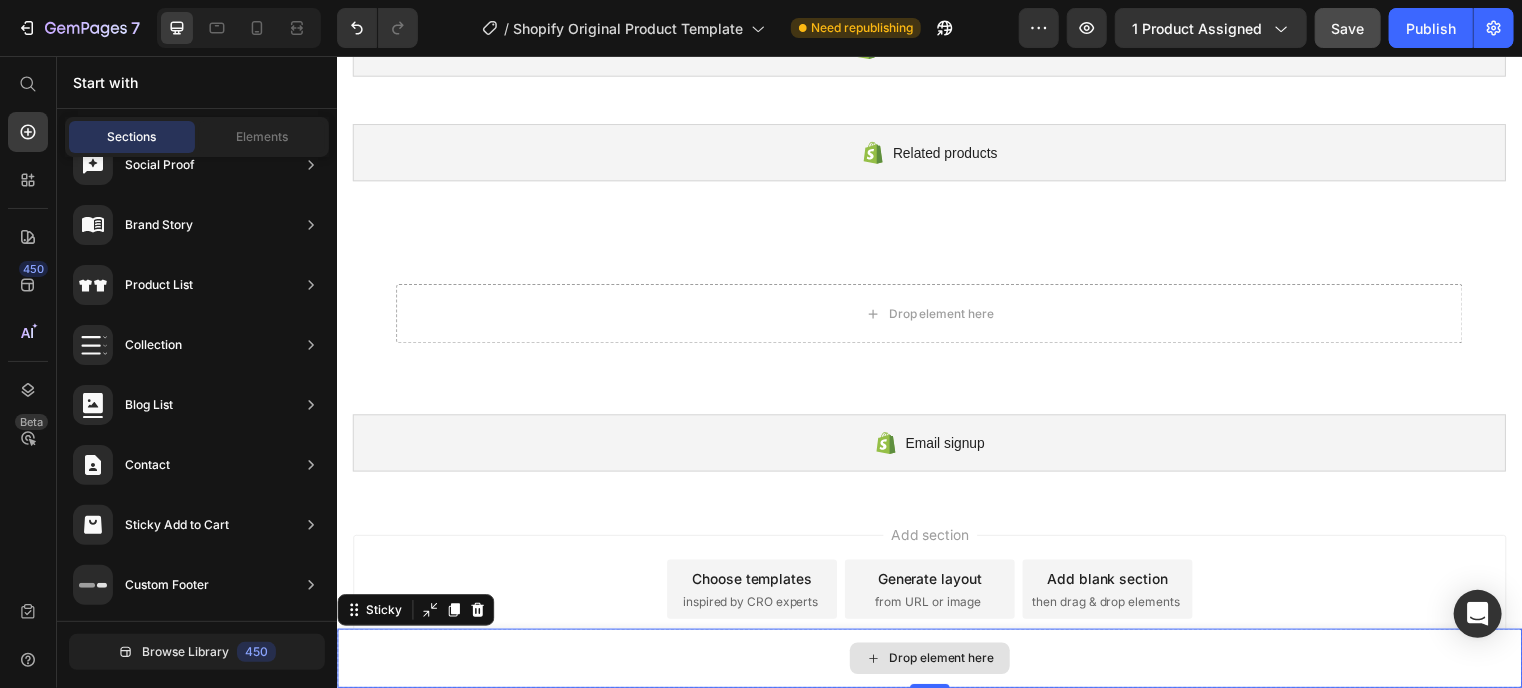 click on "Drop element here" at bounding box center [936, 665] 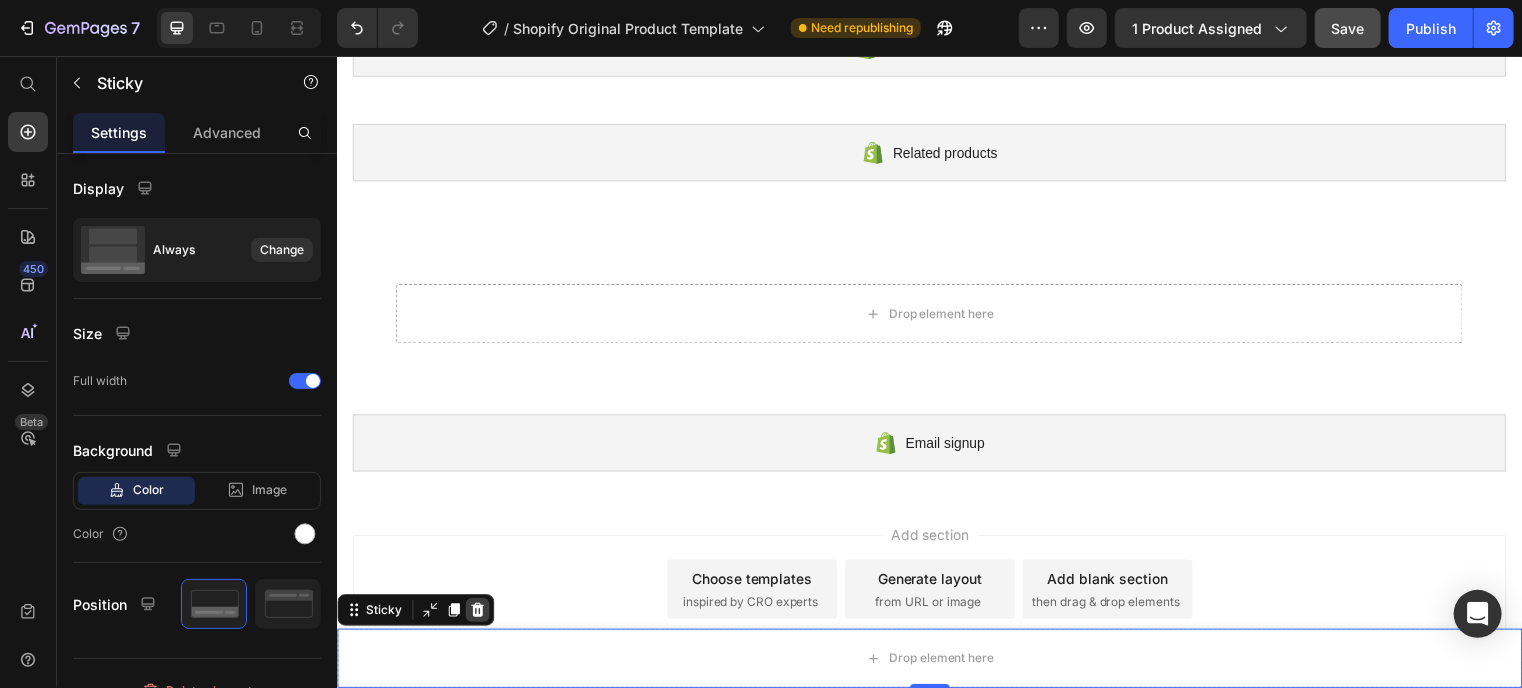 click 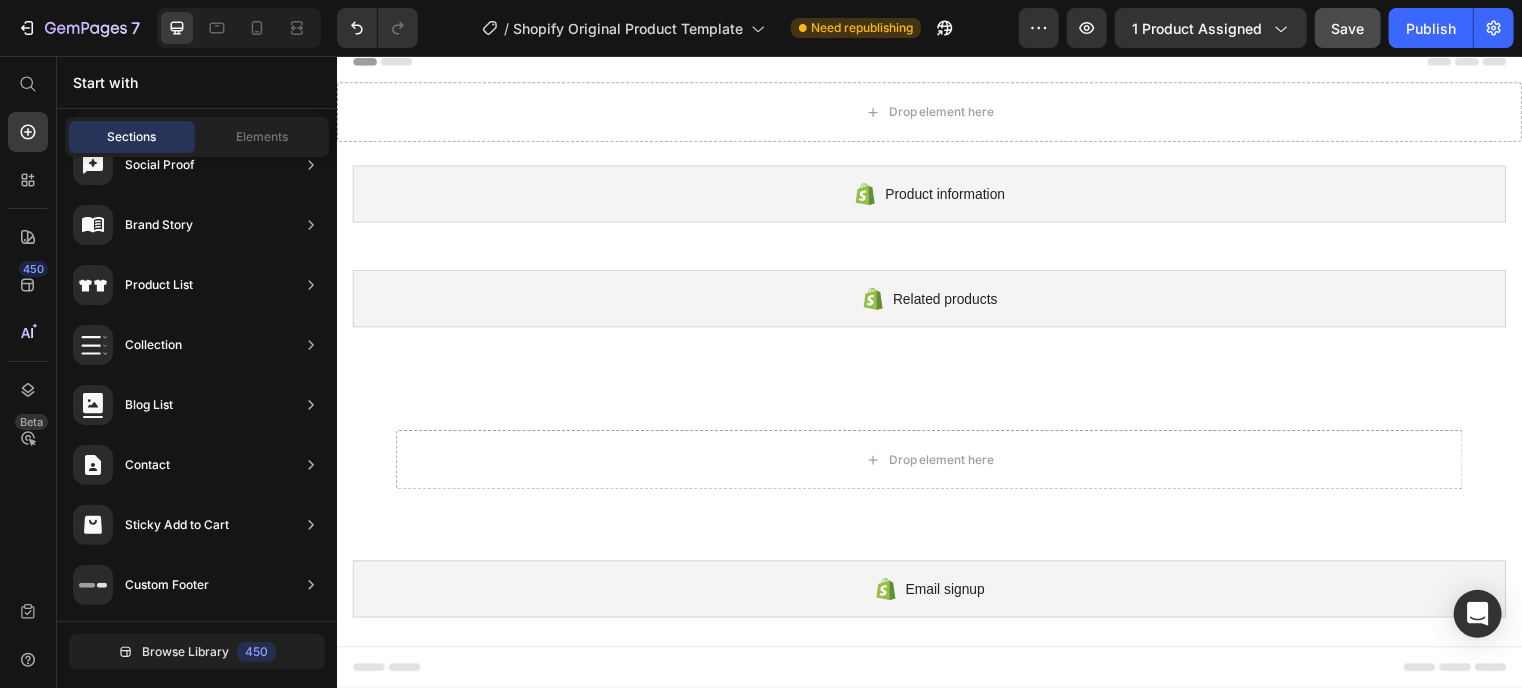 scroll, scrollTop: 6, scrollLeft: 0, axis: vertical 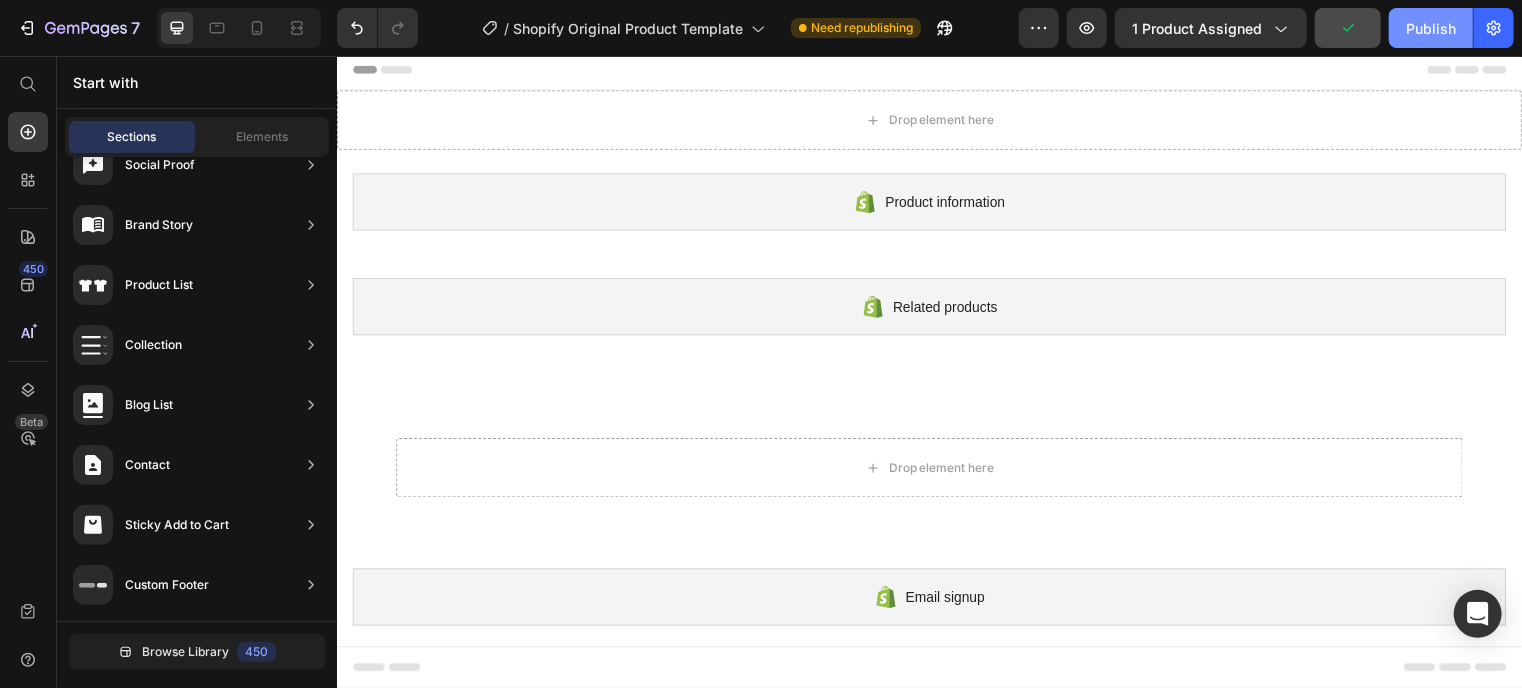 click on "Publish" at bounding box center [1431, 28] 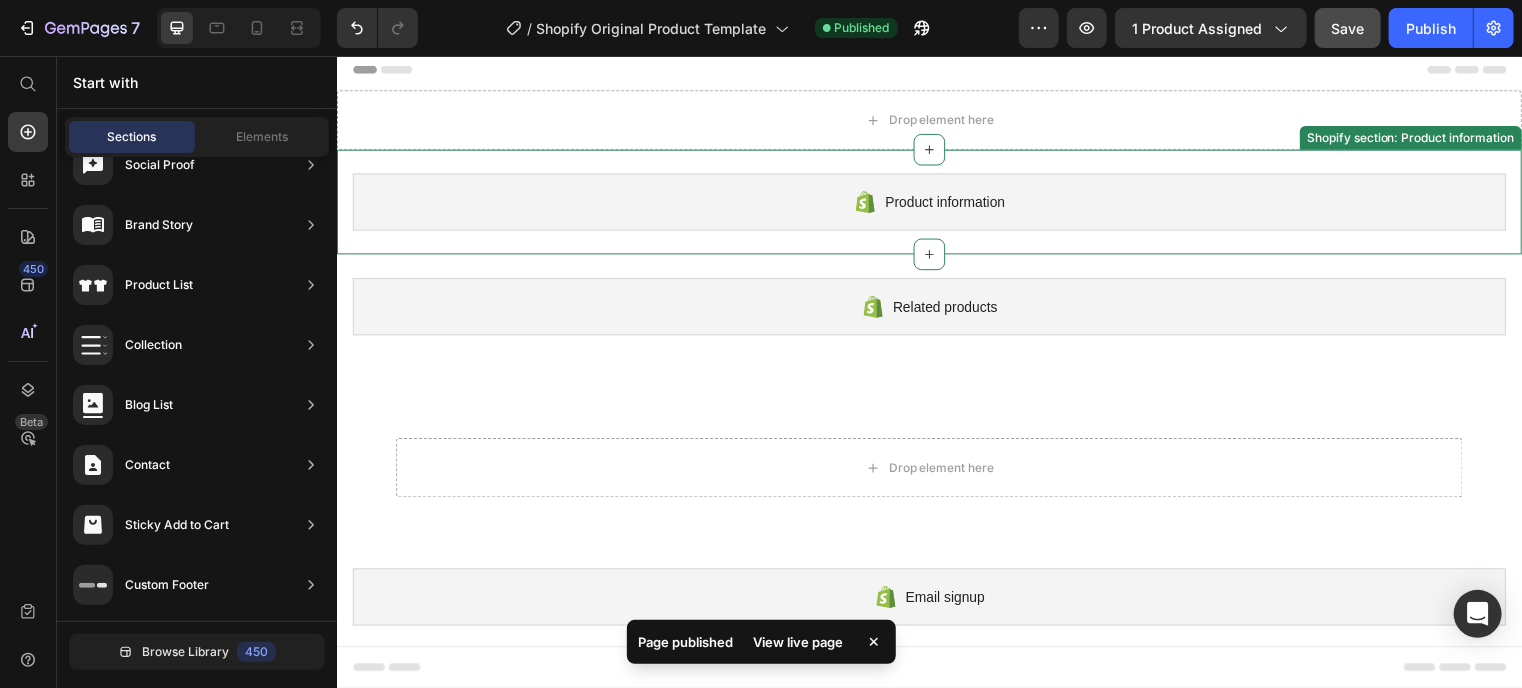 scroll, scrollTop: 0, scrollLeft: 0, axis: both 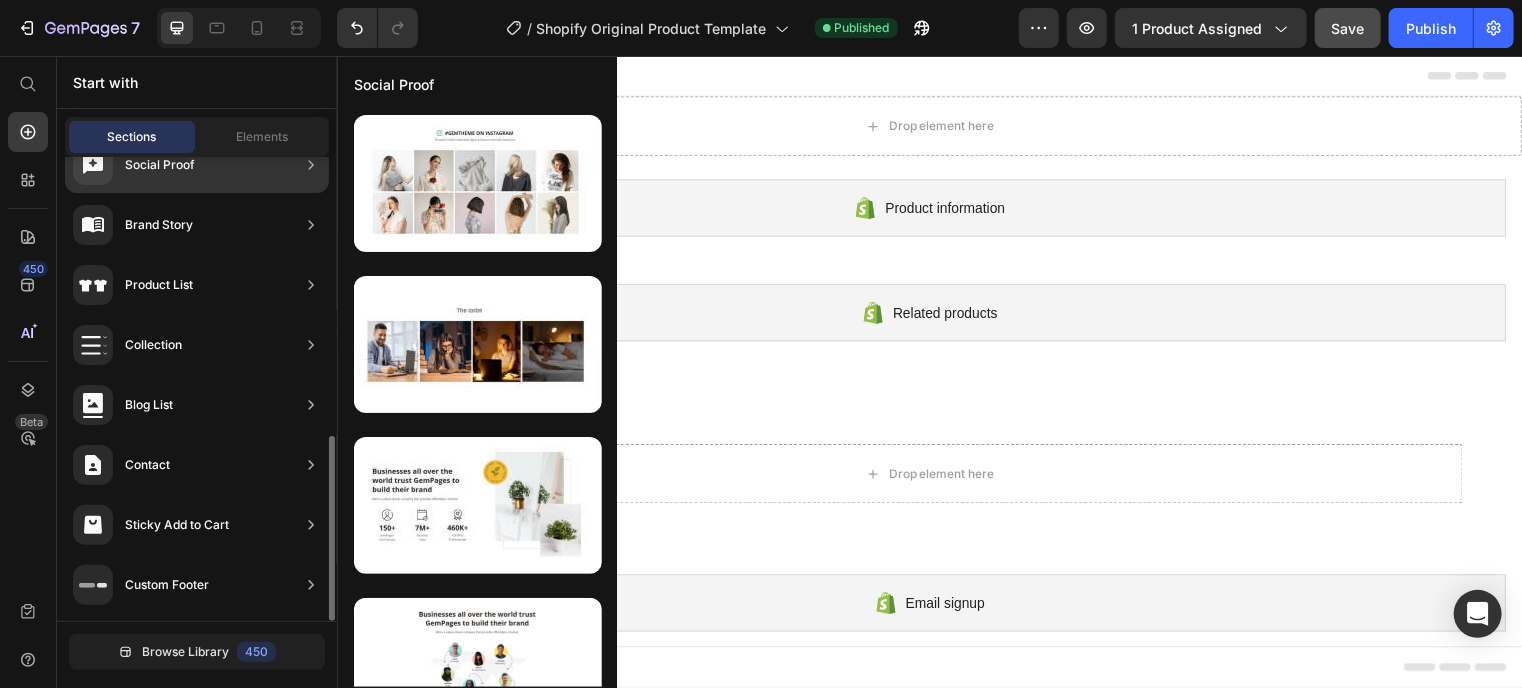 click on "Social Proof" 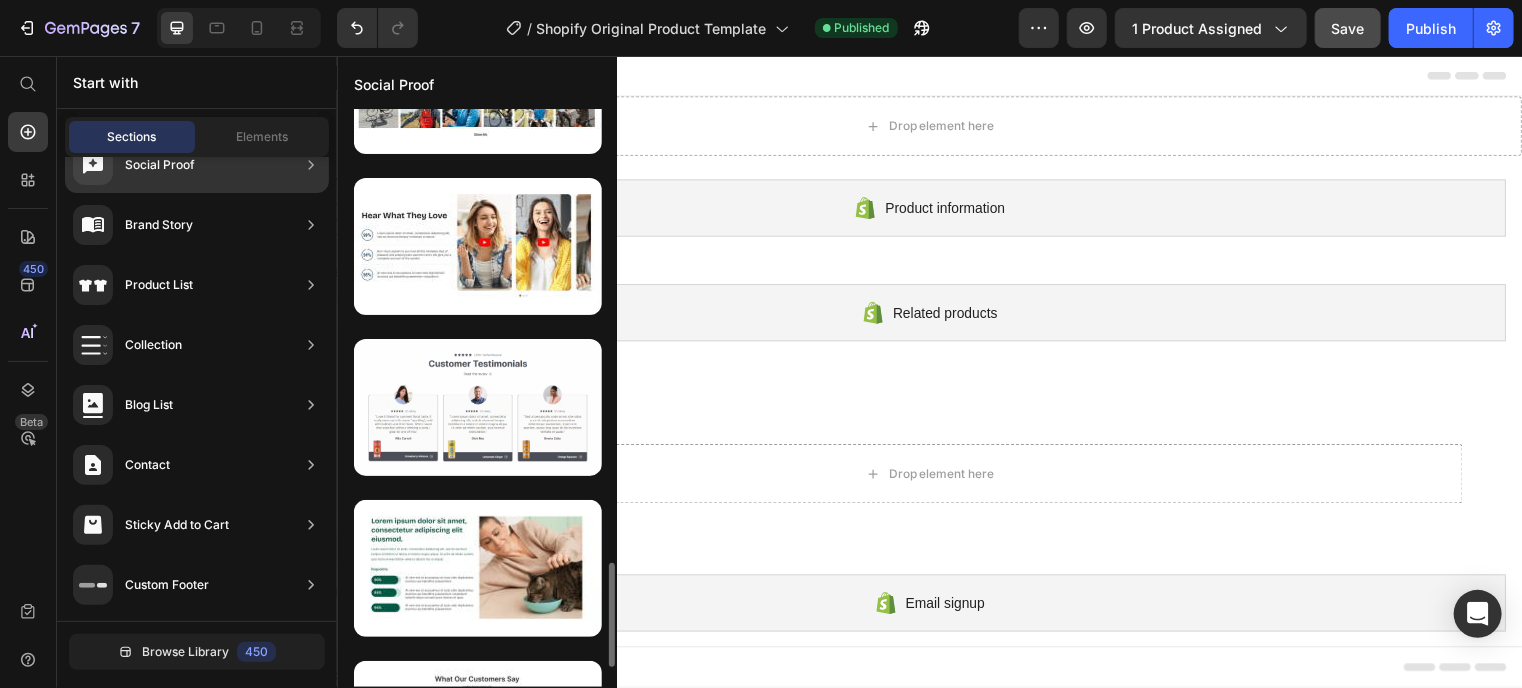 scroll, scrollTop: 2514, scrollLeft: 0, axis: vertical 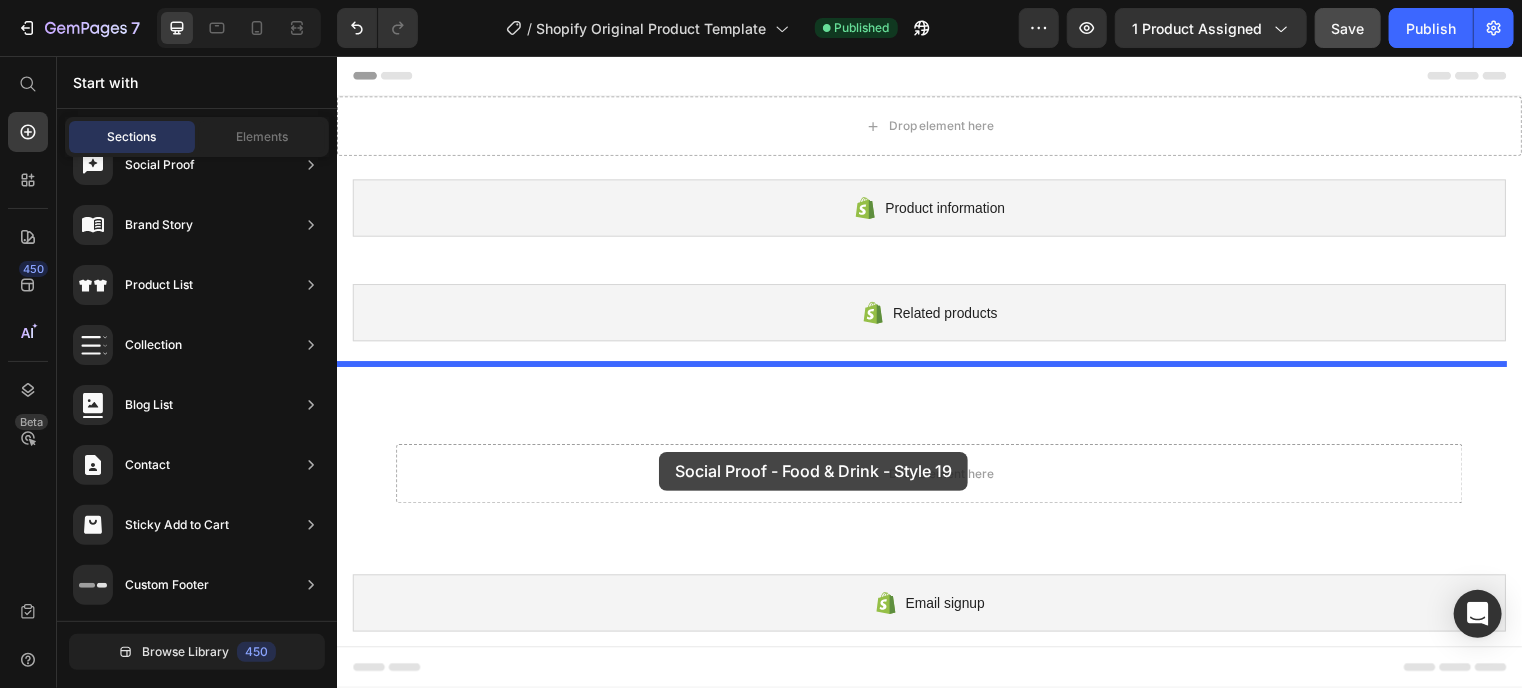 drag, startPoint x: 755, startPoint y: 470, endPoint x: 662, endPoint y: 456, distance: 94.04786 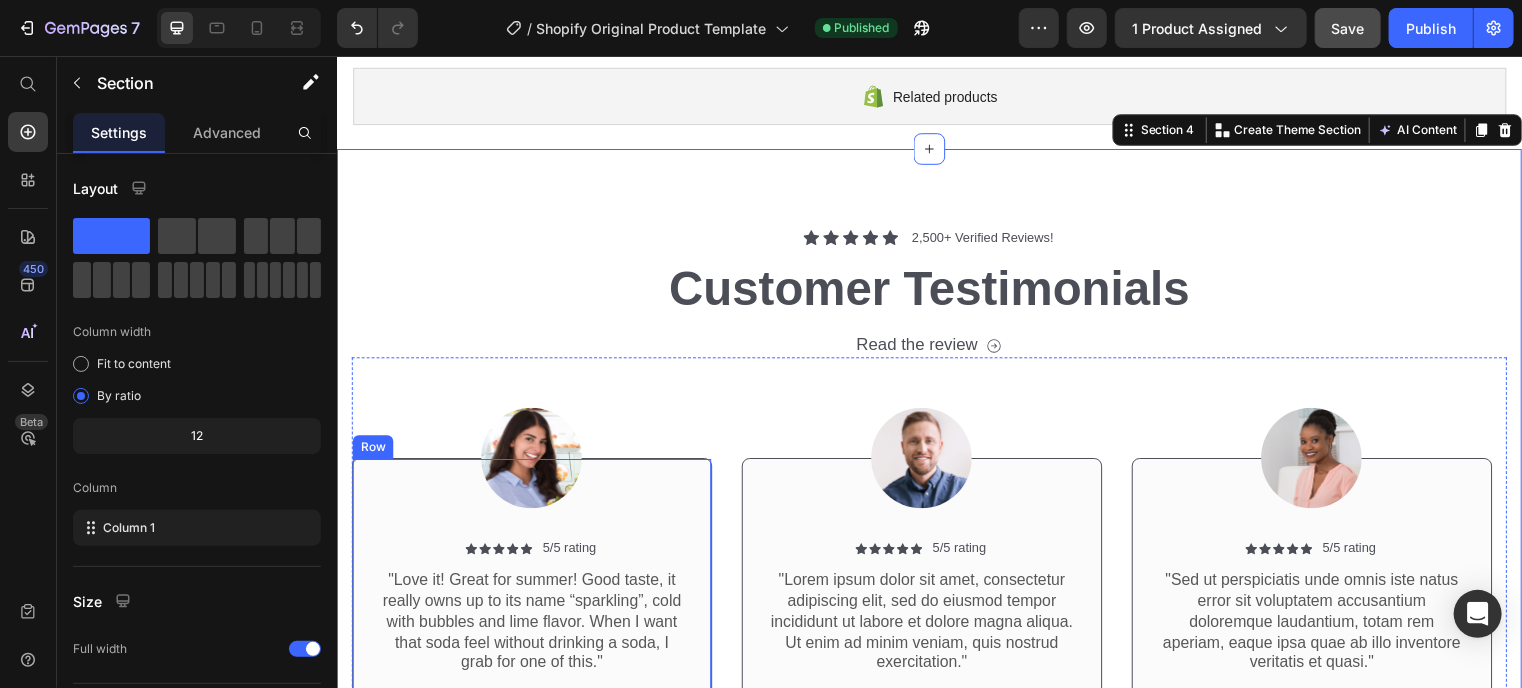 scroll, scrollTop: 218, scrollLeft: 0, axis: vertical 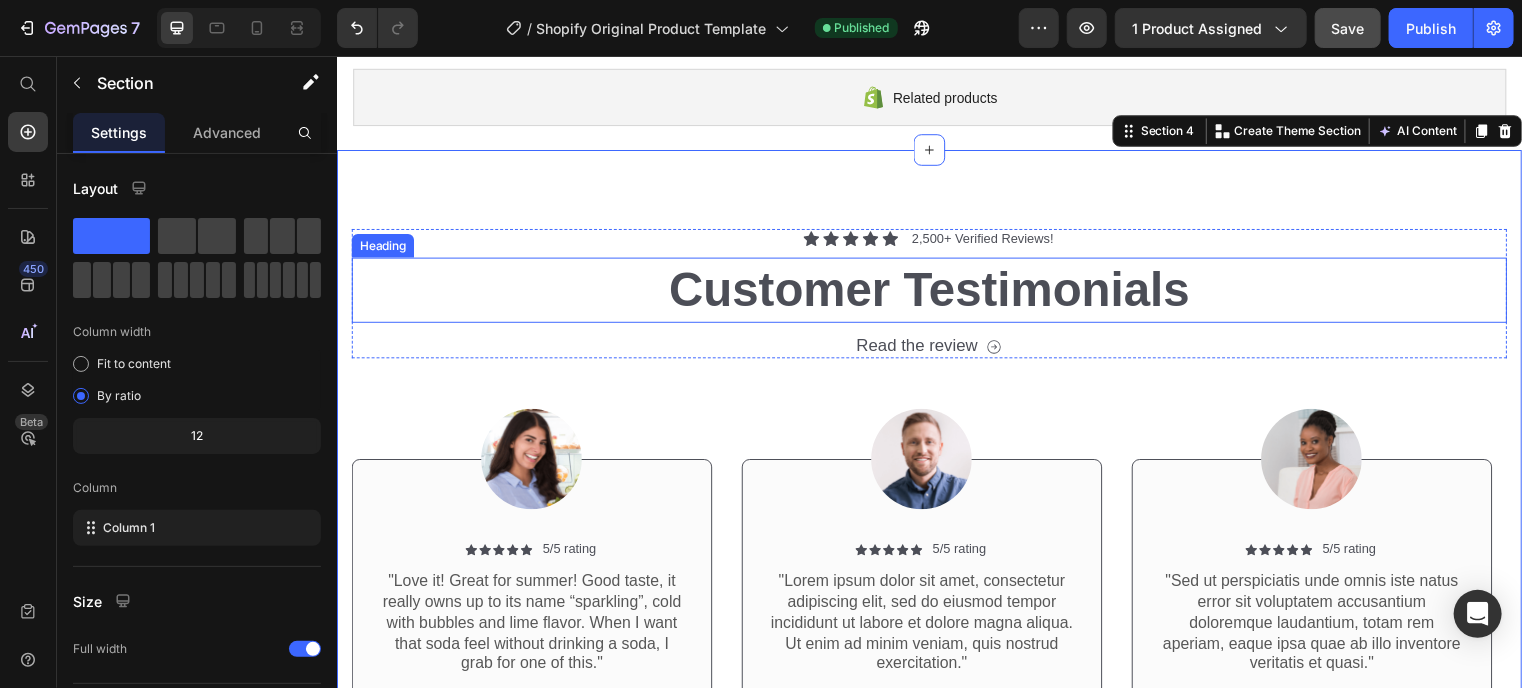 click on "Customer Testimonials" at bounding box center (936, 292) 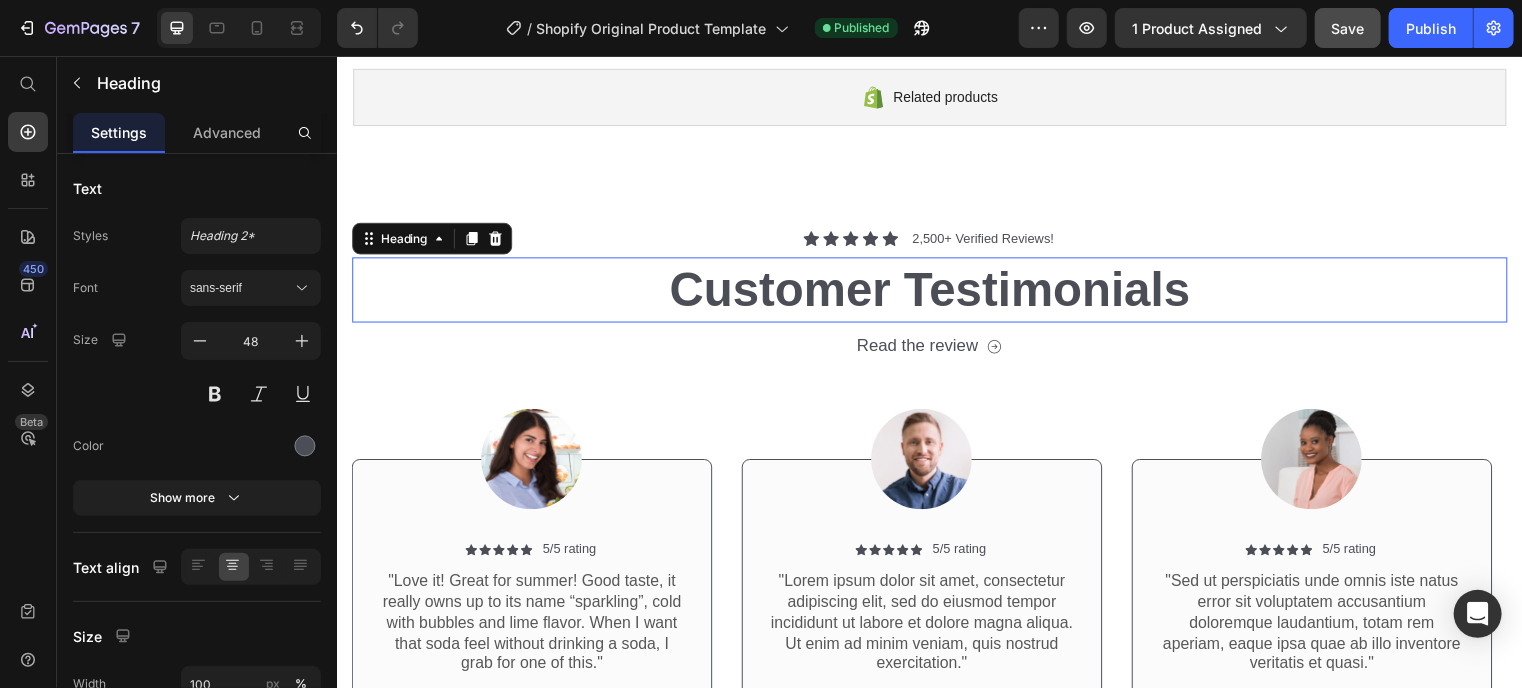 click on "Customer Testimonials" at bounding box center [936, 292] 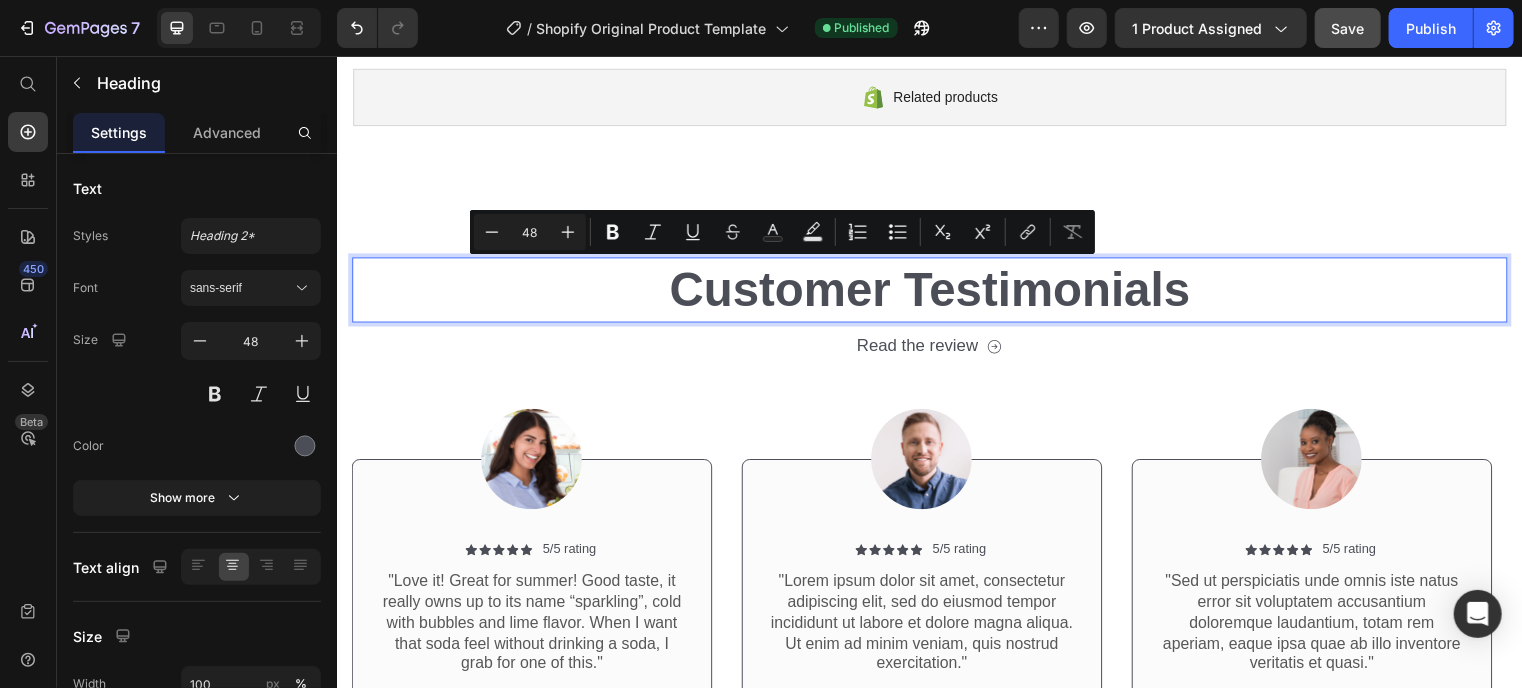click on "Customer Testimonials" at bounding box center [936, 292] 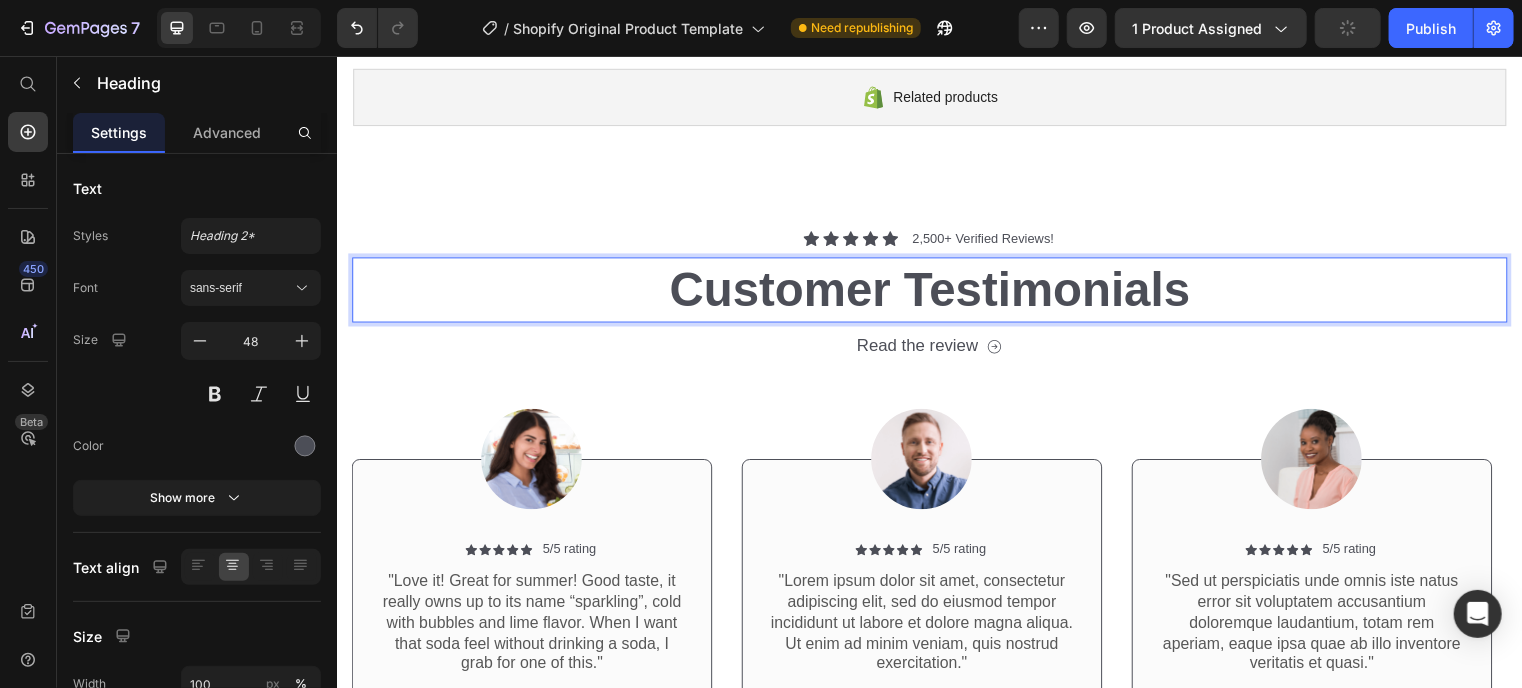 click on "Customer Testimonials" at bounding box center [936, 292] 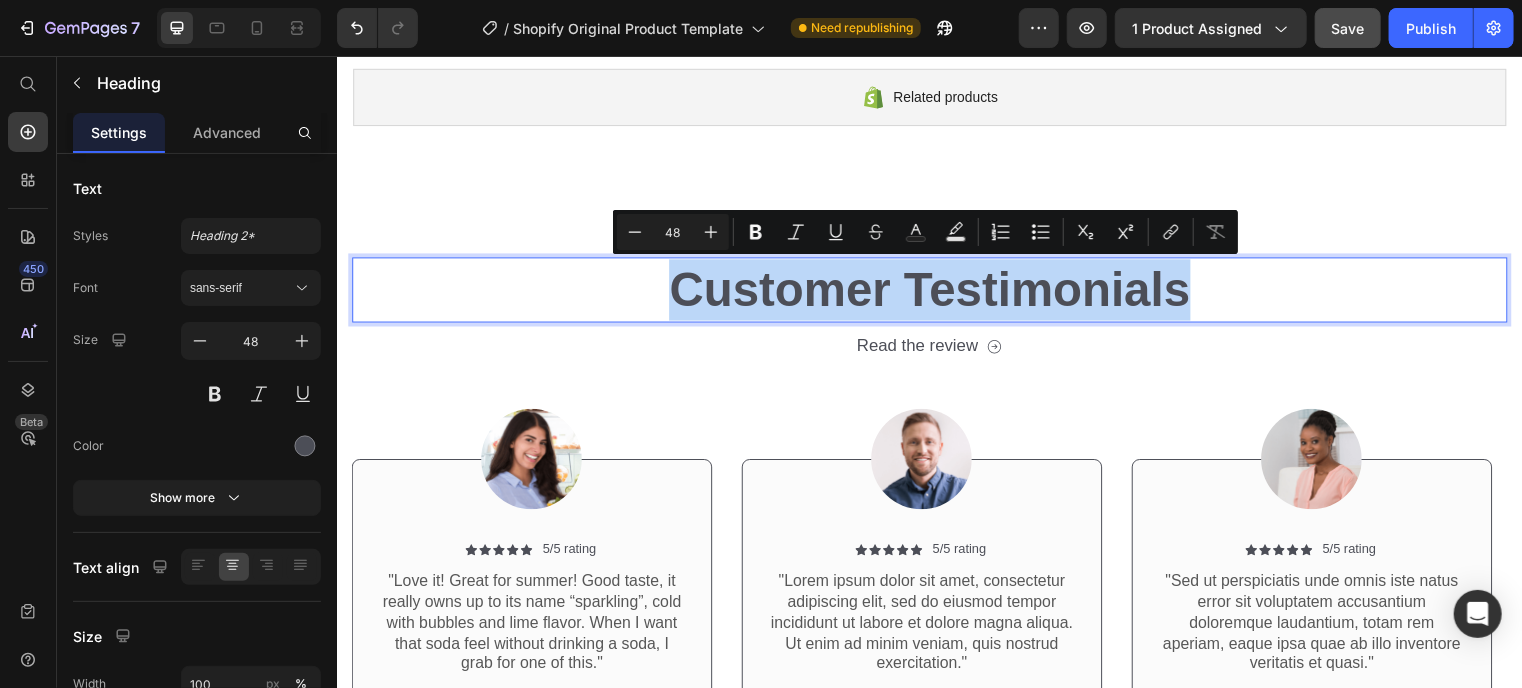 drag, startPoint x: 1201, startPoint y: 290, endPoint x: 667, endPoint y: 292, distance: 534.0037 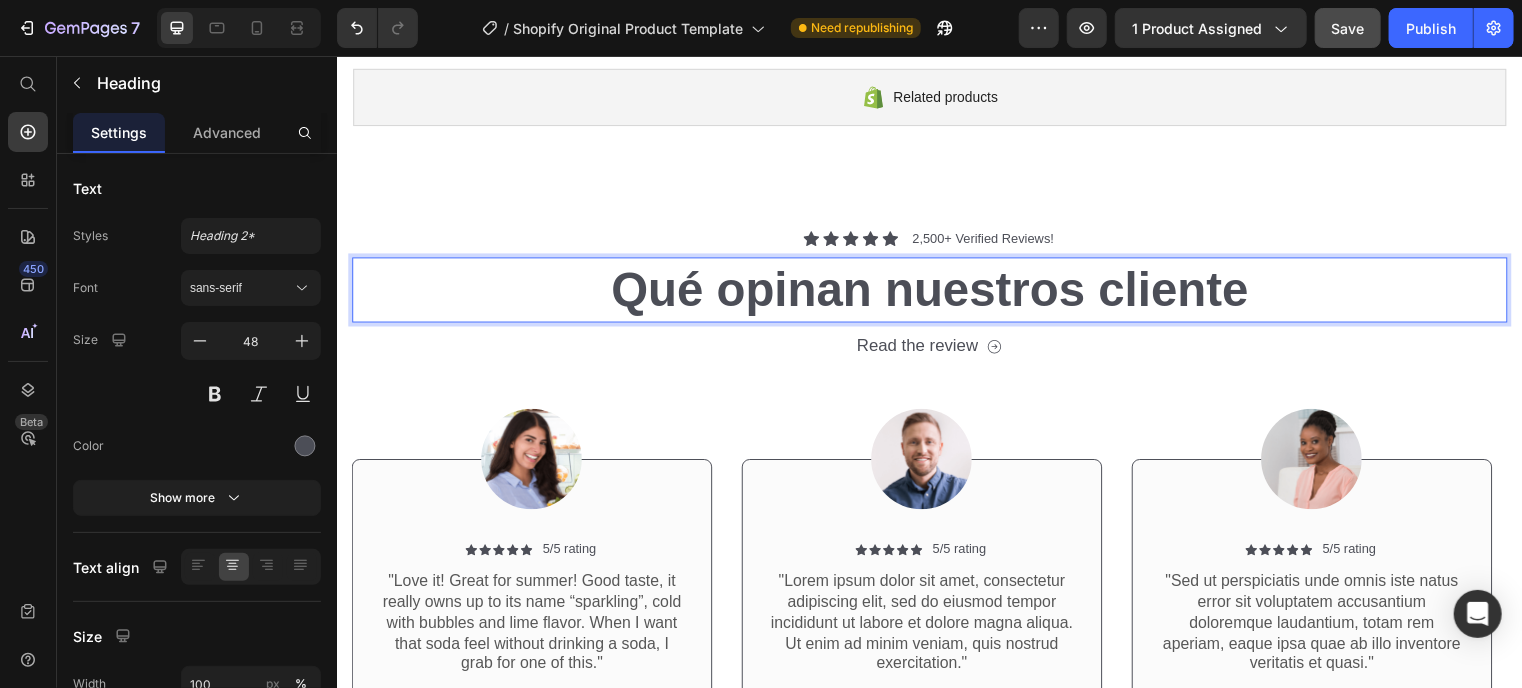 click on "Qué opinan nuestros cliente" at bounding box center [936, 292] 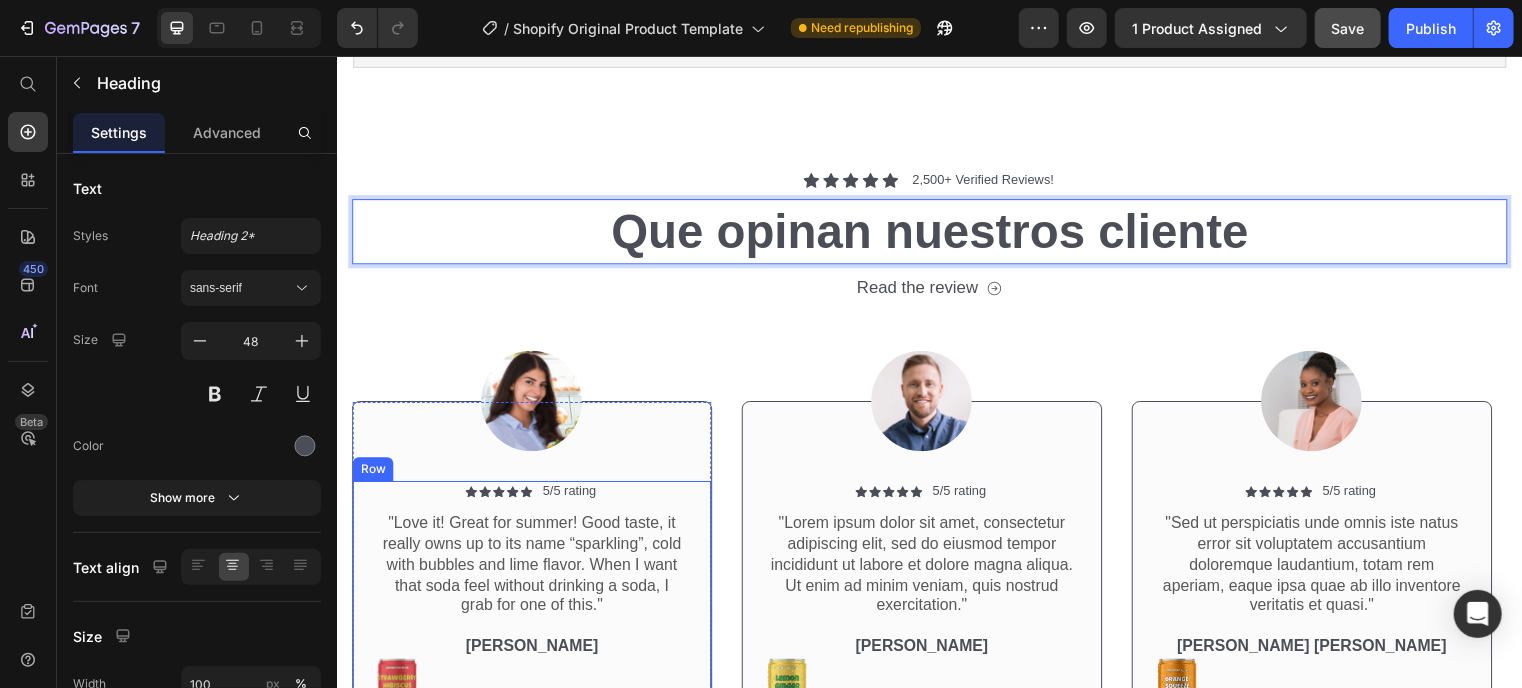 scroll, scrollTop: 323, scrollLeft: 0, axis: vertical 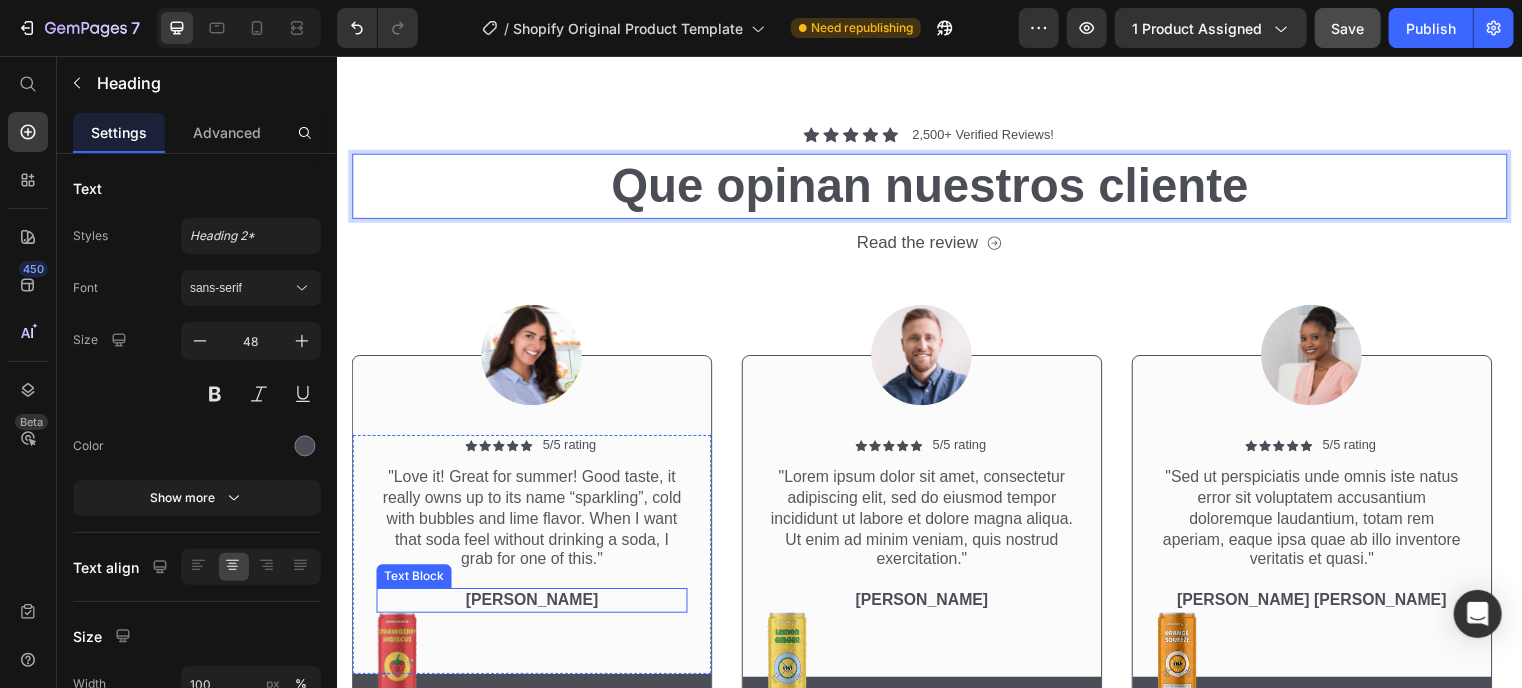 click on "[PERSON_NAME]" at bounding box center (533, 606) 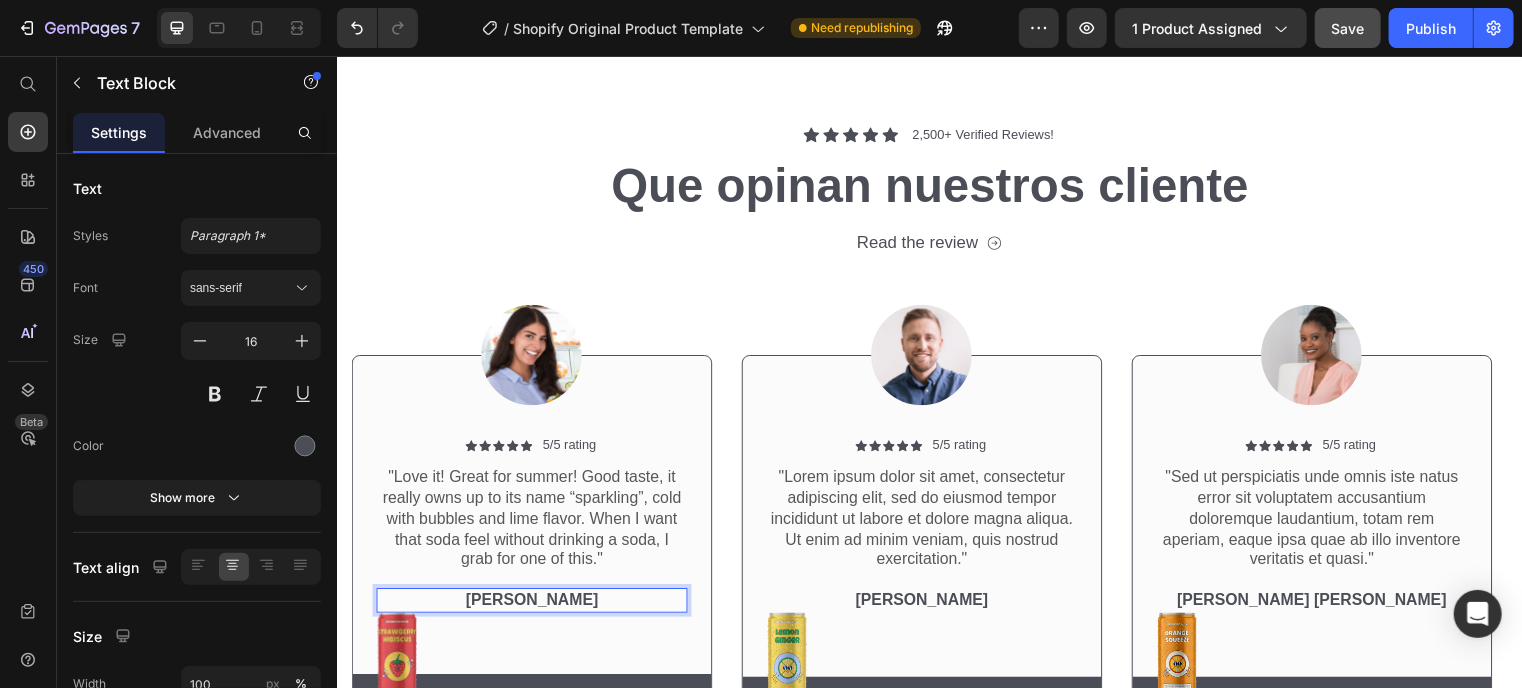 click on "[PERSON_NAME]" at bounding box center (533, 606) 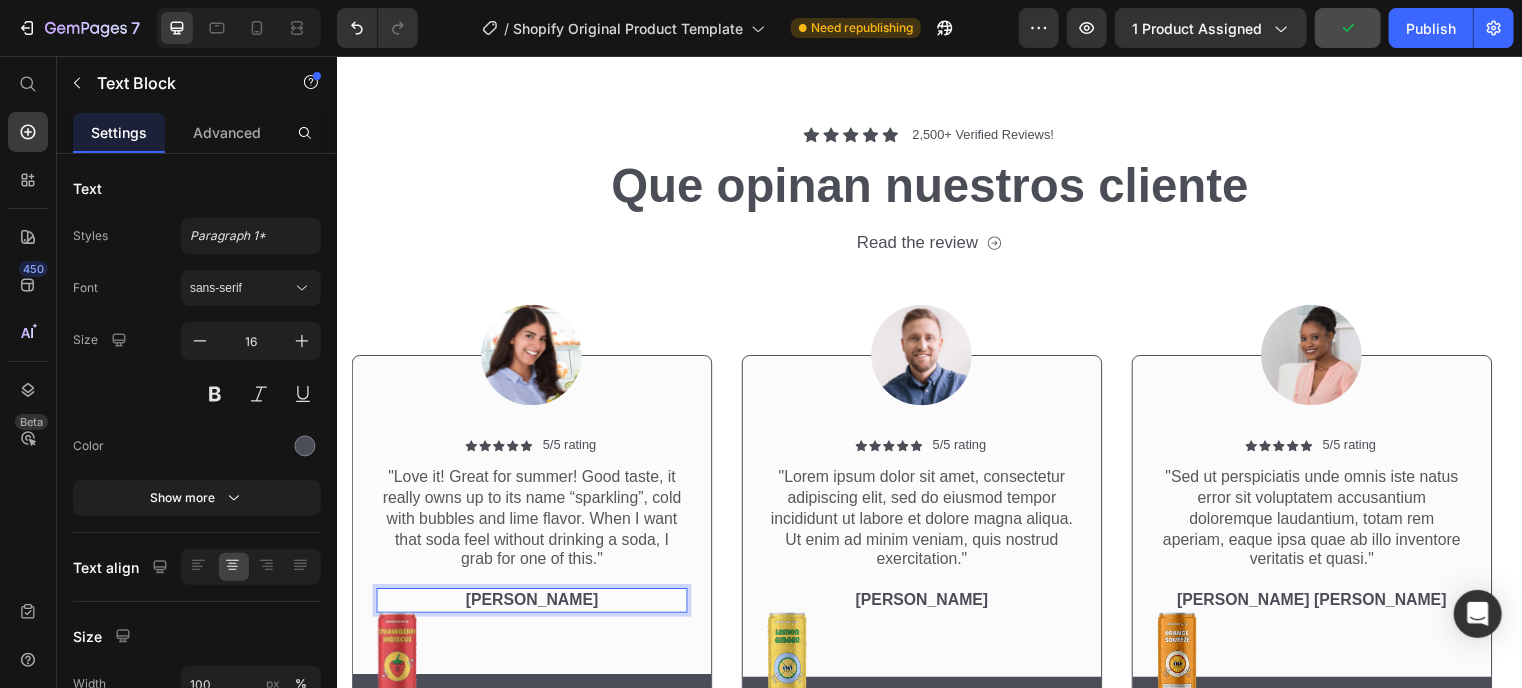 click on "[PERSON_NAME]" at bounding box center (533, 606) 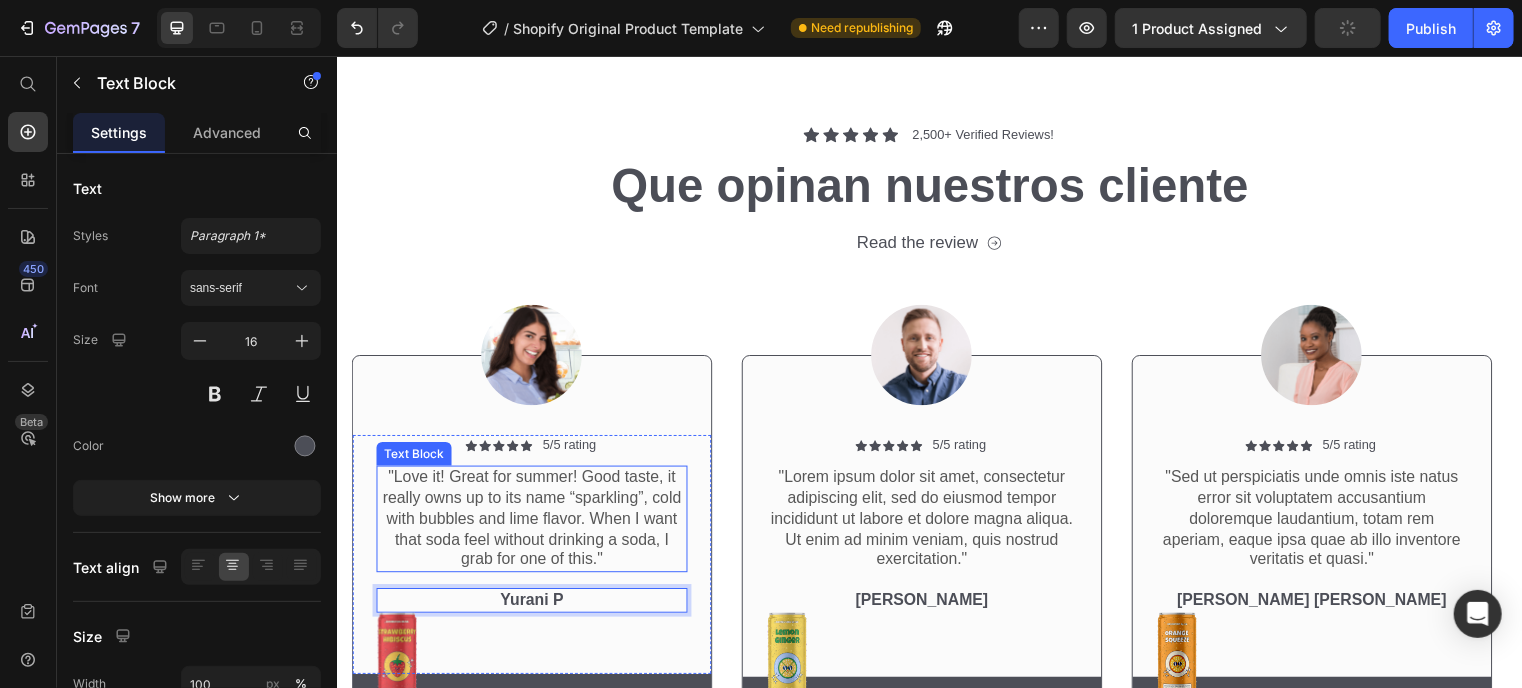 click on ""Love it! Great for summer! Good taste, it really owns up to its name “sparkling”, cold with bubbles and lime flavor. When I want that soda feel without drinking a soda, I grab for one of this."" at bounding box center (533, 524) 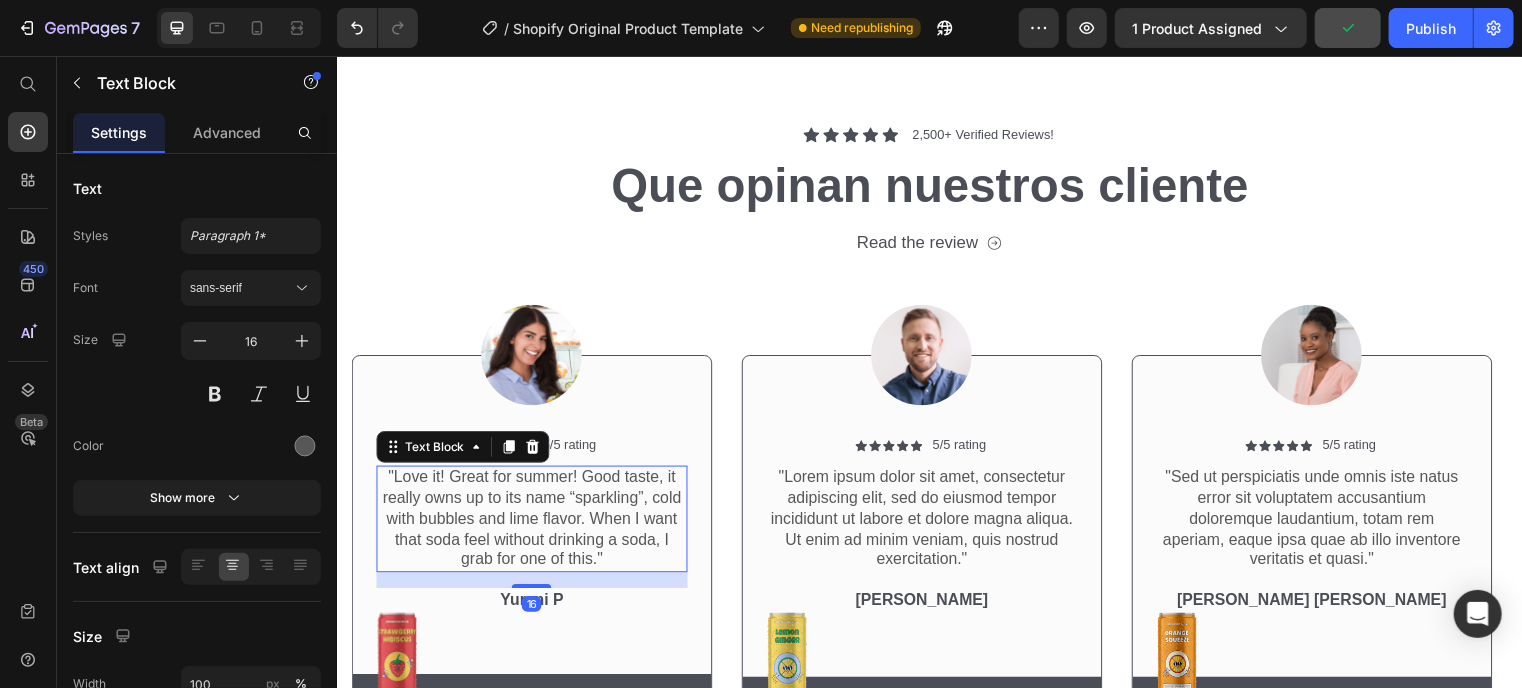 click on ""Love it! Great for summer! Good taste, it really owns up to its name “sparkling”, cold with bubbles and lime flavor. When I want that soda feel without drinking a soda, I grab for one of this."" at bounding box center (533, 524) 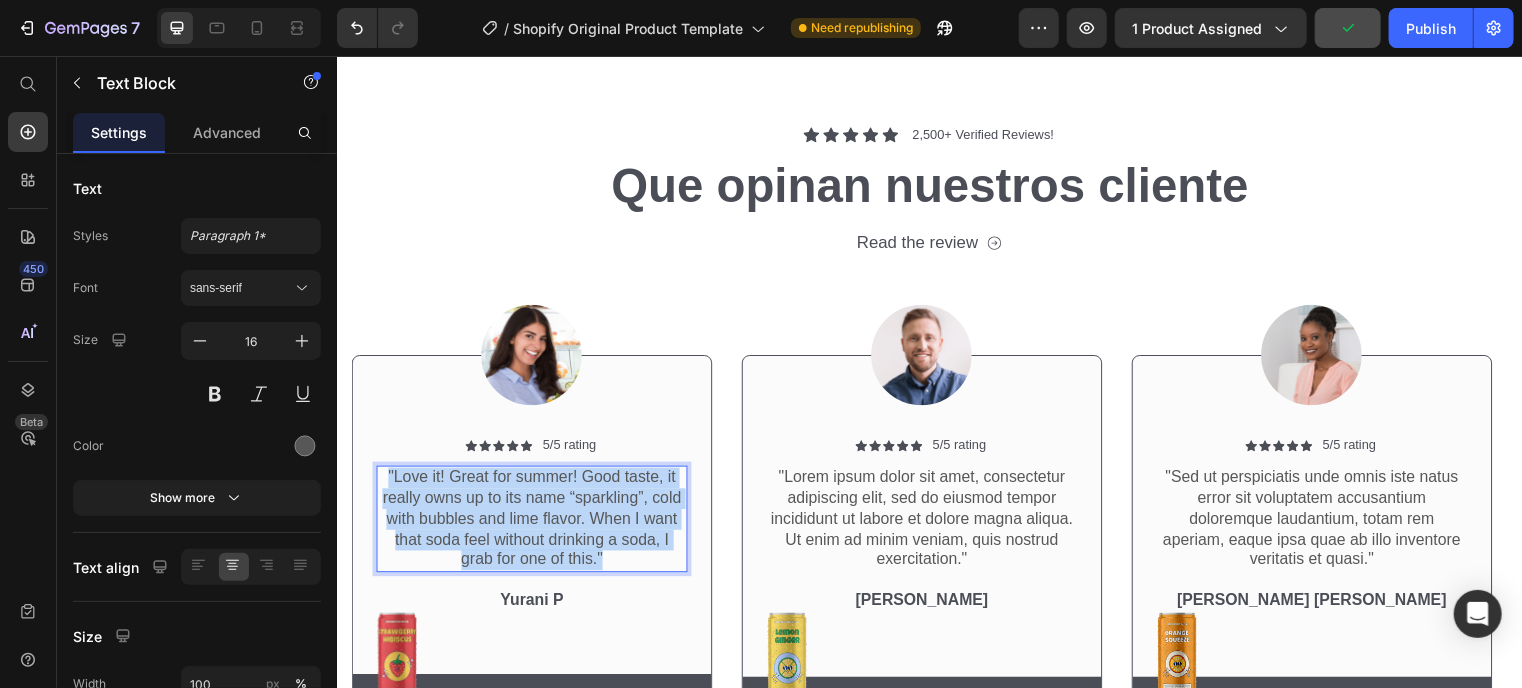 click on ""Love it! Great for summer! Good taste, it really owns up to its name “sparkling”, cold with bubbles and lime flavor. When I want that soda feel without drinking a soda, I grab for one of this."" at bounding box center [533, 524] 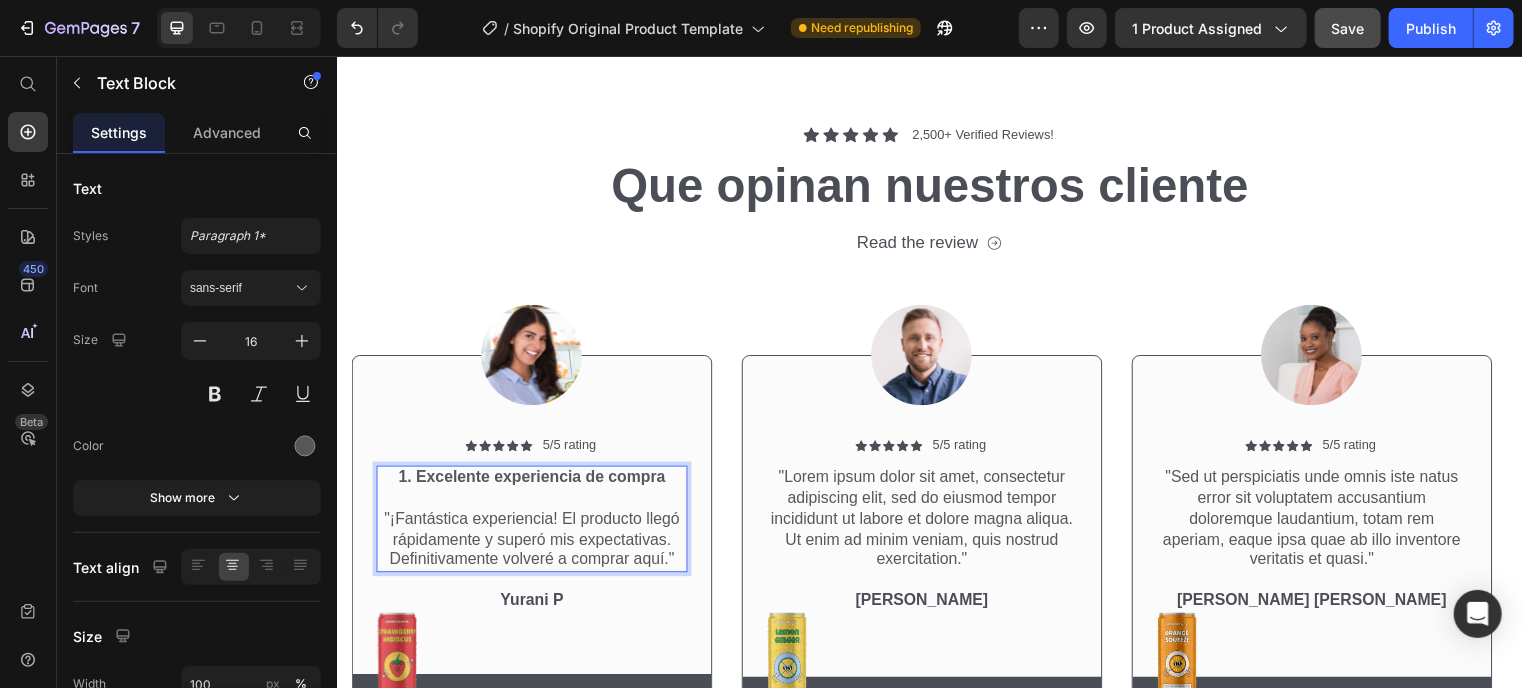 click on "1. Excelente experiencia de compra" at bounding box center [533, 481] 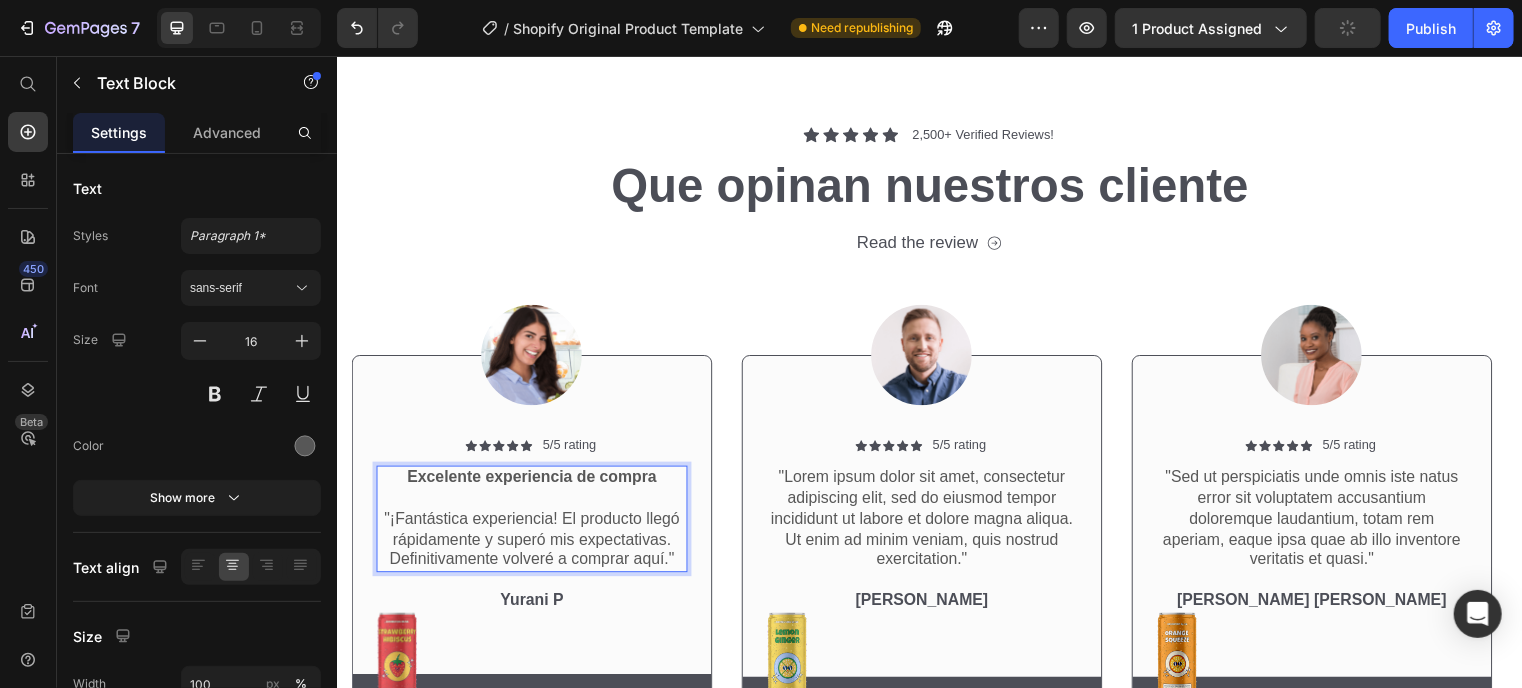 click on ""¡Fantástica experiencia! El producto llegó rápidamente y superó mis expectativas. Definitivamente volveré a comprar aquí."" at bounding box center [533, 545] 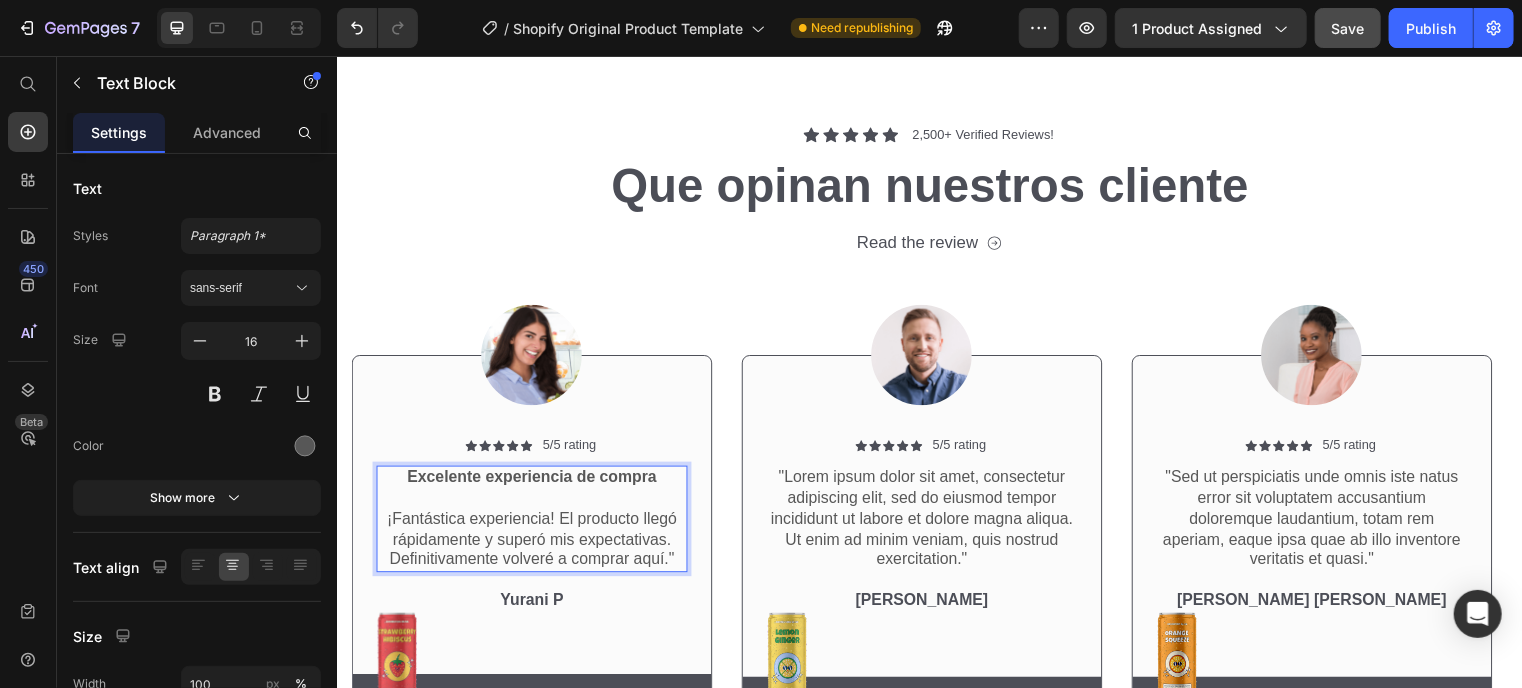 scroll, scrollTop: 361, scrollLeft: 0, axis: vertical 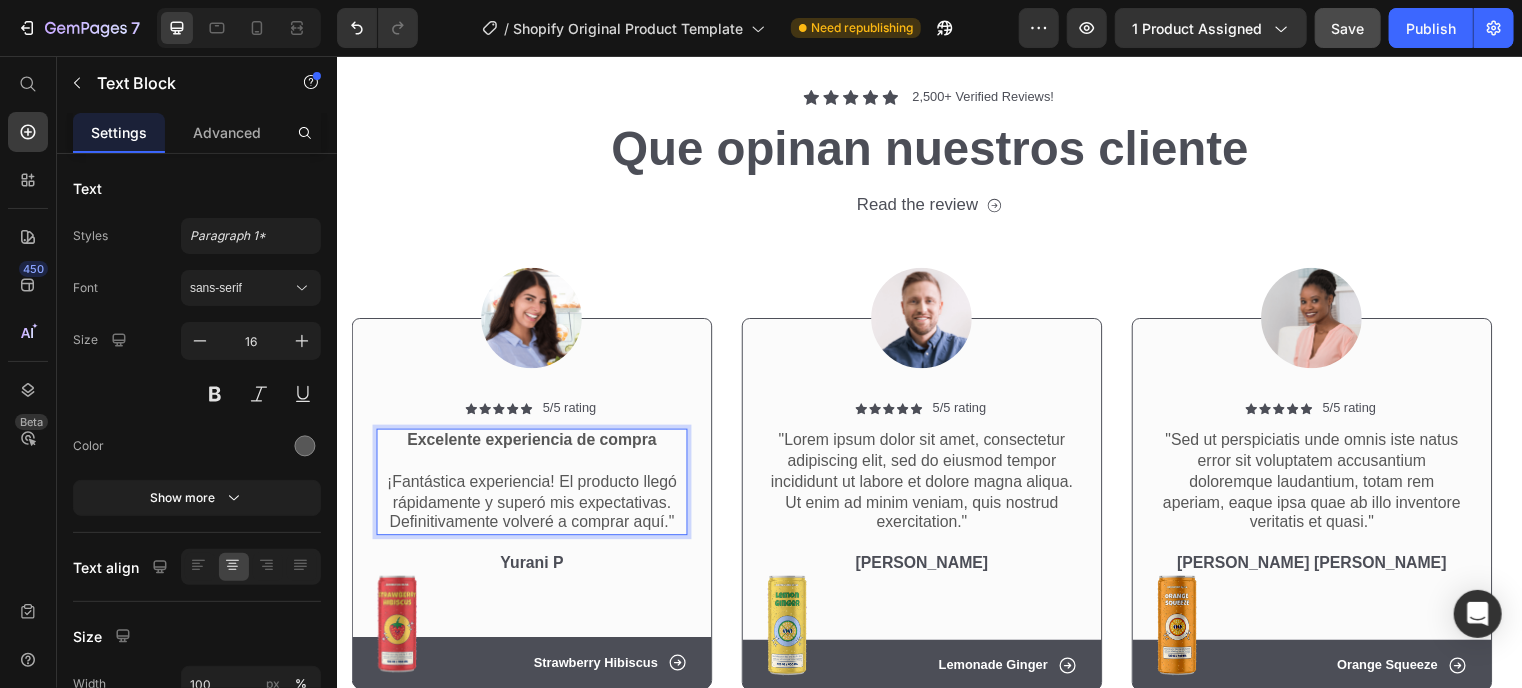 click on "¡Fantástica experiencia! El producto llegó rápidamente y superó mis expectativas. Definitivamente volveré a comprar aquí."" at bounding box center [533, 507] 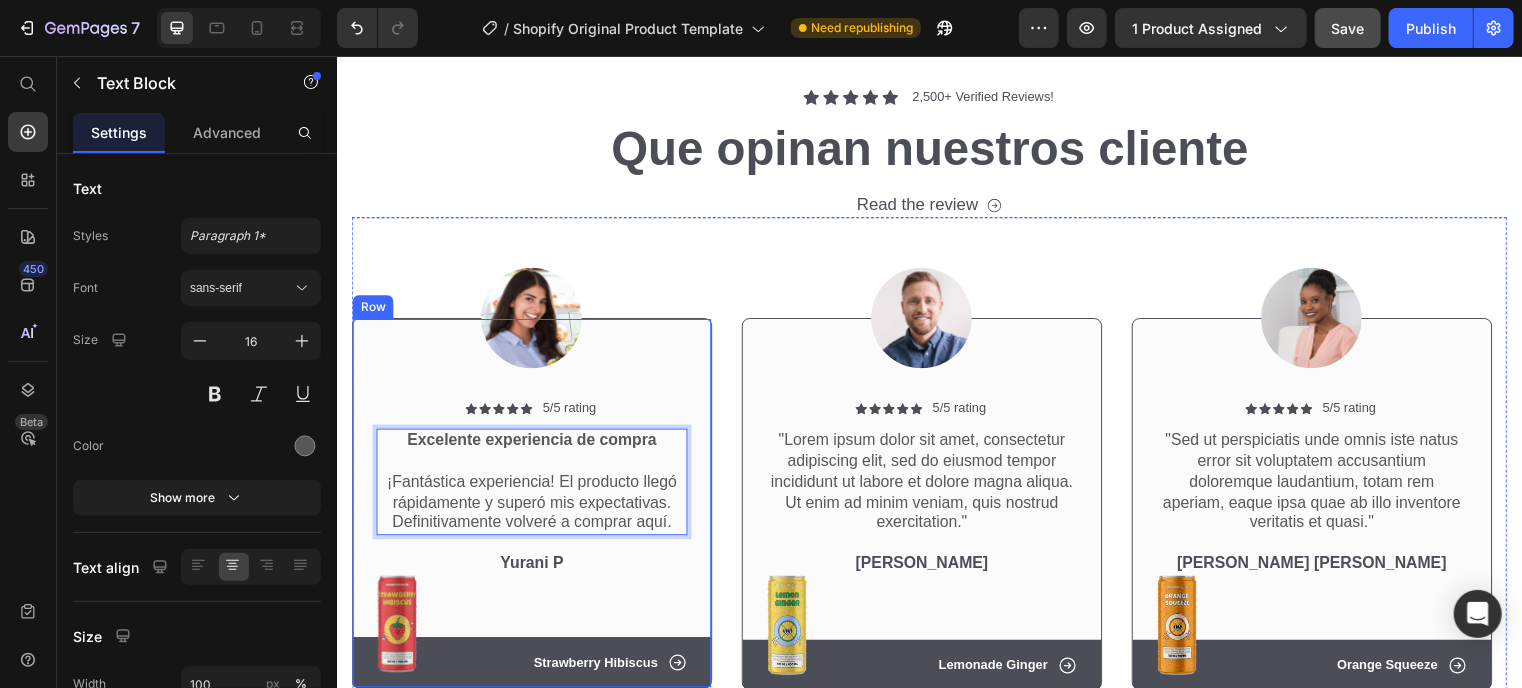 click on "Icon Icon Icon Icon Icon Icon List 5/5 rating Text Block Row Excelente experiencia de compra ¡Fantástica experiencia! El producto llegó rápidamente y superó mis expectativas. Definitivamente volveré a comprar aquí. Text Block   16 Yurani P Text Block Image Row Row
Icon Strawberry Hibiscus Text Block Row Hero Banner Row" at bounding box center (533, 507) 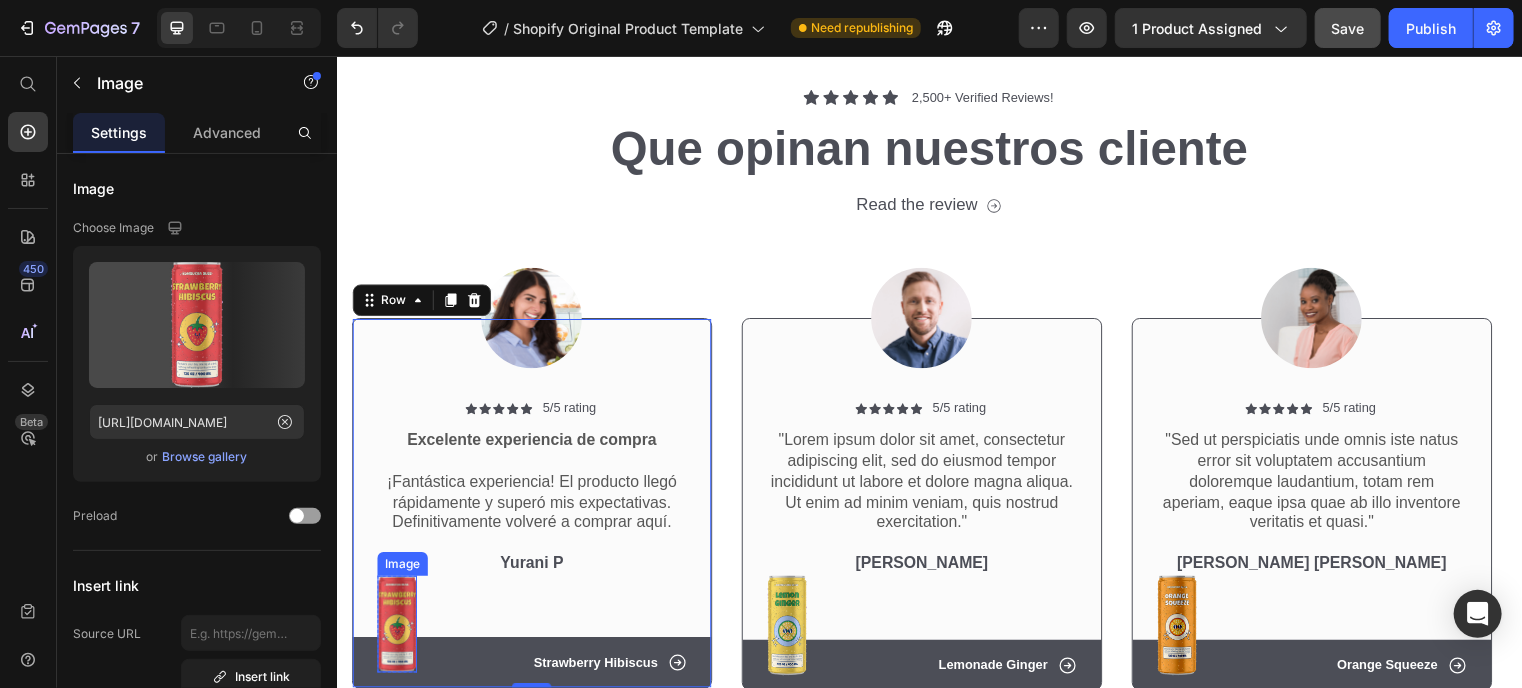 click at bounding box center (397, 630) 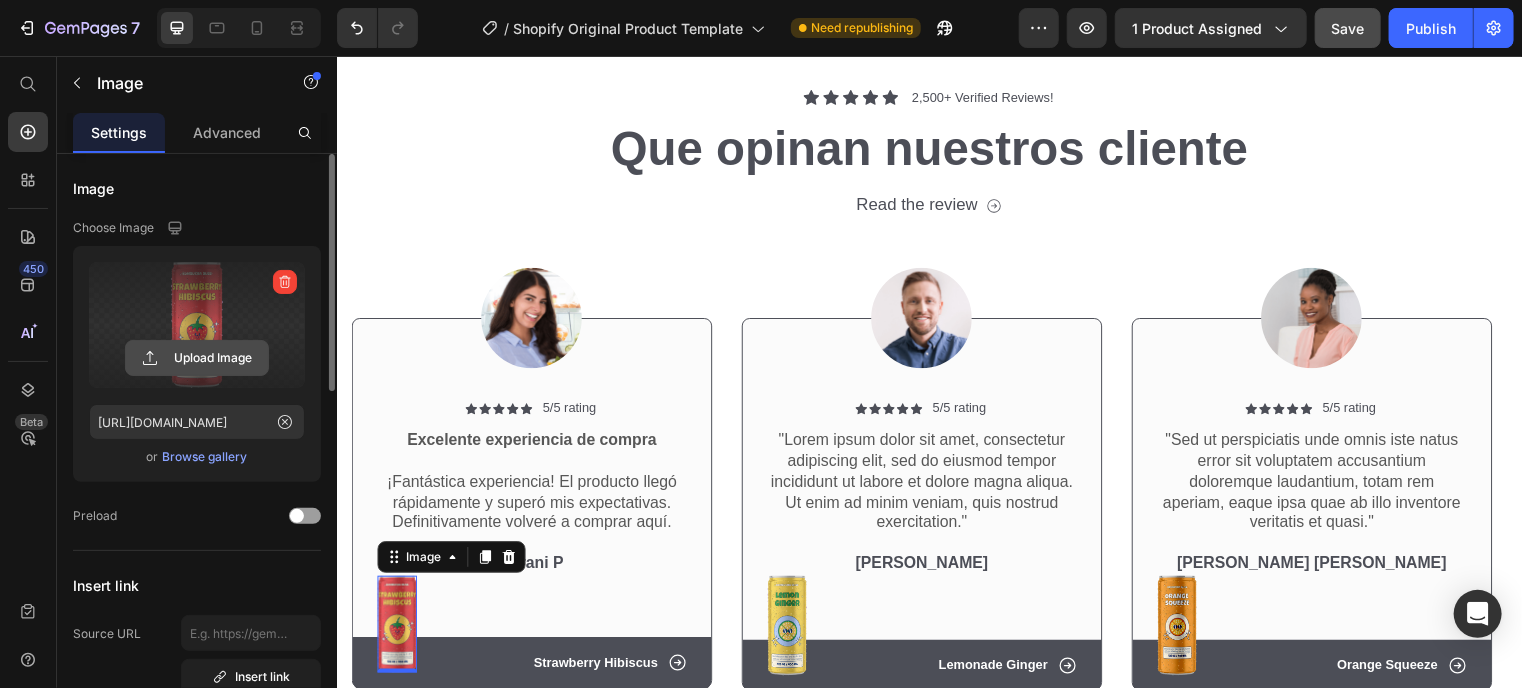 click 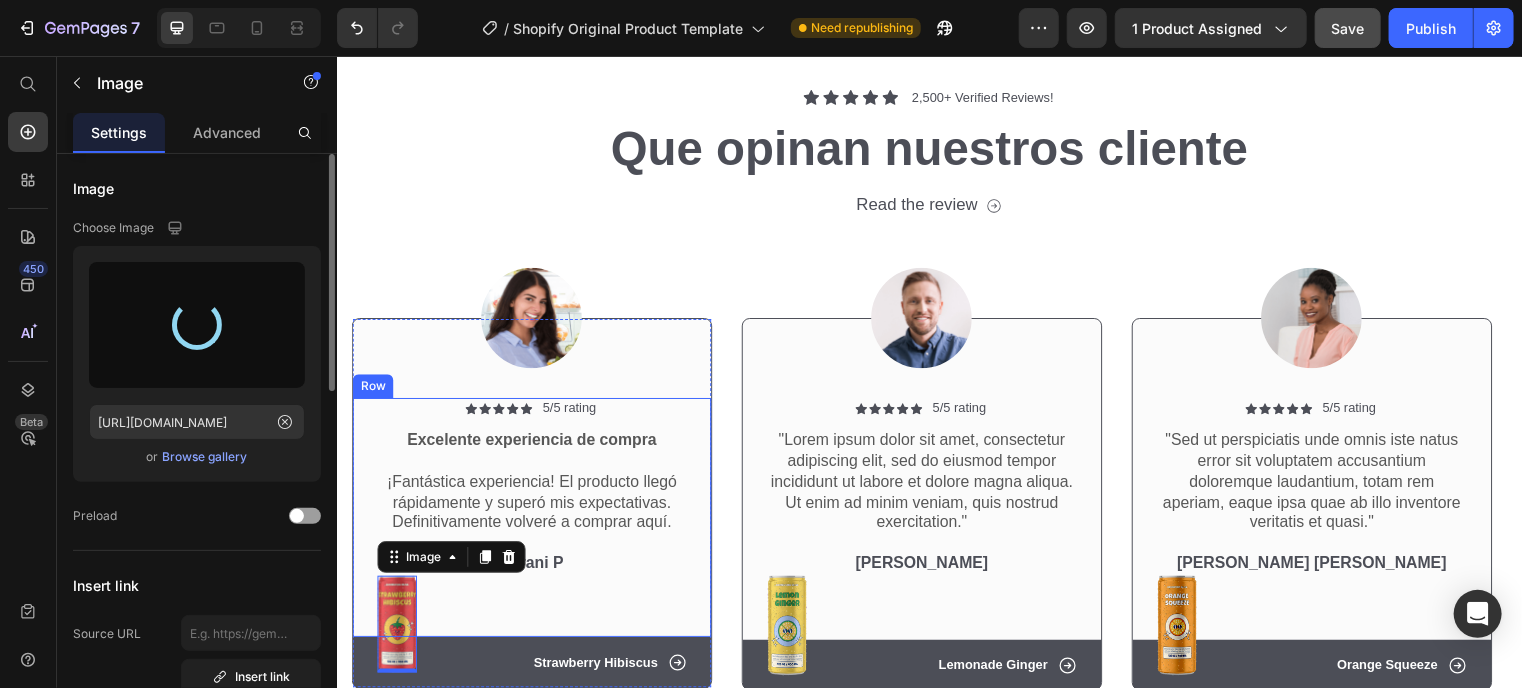 type on "[URL][DOMAIN_NAME]" 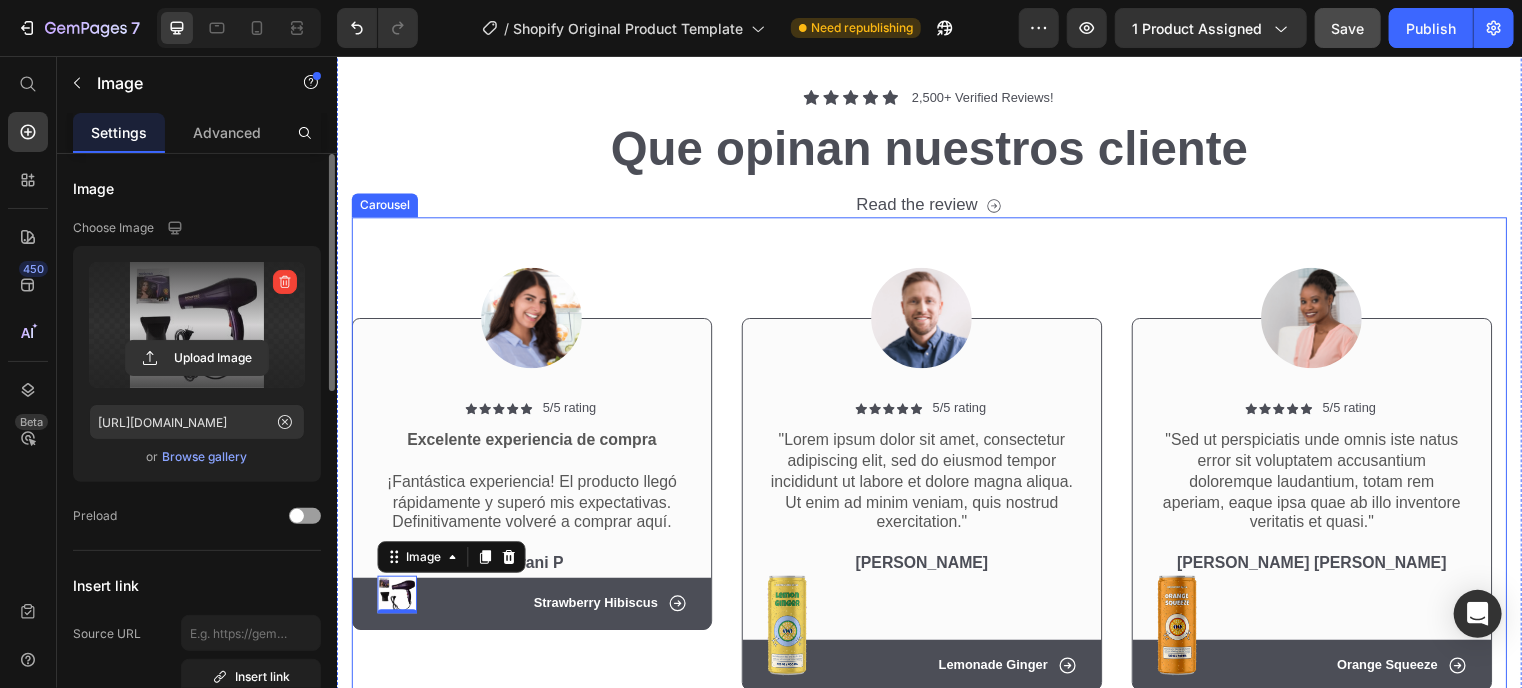 click on "Image Icon Icon Icon Icon Icon Icon List 5/5 rating Text Block Row Excelente experiencia de compra ¡Fantástica experiencia! El producto llegó rápidamente y superó mis expectativas. Definitivamente volveré a comprar aquí. Text Block Yurani P Text Block Image   0 Row Row
Icon Strawberry Hibiscus Text Block Row Hero Banner Row" at bounding box center [533, 457] 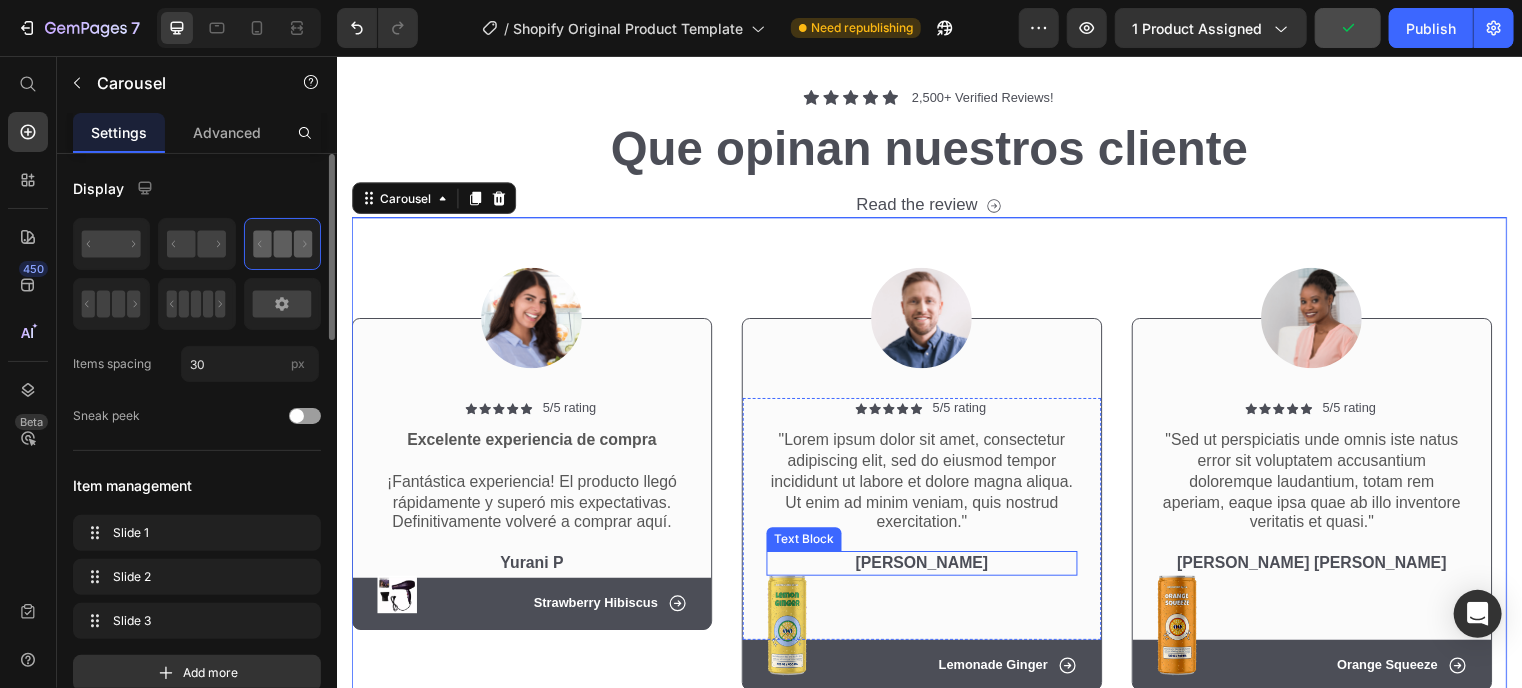 click on "[PERSON_NAME]" at bounding box center (928, 568) 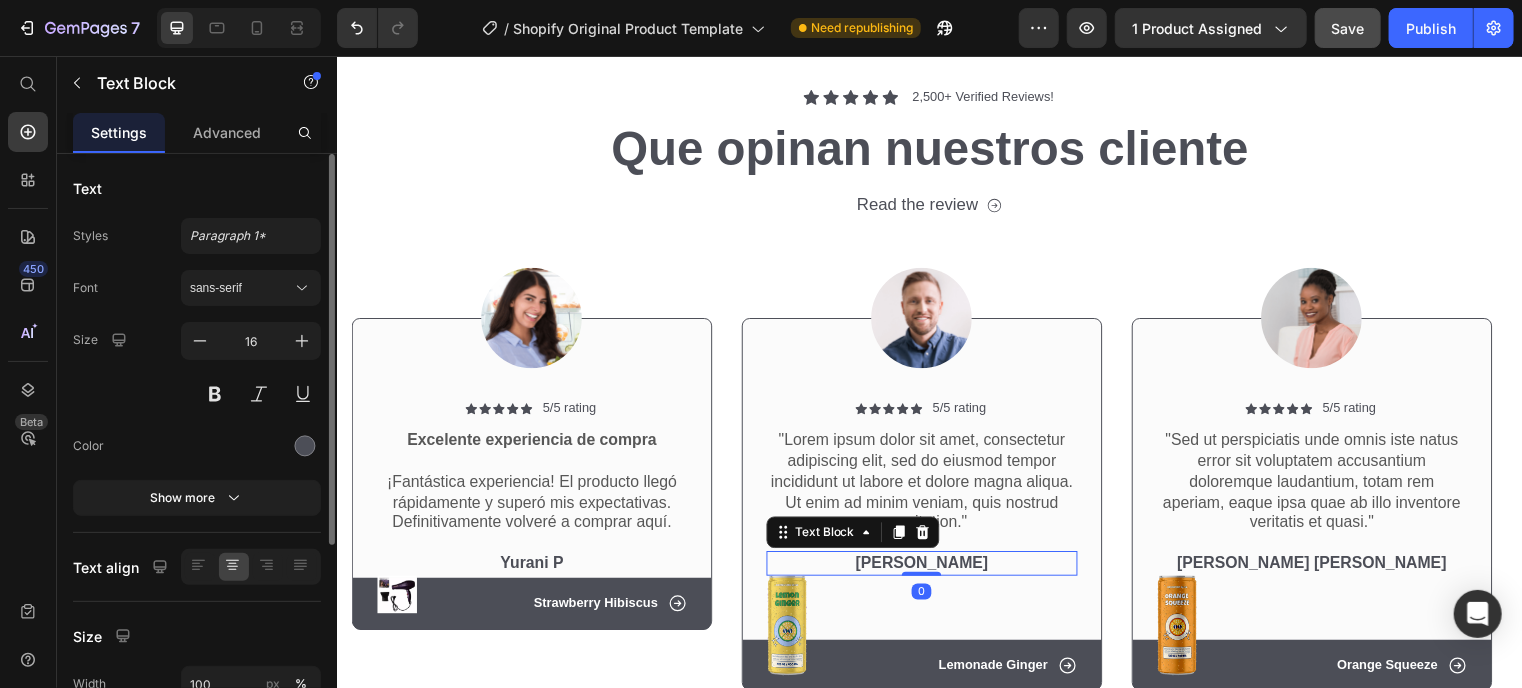 click on "[PERSON_NAME]" at bounding box center (928, 568) 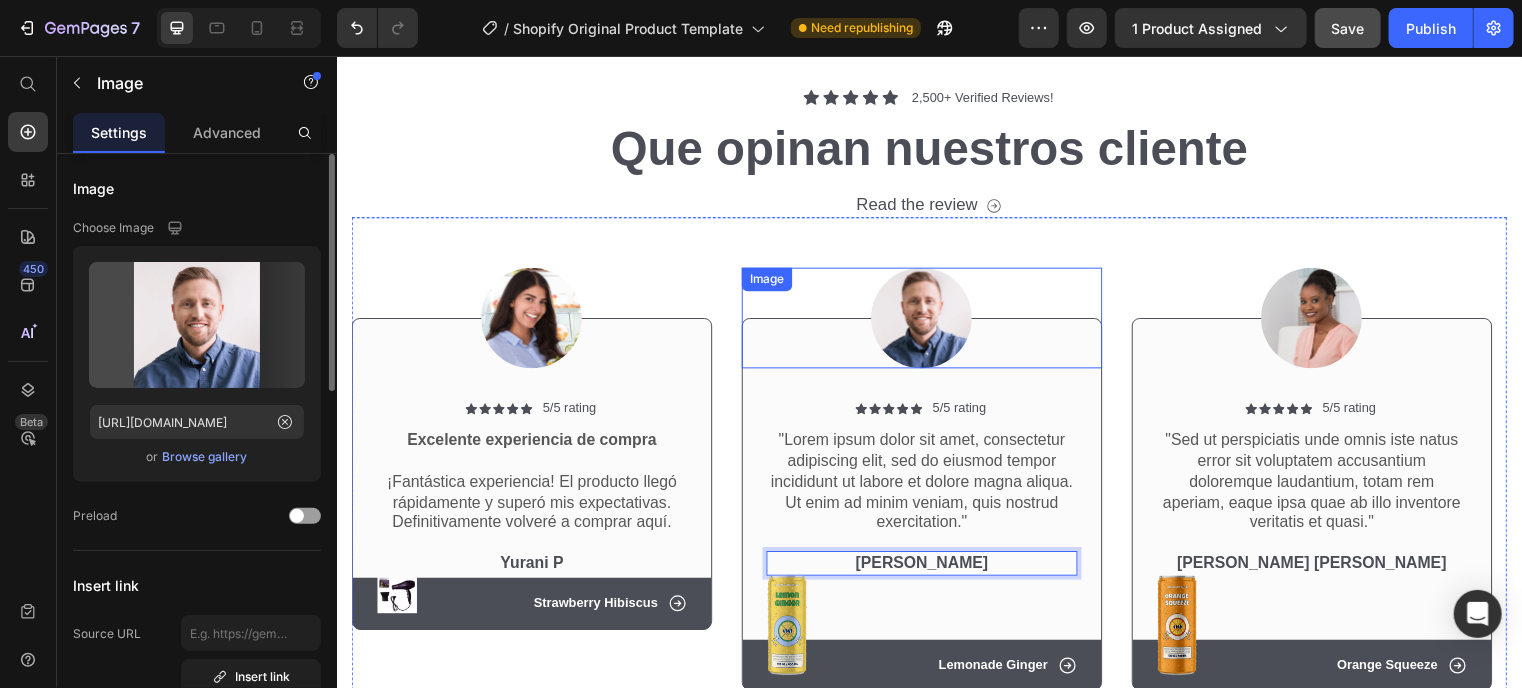 click at bounding box center (928, 320) 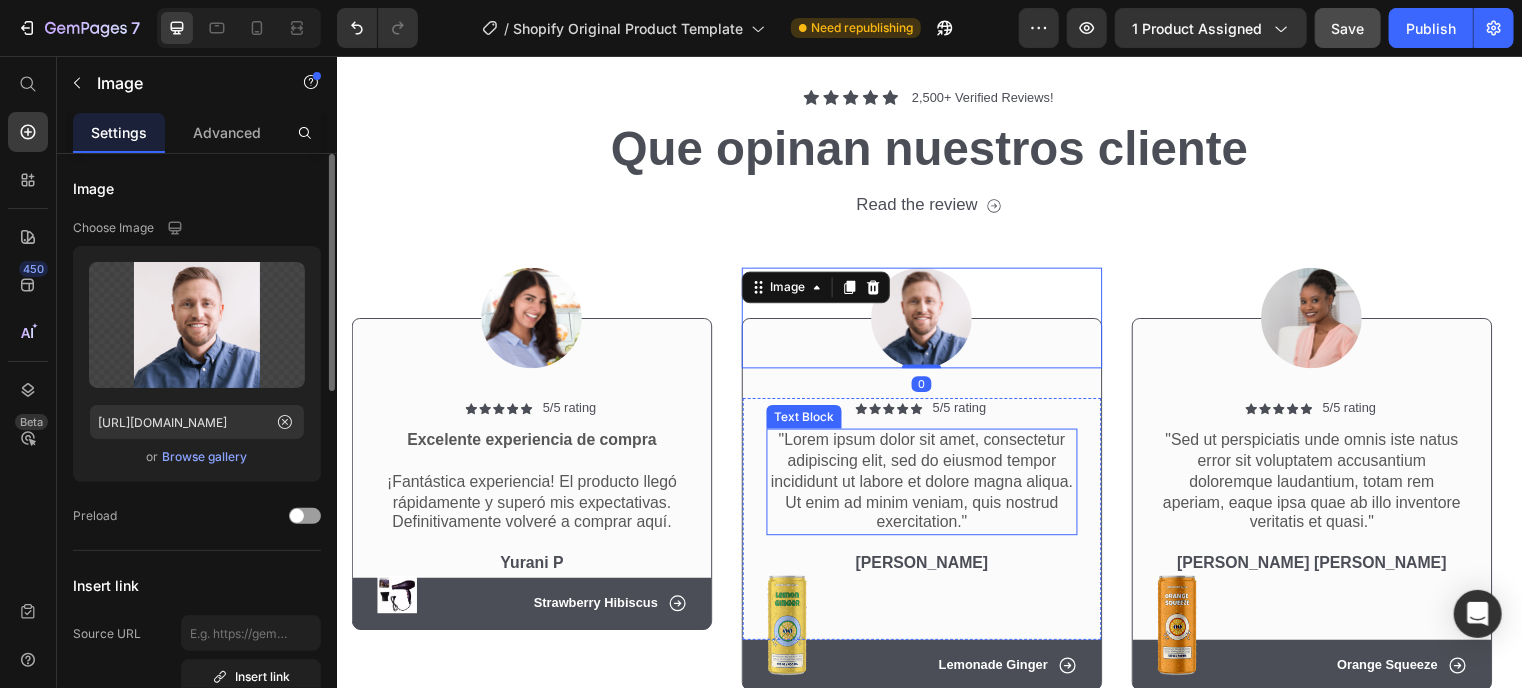 click on ""Lorem ipsum dolor sit amet, consectetur adipiscing elit, sed do eiusmod tempor incididunt ut labore et dolore magna aliqua. Ut enim ad minim veniam, quis nostrud exercitation."" at bounding box center (928, 486) 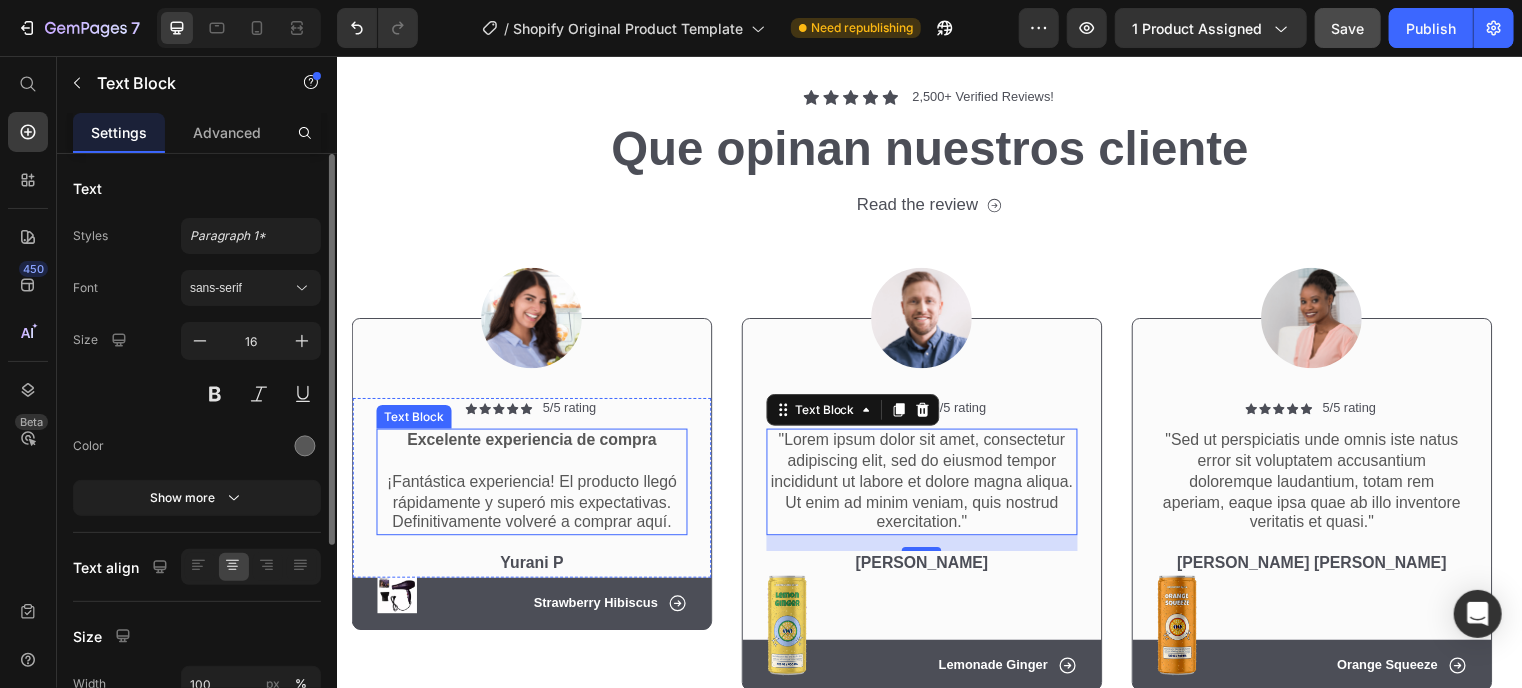 click on "Excelente experiencia de compra" at bounding box center [533, 443] 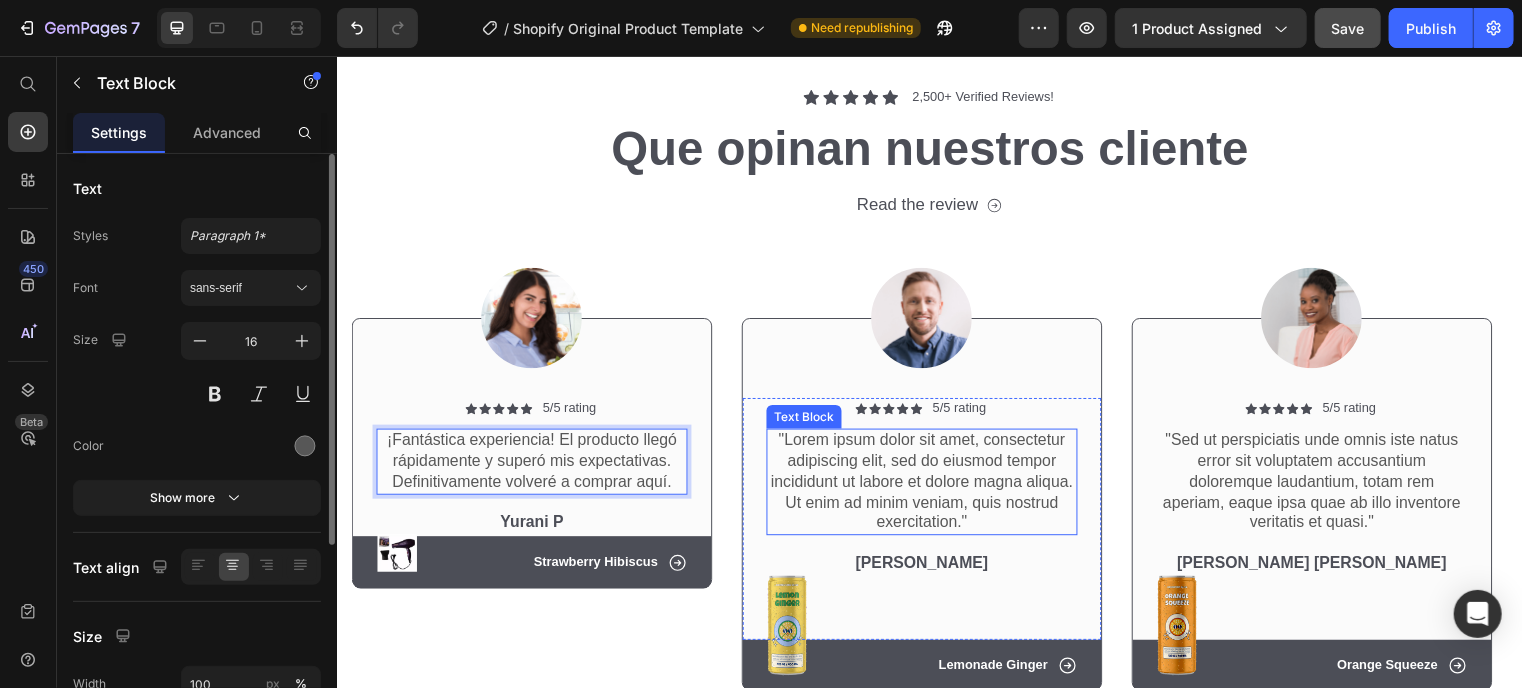 click on ""Lorem ipsum dolor sit amet, consectetur adipiscing elit, sed do eiusmod tempor incididunt ut labore et dolore magna aliqua. Ut enim ad minim veniam, quis nostrud exercitation."" at bounding box center [928, 486] 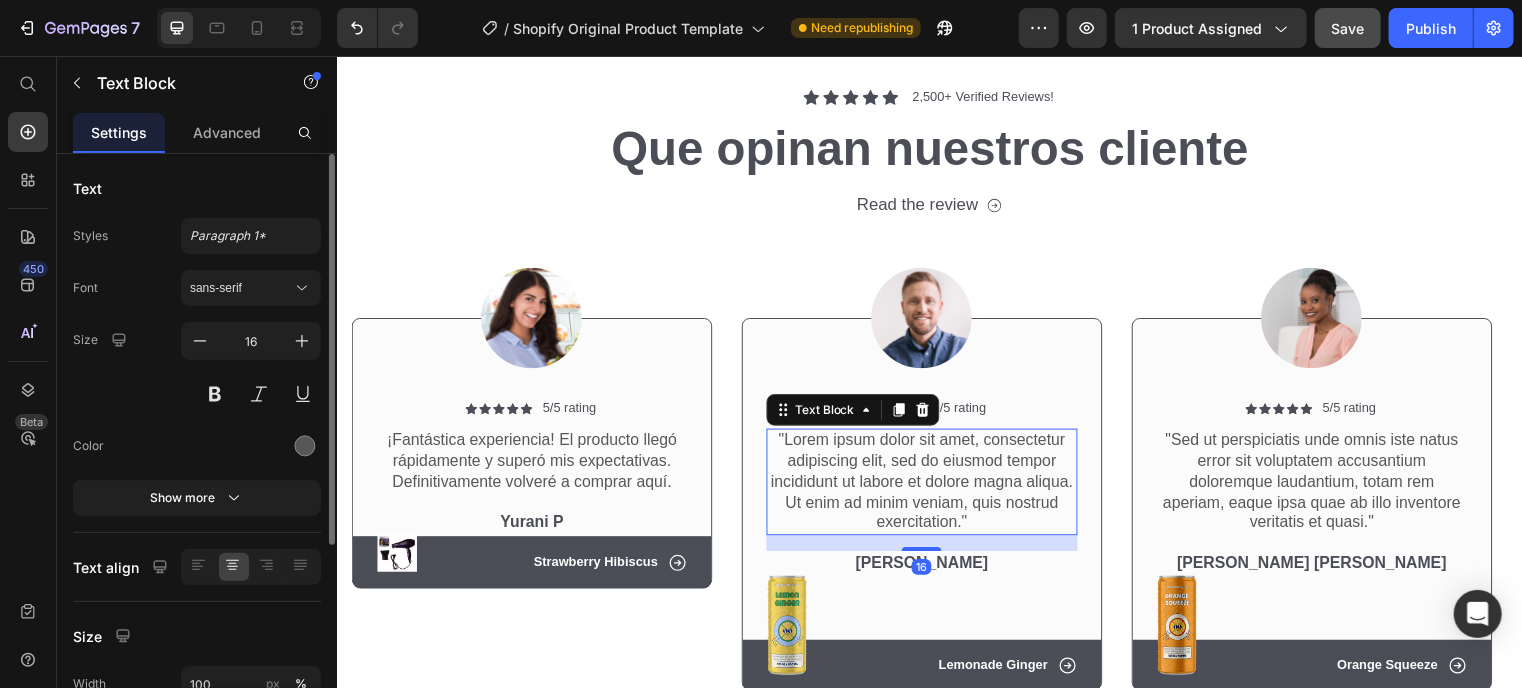 click on ""Lorem ipsum dolor sit amet, consectetur adipiscing elit, sed do eiusmod tempor incididunt ut labore et dolore magna aliqua. Ut enim ad minim veniam, quis nostrud exercitation."" at bounding box center [928, 486] 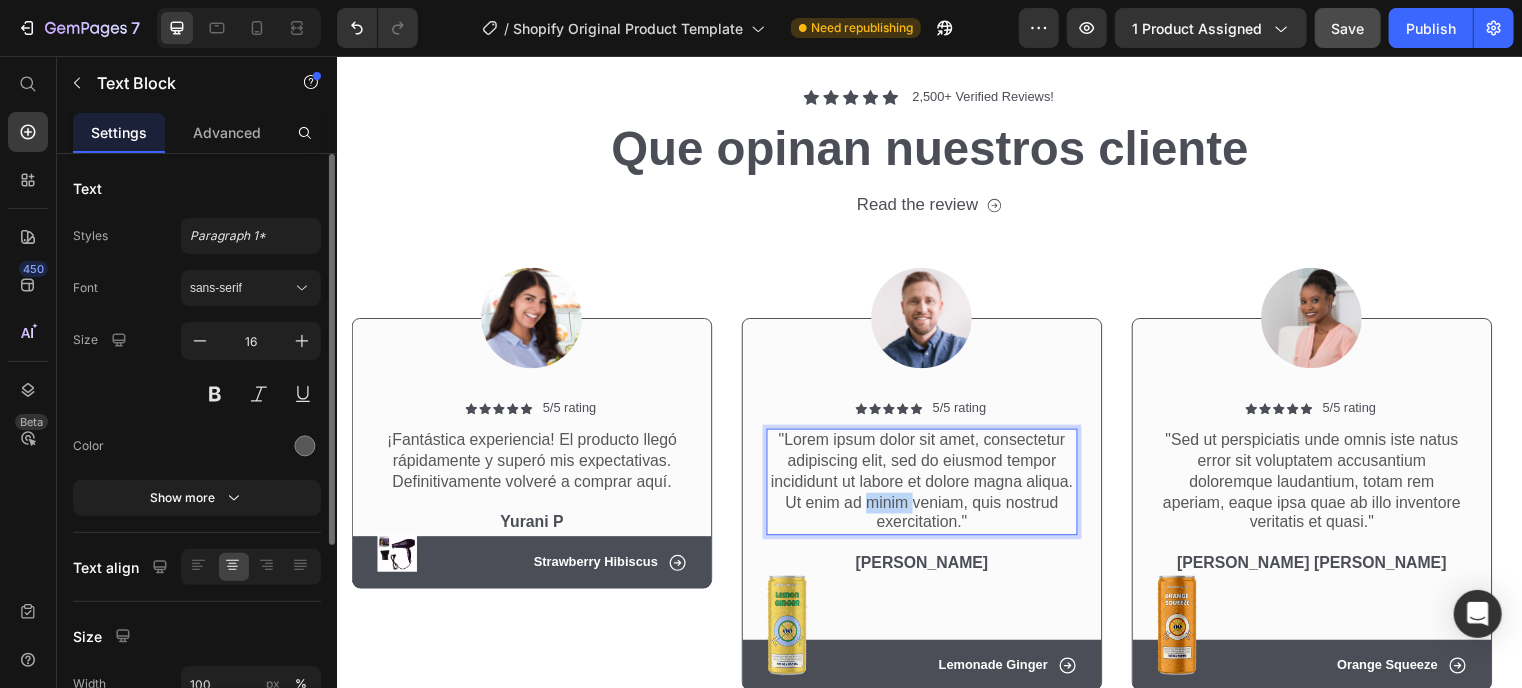 click on ""Lorem ipsum dolor sit amet, consectetur adipiscing elit, sed do eiusmod tempor incididunt ut labore et dolore magna aliqua. Ut enim ad minim veniam, quis nostrud exercitation."" at bounding box center (928, 486) 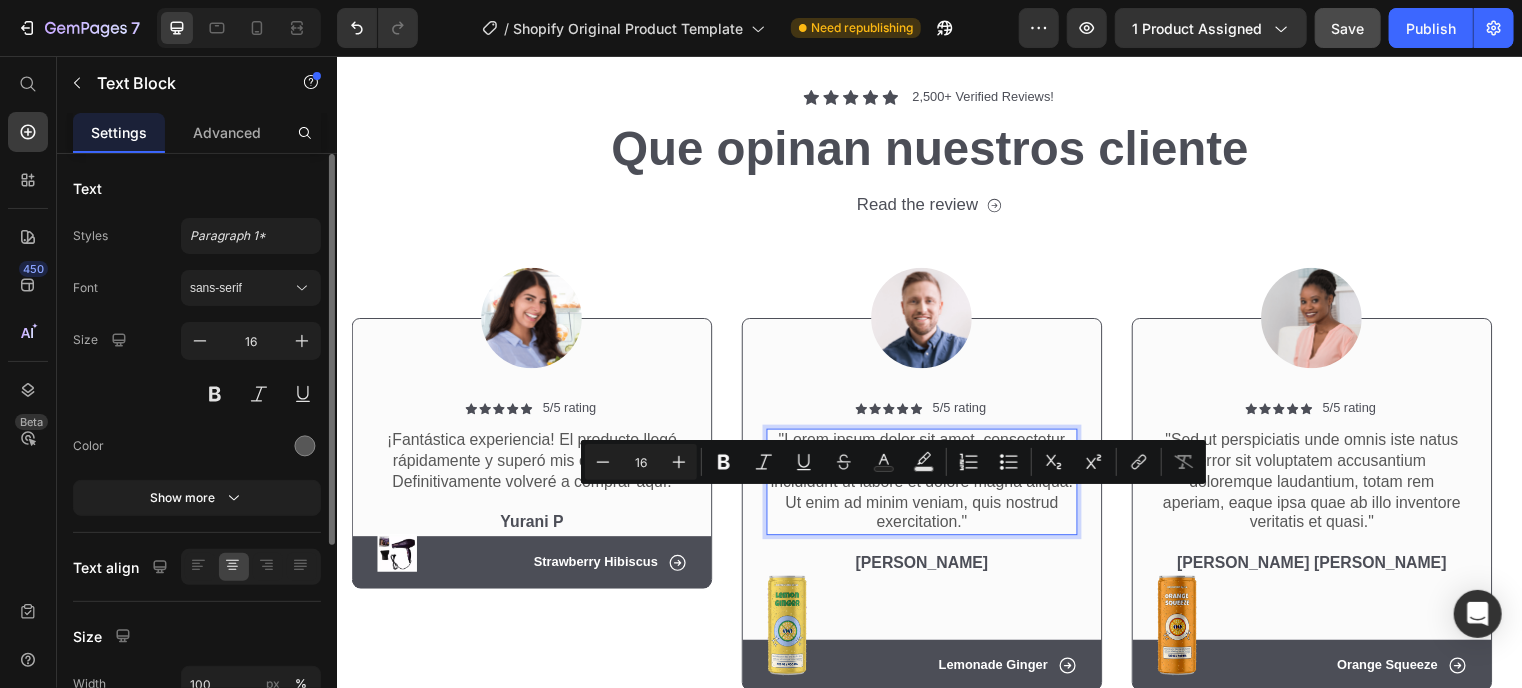 click on ""Lorem ipsum dolor sit amet, consectetur adipiscing elit, sed do eiusmod tempor incididunt ut labore et dolore magna aliqua. Ut enim ad minim veniam, quis nostrud exercitation."" at bounding box center [928, 486] 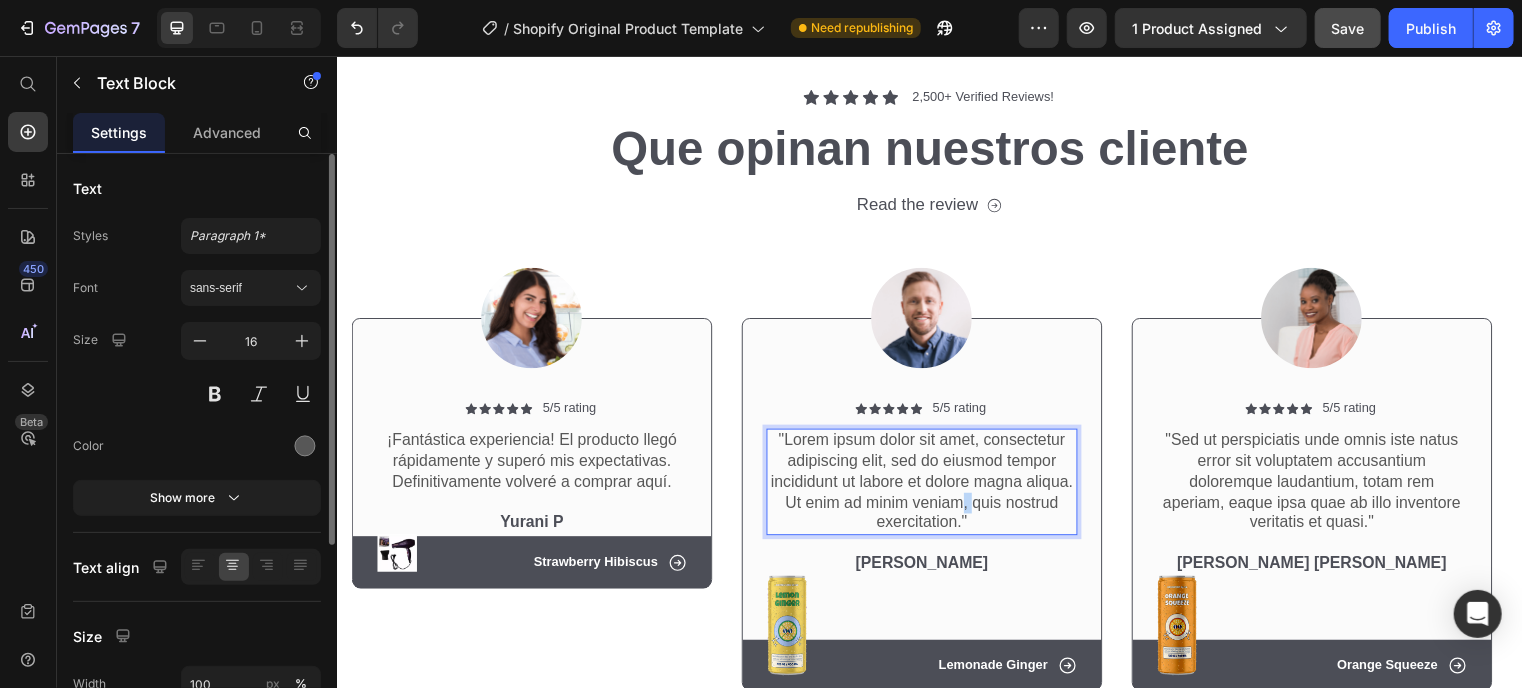 click on ""Lorem ipsum dolor sit amet, consectetur adipiscing elit, sed do eiusmod tempor incididunt ut labore et dolore magna aliqua. Ut enim ad minim veniam, quis nostrud exercitation."" at bounding box center (928, 486) 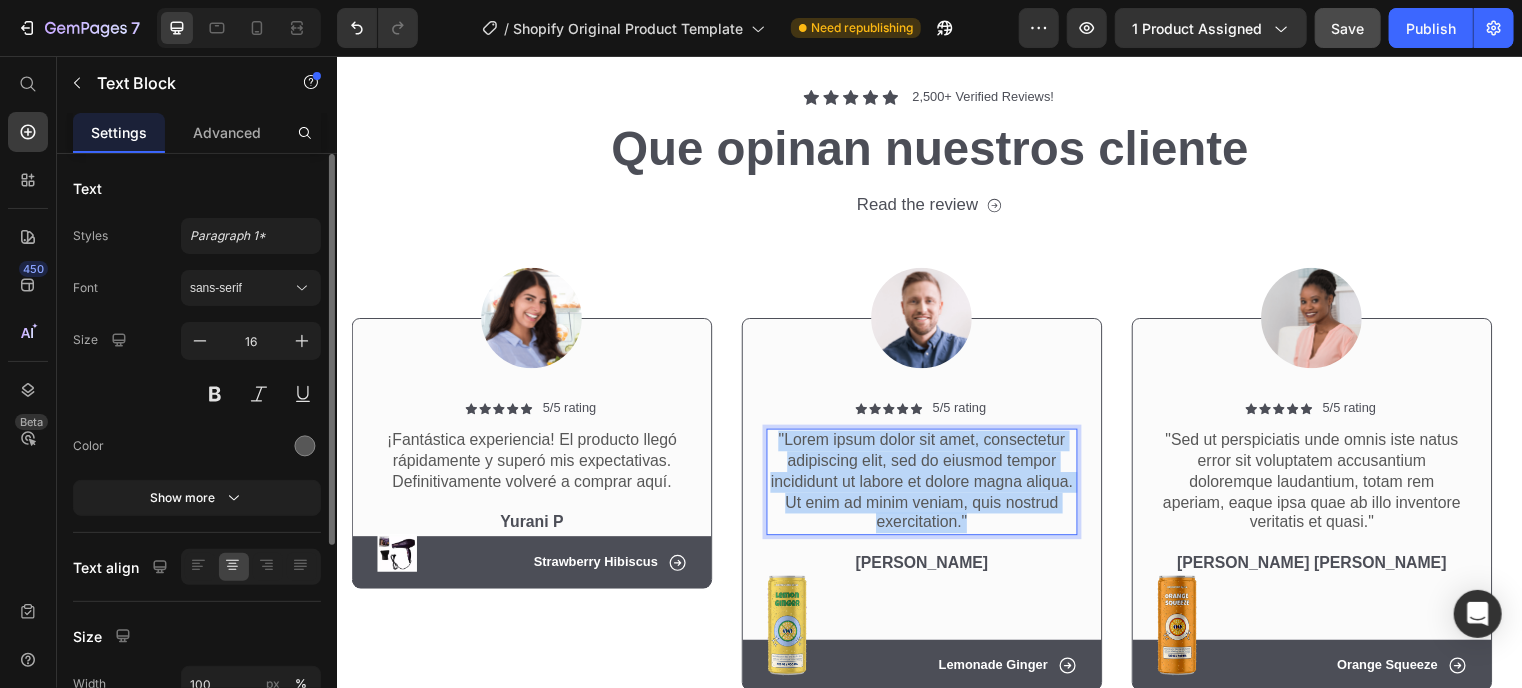 click on ""Lorem ipsum dolor sit amet, consectetur adipiscing elit, sed do eiusmod tempor incididunt ut labore et dolore magna aliqua. Ut enim ad minim veniam, quis nostrud exercitation."" at bounding box center (928, 486) 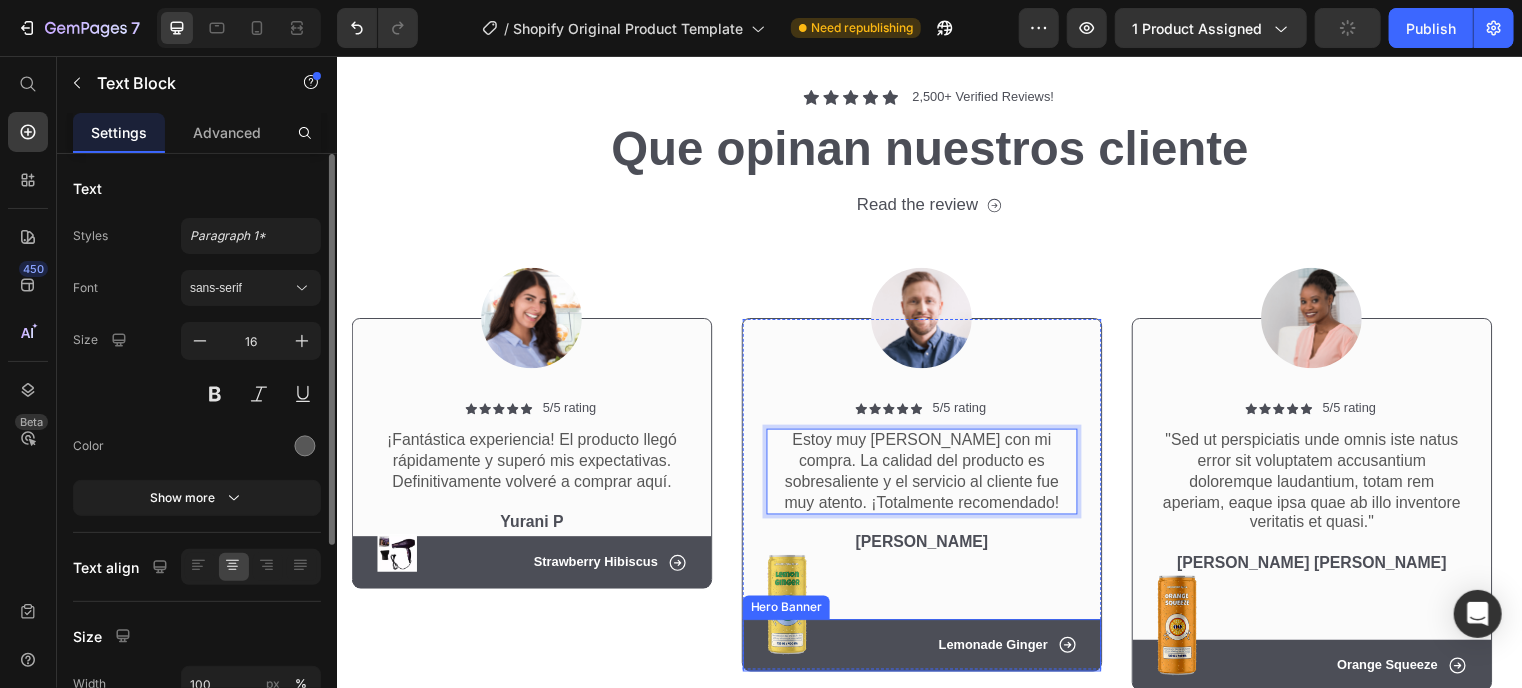 click on "Hero Banner" at bounding box center [791, 613] 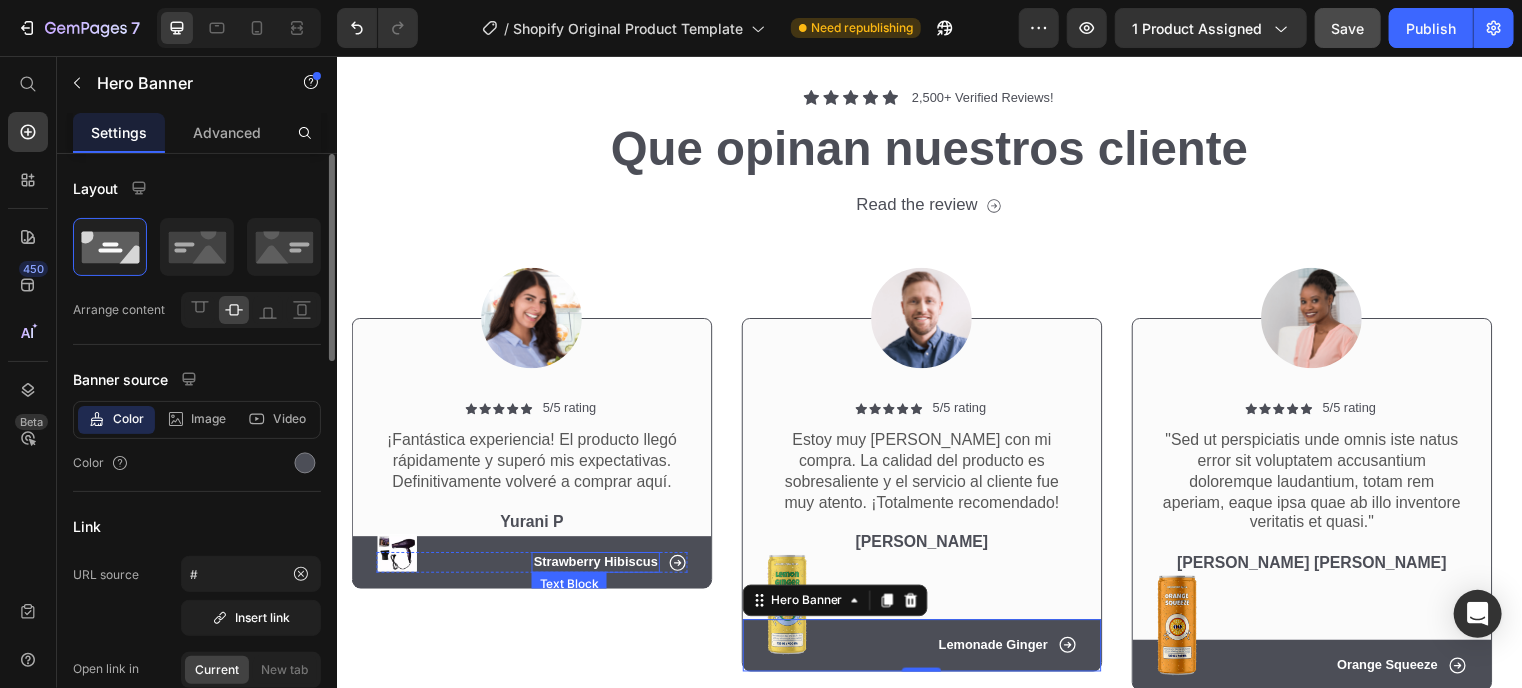 click on "Strawberry Hibiscus" at bounding box center [598, 567] 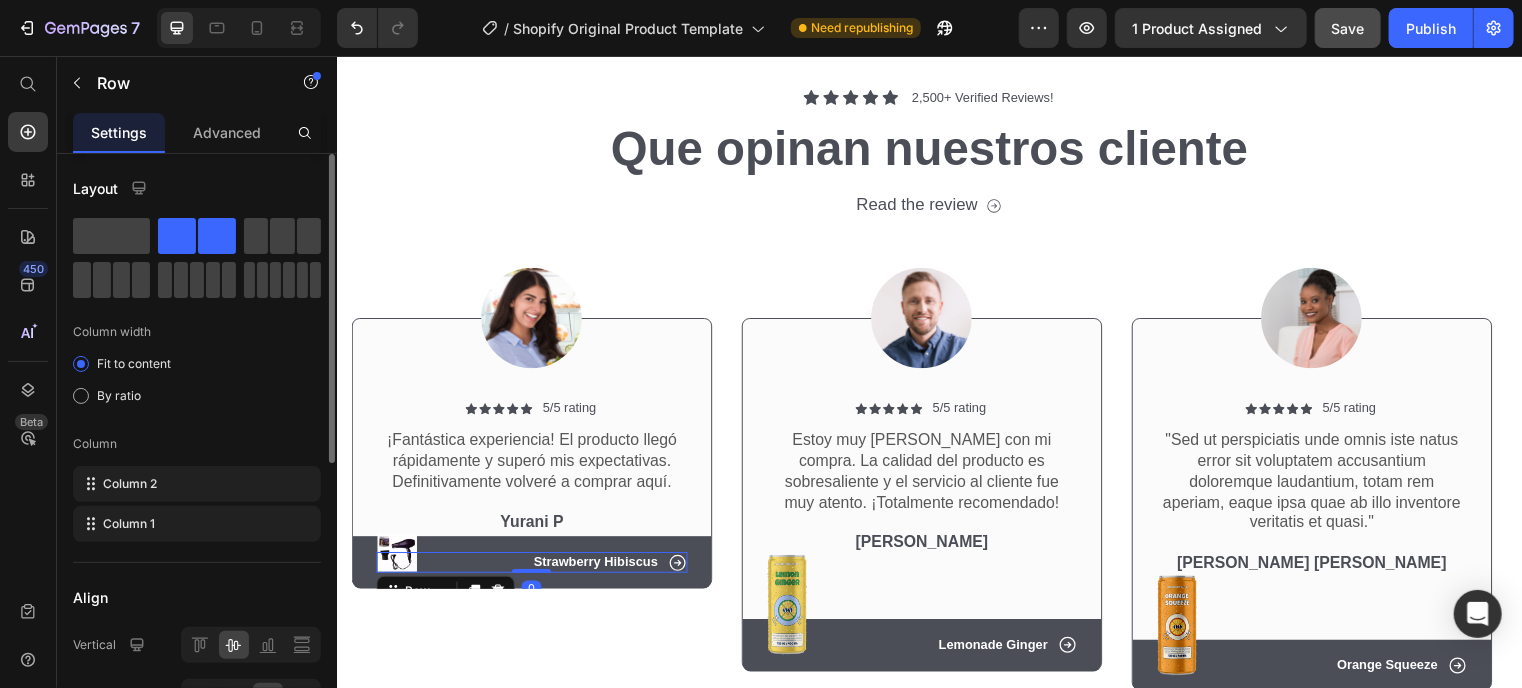 click on "Icon Strawberry Hibiscus Text Block Row   0" at bounding box center (533, 567) 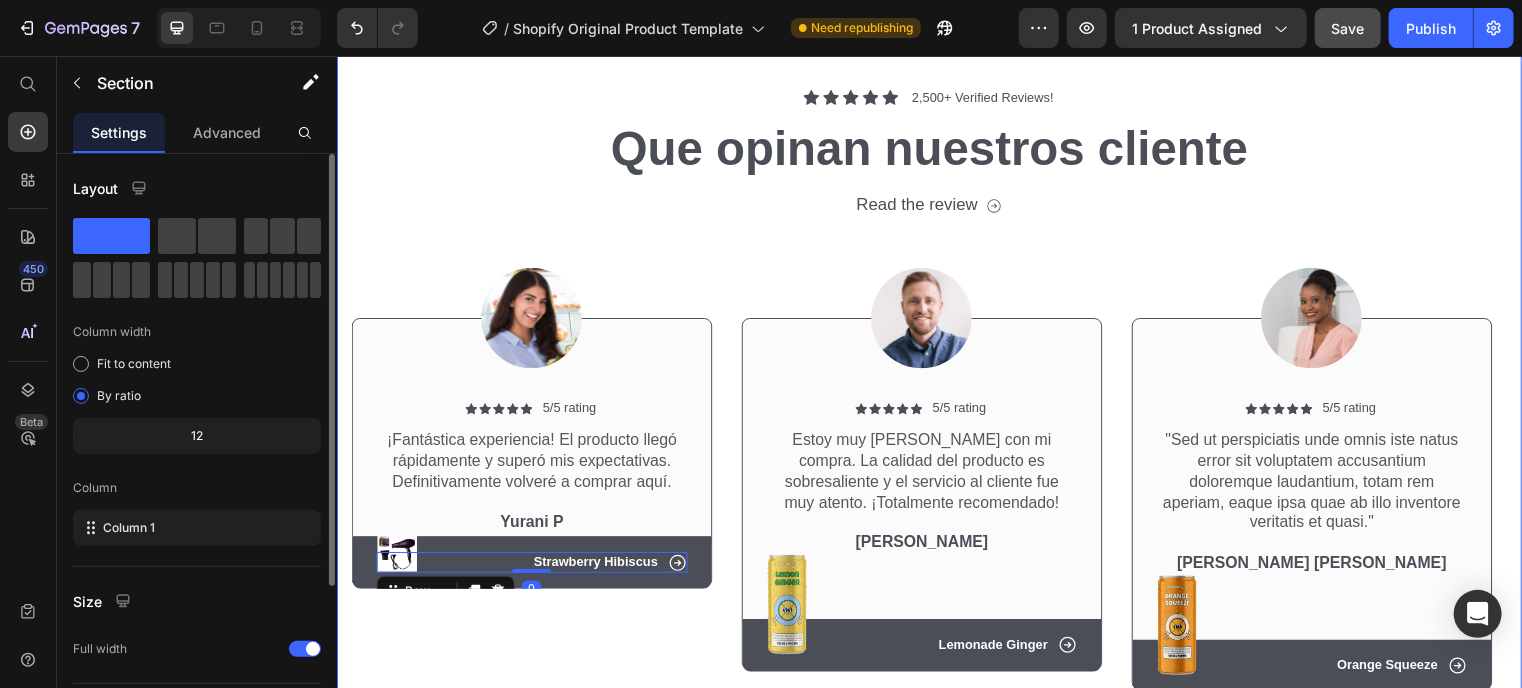 click on "Icon Icon Icon Icon Icon Icon List 2,500+ Verified Reviews! Text Block Row Que opinan nuestros cliente Heading
Read the review Button Row Image Icon Icon Icon Icon Icon Icon List 5/5 rating Text Block Row ¡Fantástica experiencia! El producto llegó rápidamente y superó mis expectativas. Definitivamente volveré a comprar aquí. Text Block Yurani P Text Block Image Row Row
Icon Strawberry Hibiscus Text Block Row   0 Hero Banner Row Image Icon Icon Icon Icon Icon Icon List 5/5 rating Text Block Row Estoy muy [PERSON_NAME] con mi compra. La calidad del producto es sobresaliente y el servicio al cliente fue muy atento. ¡Totalmente recomendado! Text Block [PERSON_NAME] Text Block Image Row Row
Icon Lemonade Ginger Text Block Row Hero Banner Row Image Icon Icon Icon Icon Icon Icon List 5/5 rating Text Block Row Text Block [PERSON_NAME] [PERSON_NAME] Text Block Image Row Row
Icon Orange Squeeze  Text Block Row Hero Banner Row Carousel Section 4" at bounding box center [936, 392] 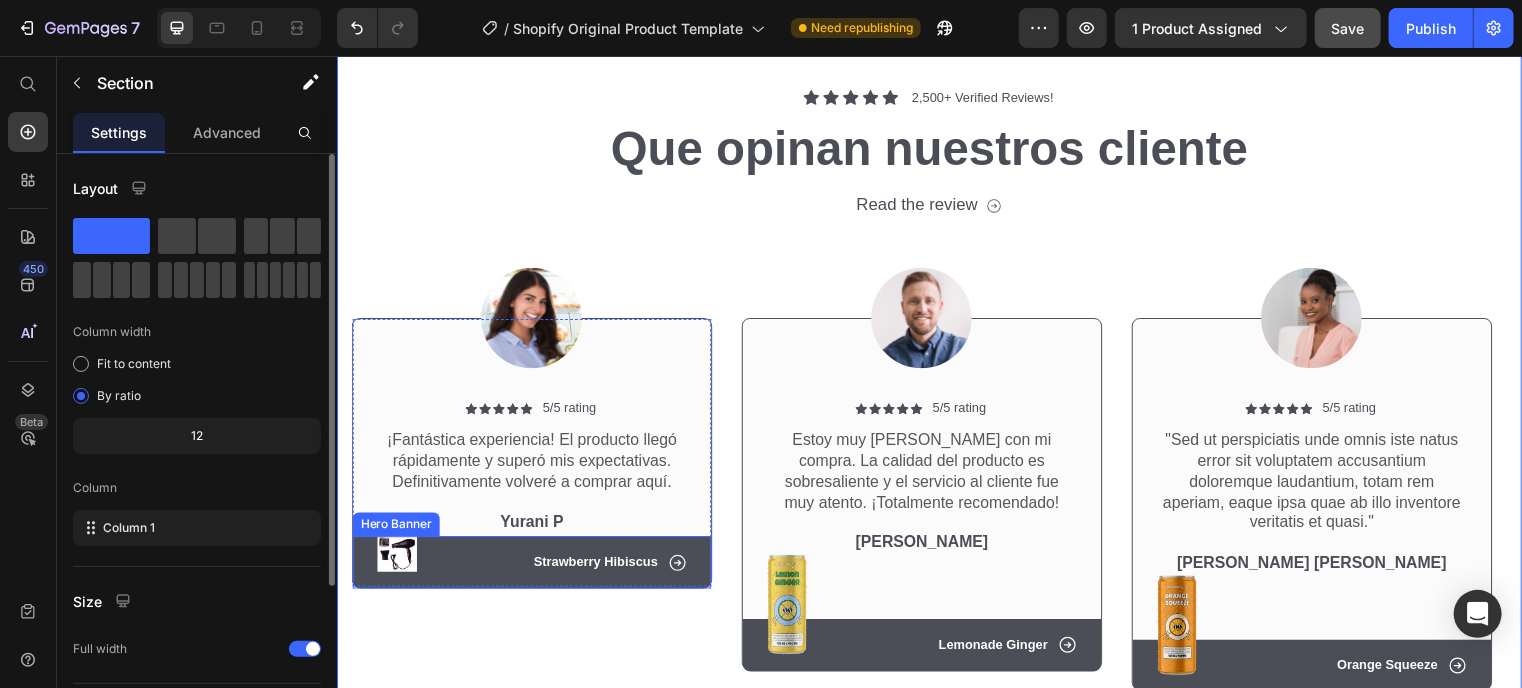 click on "Icon Strawberry Hibiscus Text Block Row" at bounding box center [533, 567] 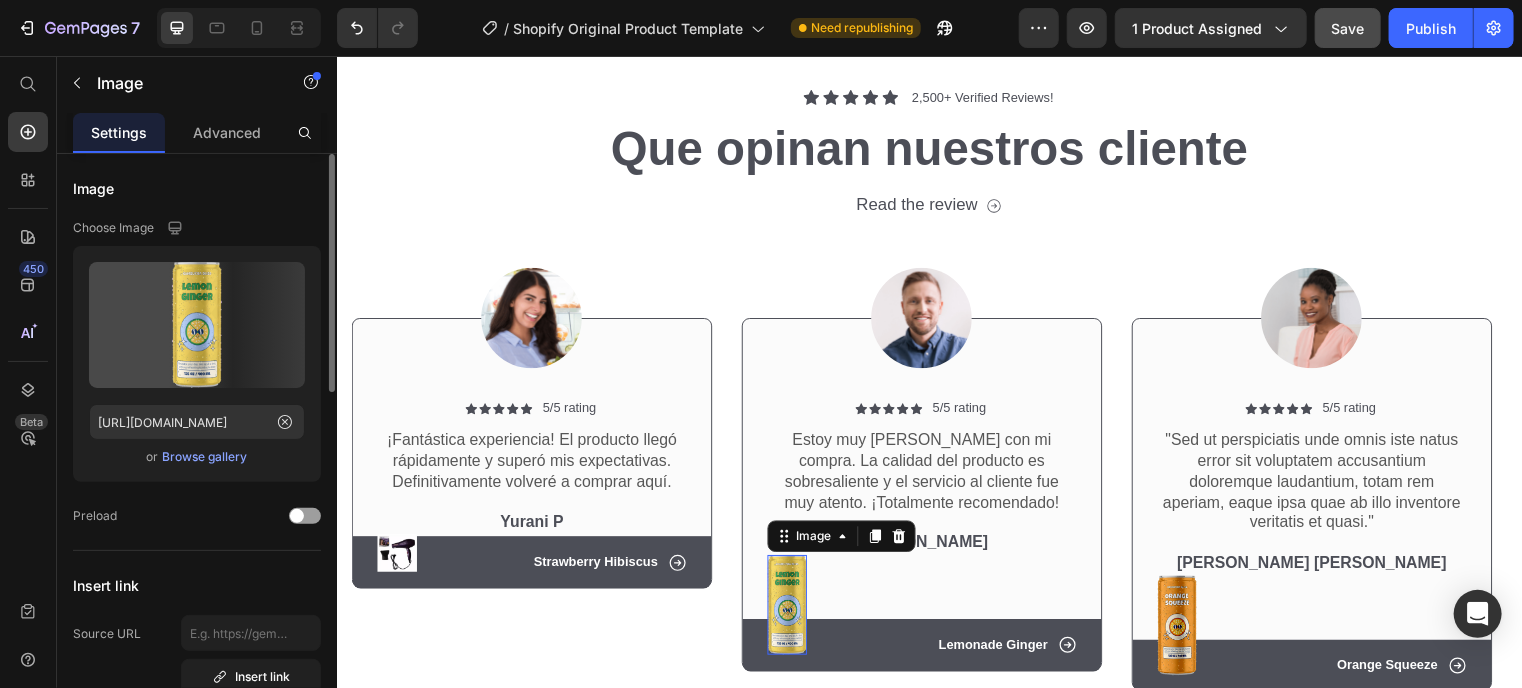 click at bounding box center (792, 610) 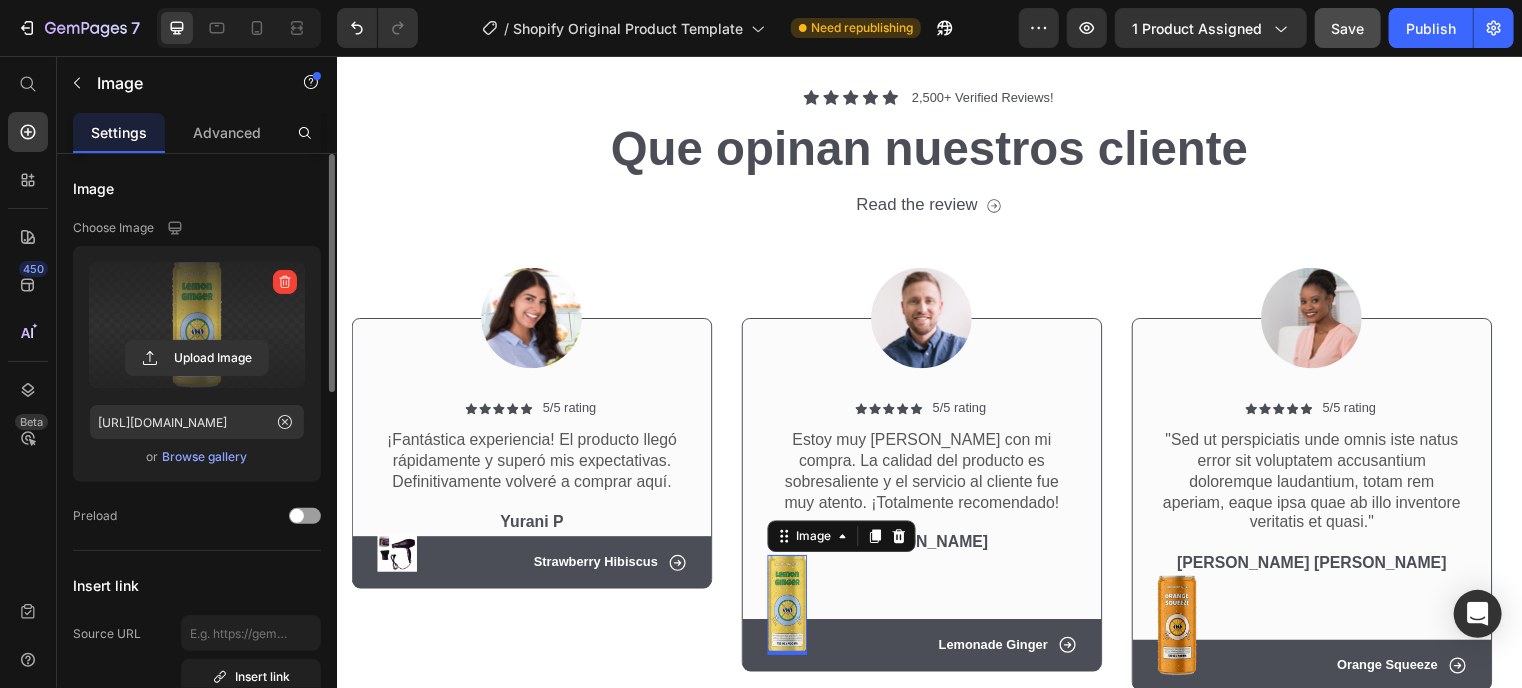 click at bounding box center [197, 325] 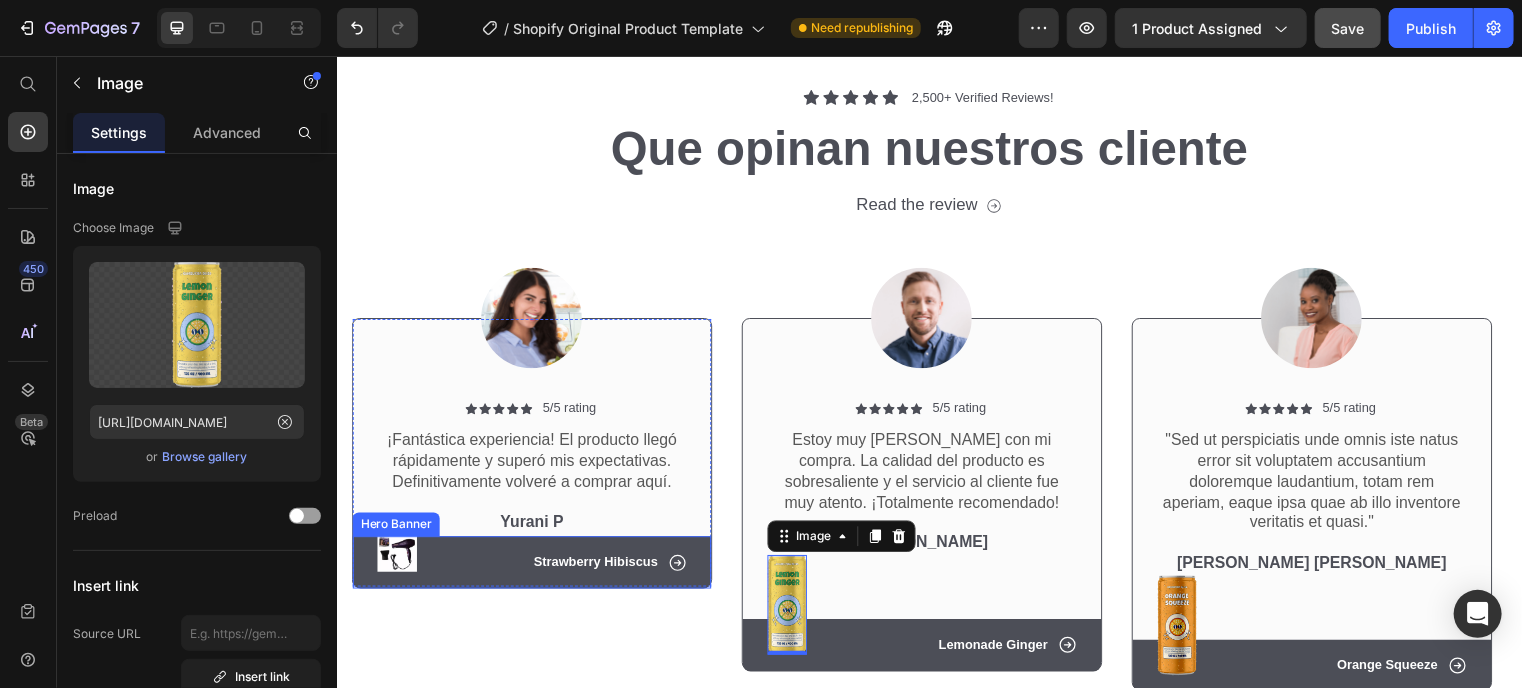 click on "Icon Strawberry Hibiscus Text Block Row" at bounding box center [533, 567] 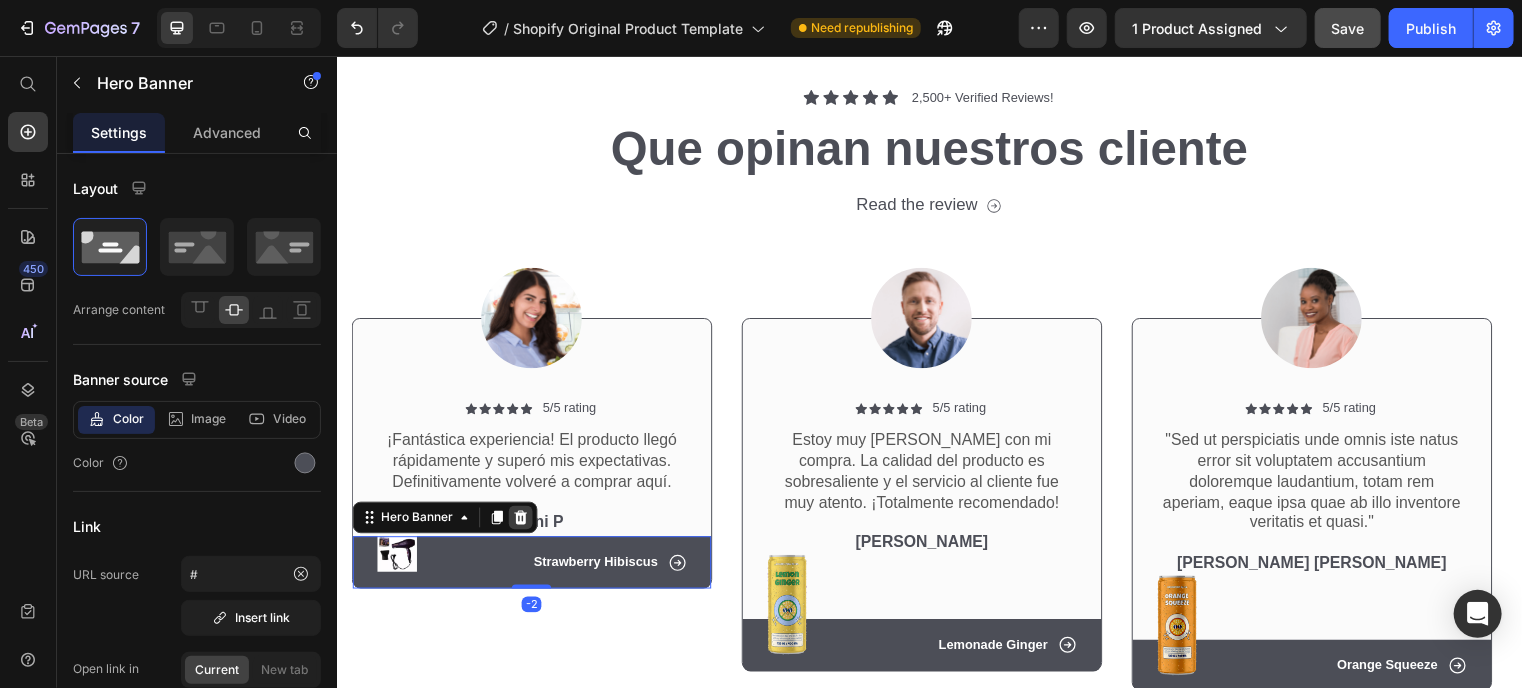 click 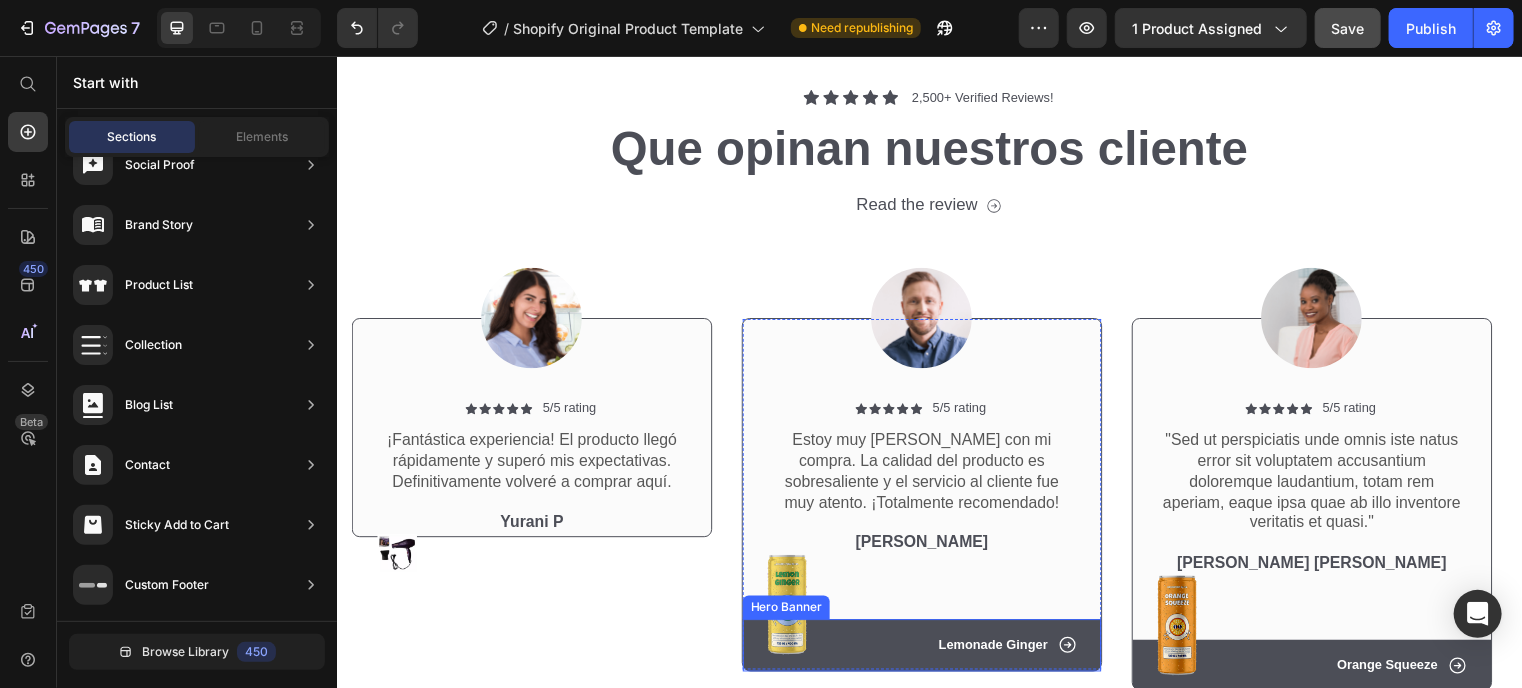 click on "Icon Lemonade Ginger Text Block Row" at bounding box center (928, 651) 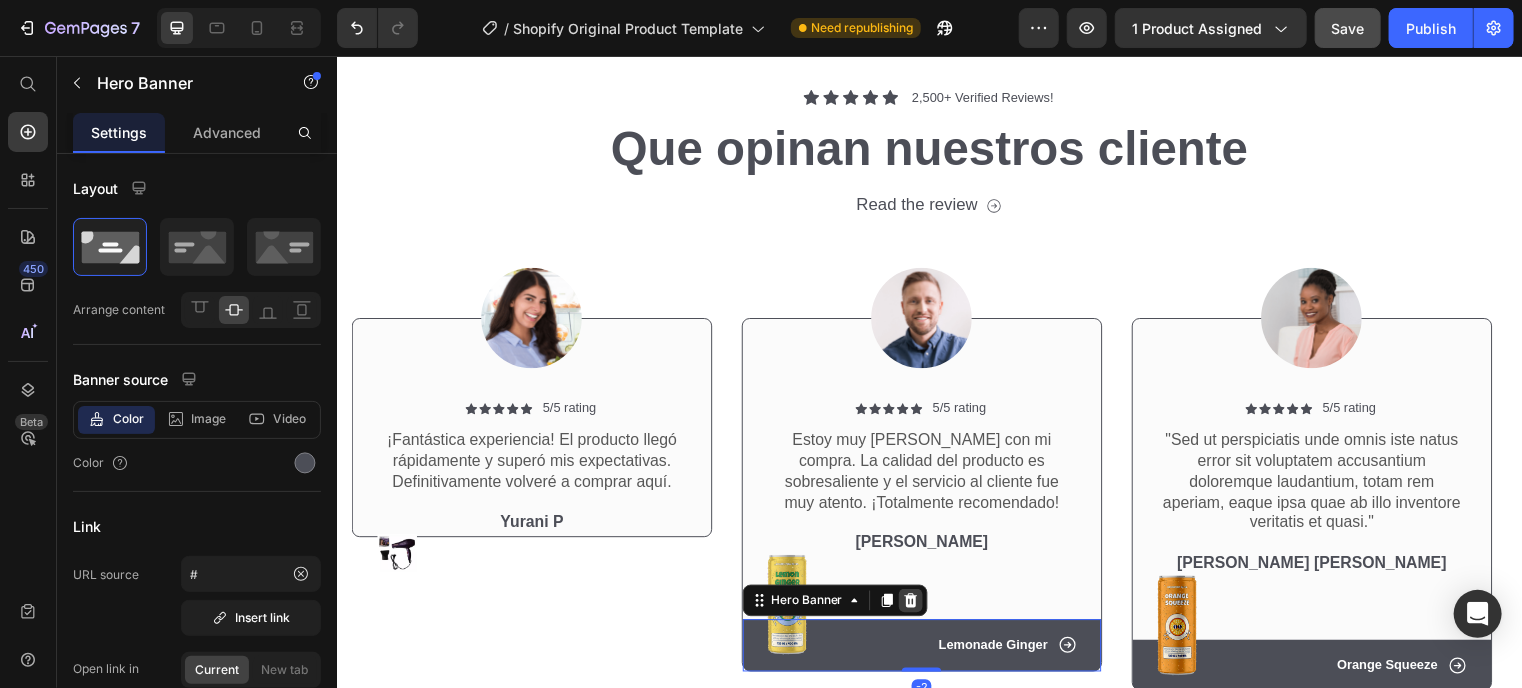 click 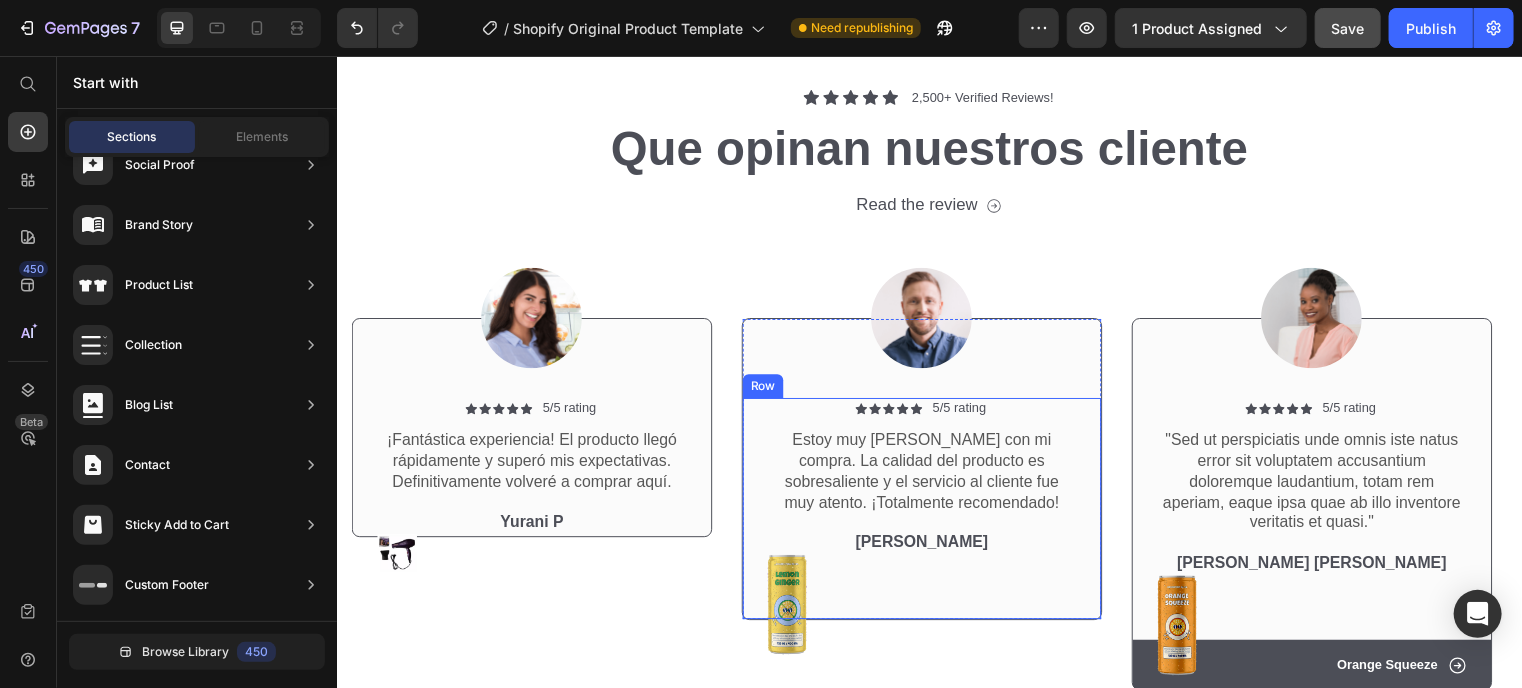 click at bounding box center (792, 610) 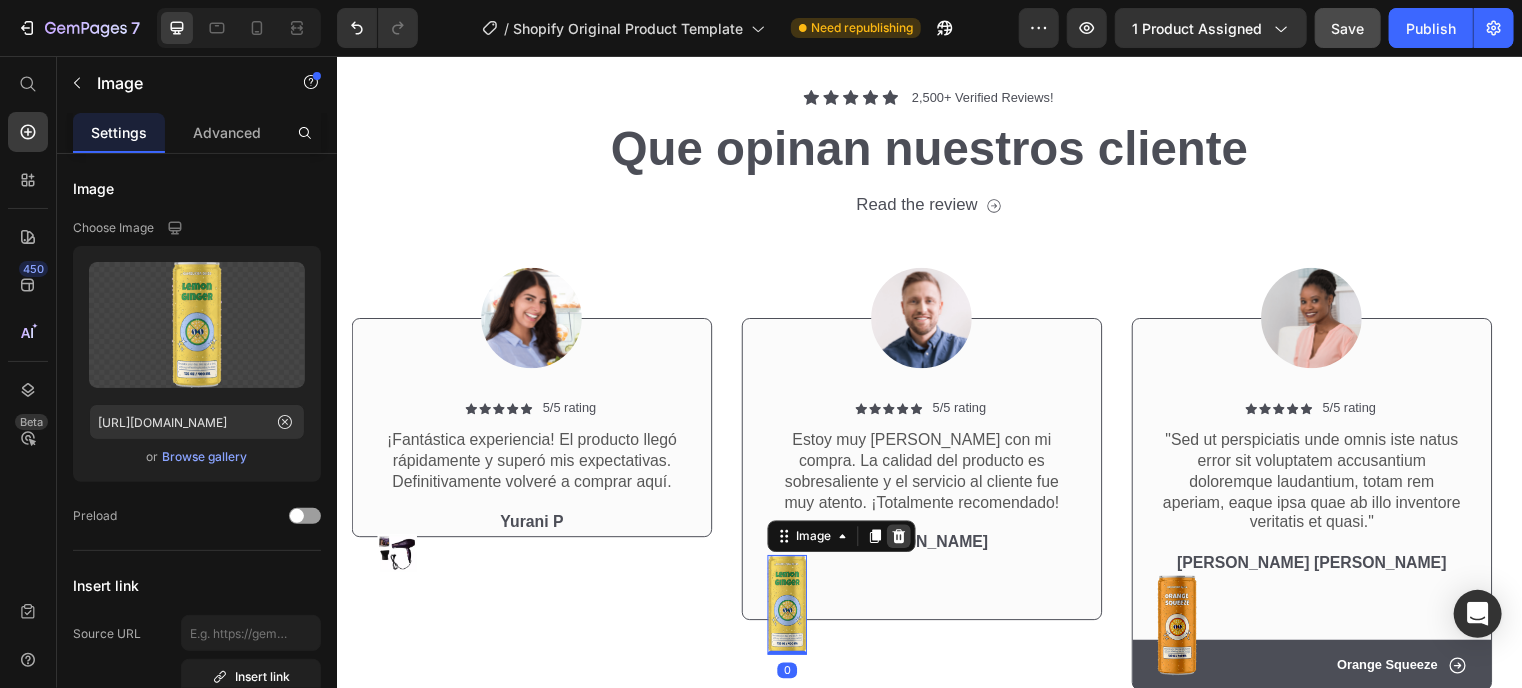 click 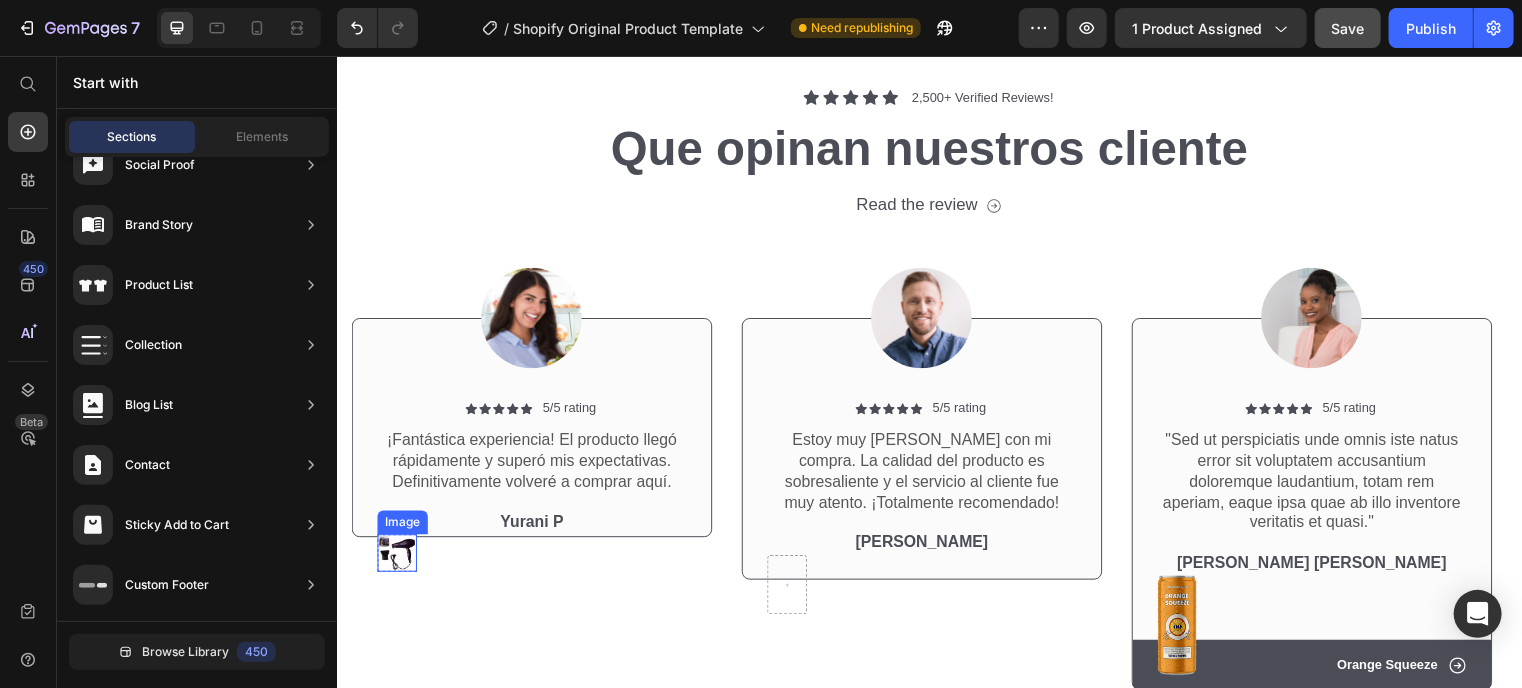 click at bounding box center [397, 558] 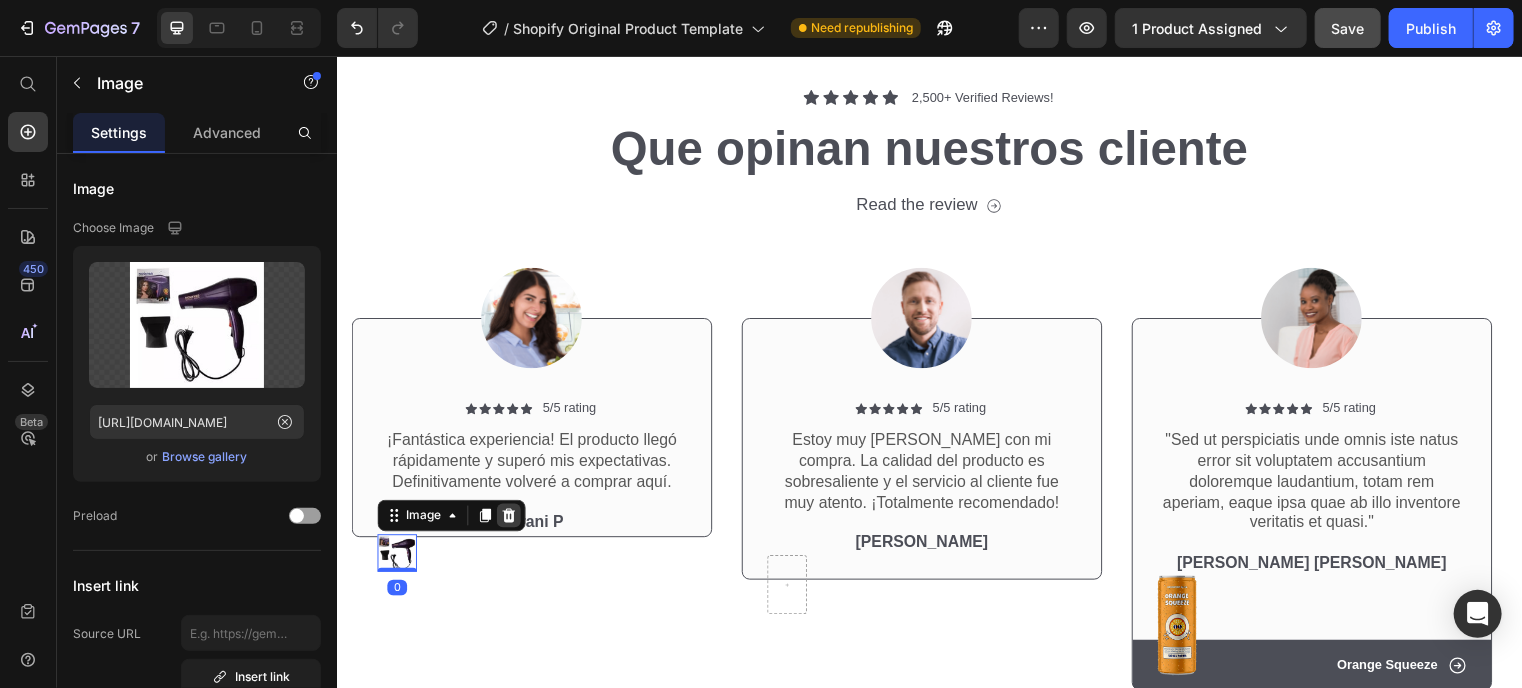 click 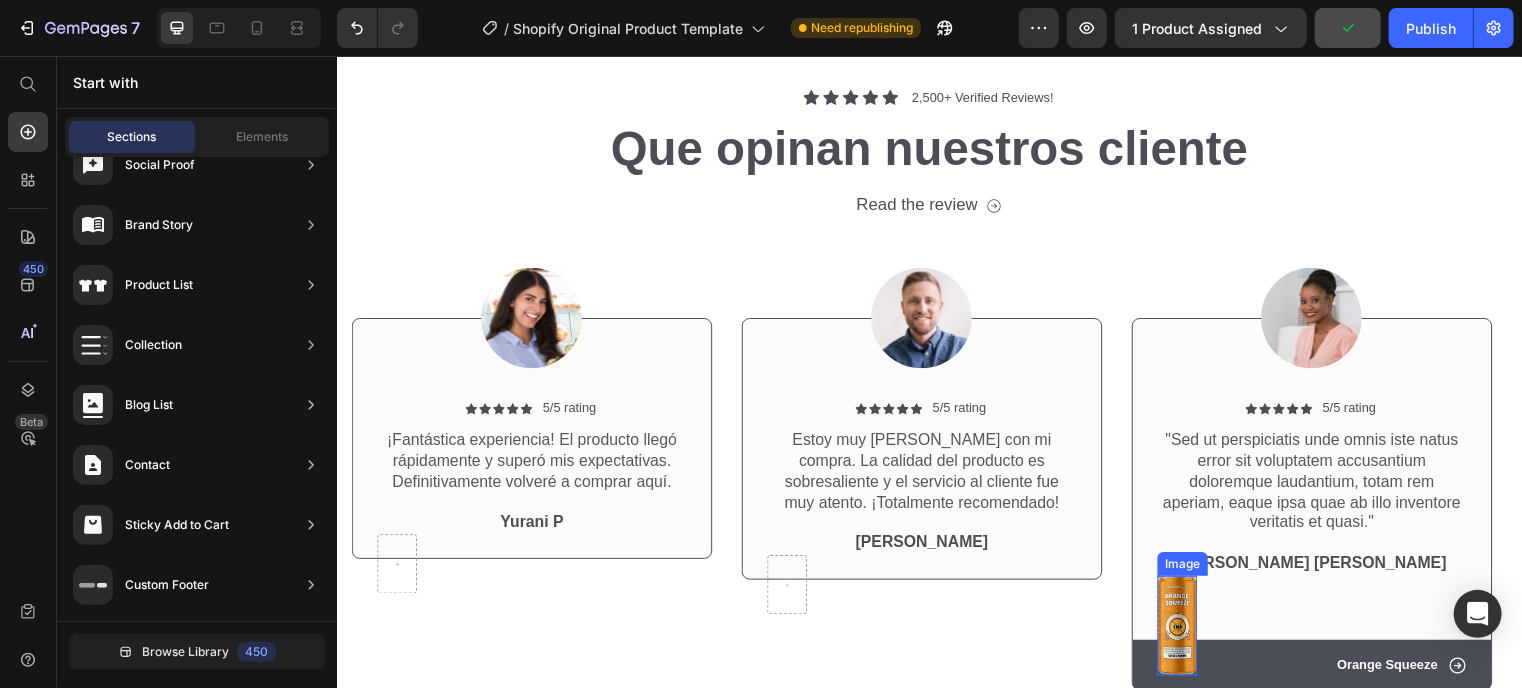 click at bounding box center [1187, 631] 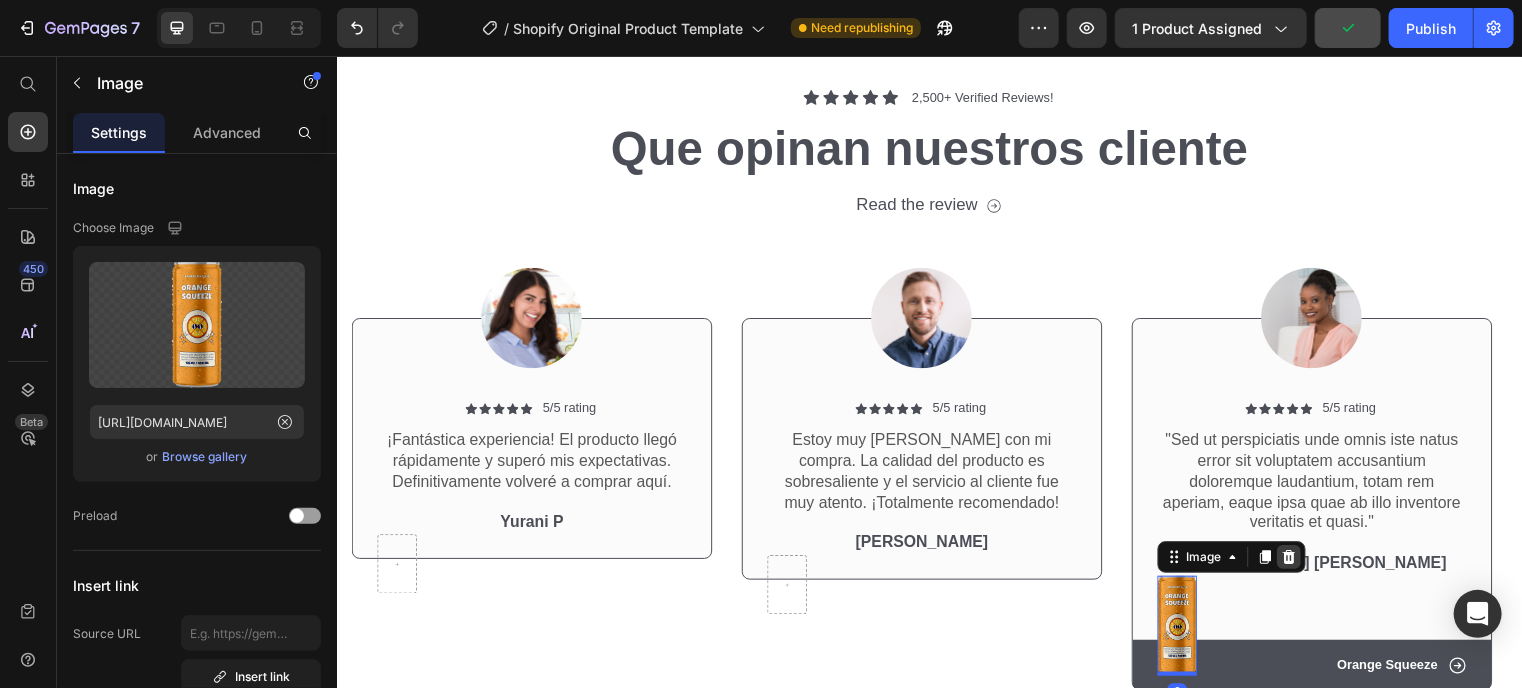 click 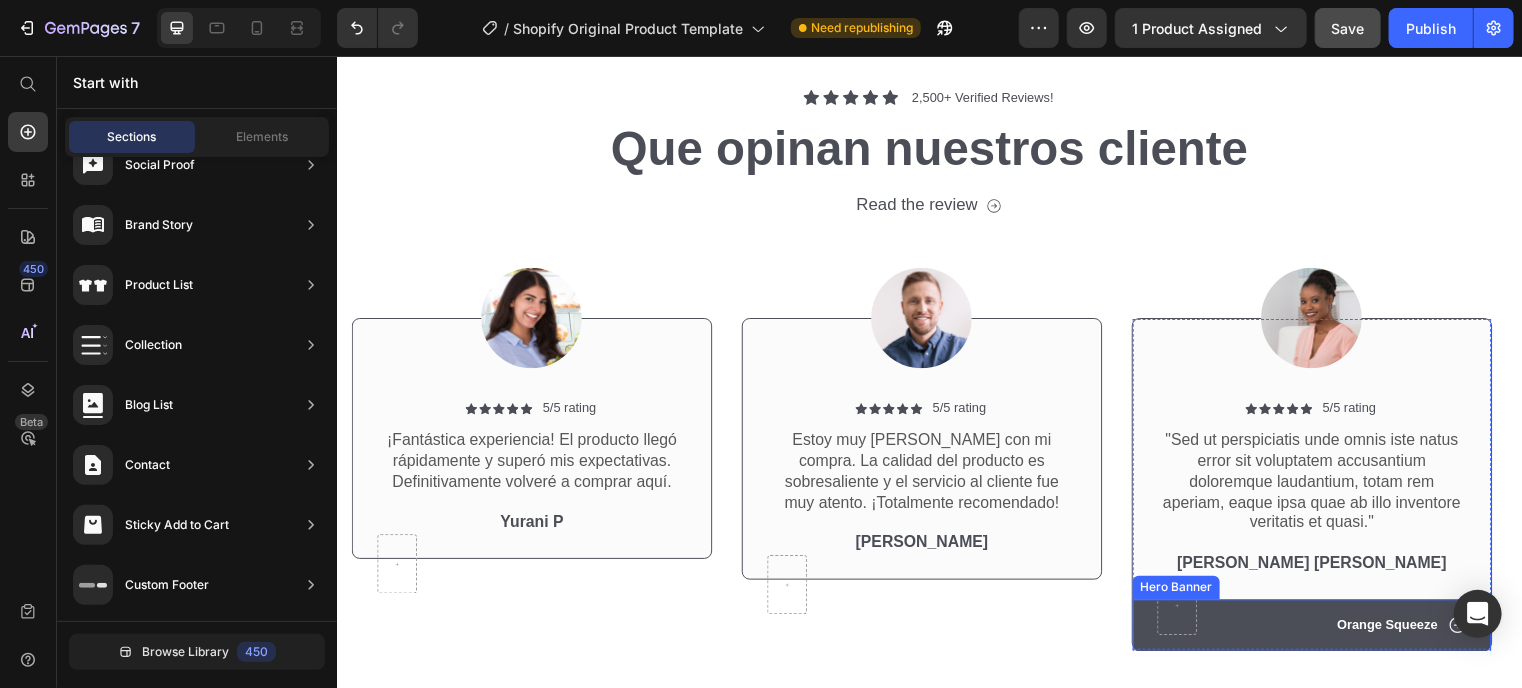 click on "Hero Banner" at bounding box center [1186, 593] 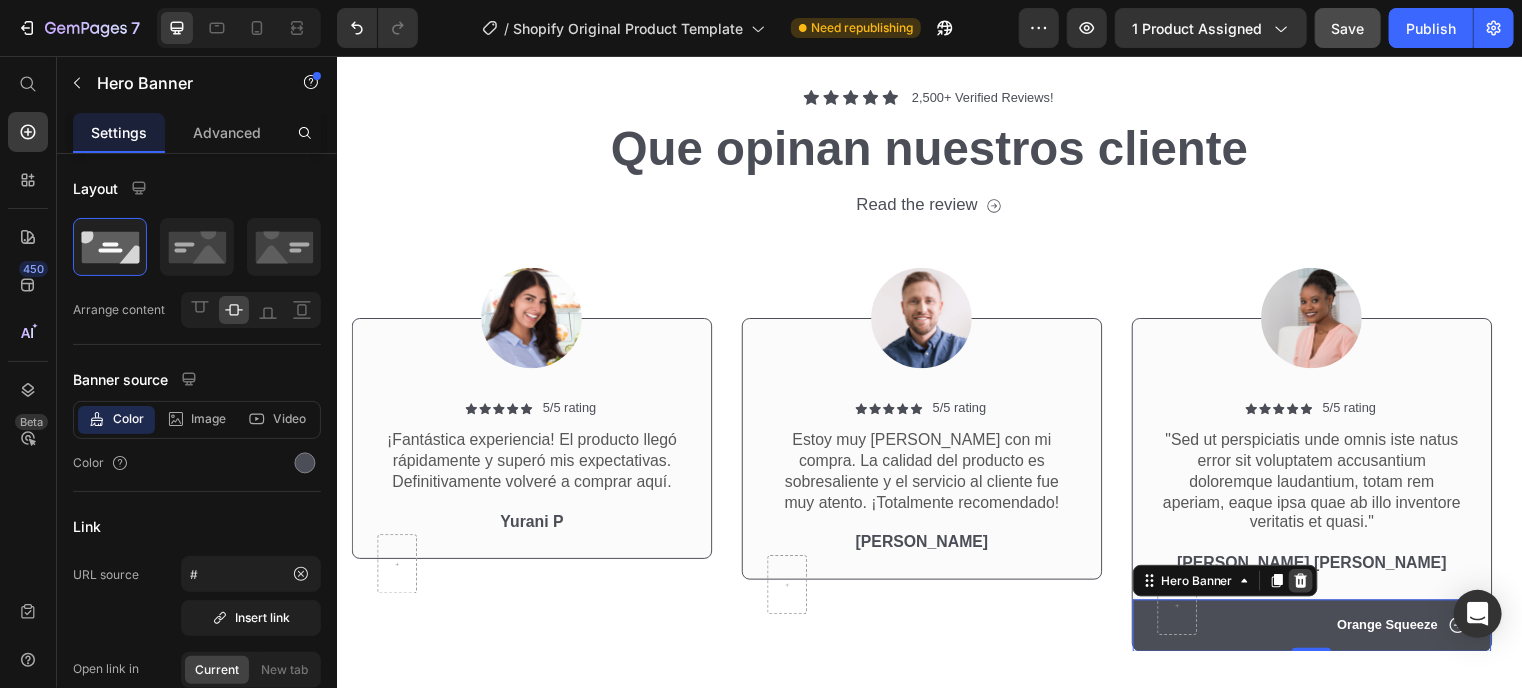 click 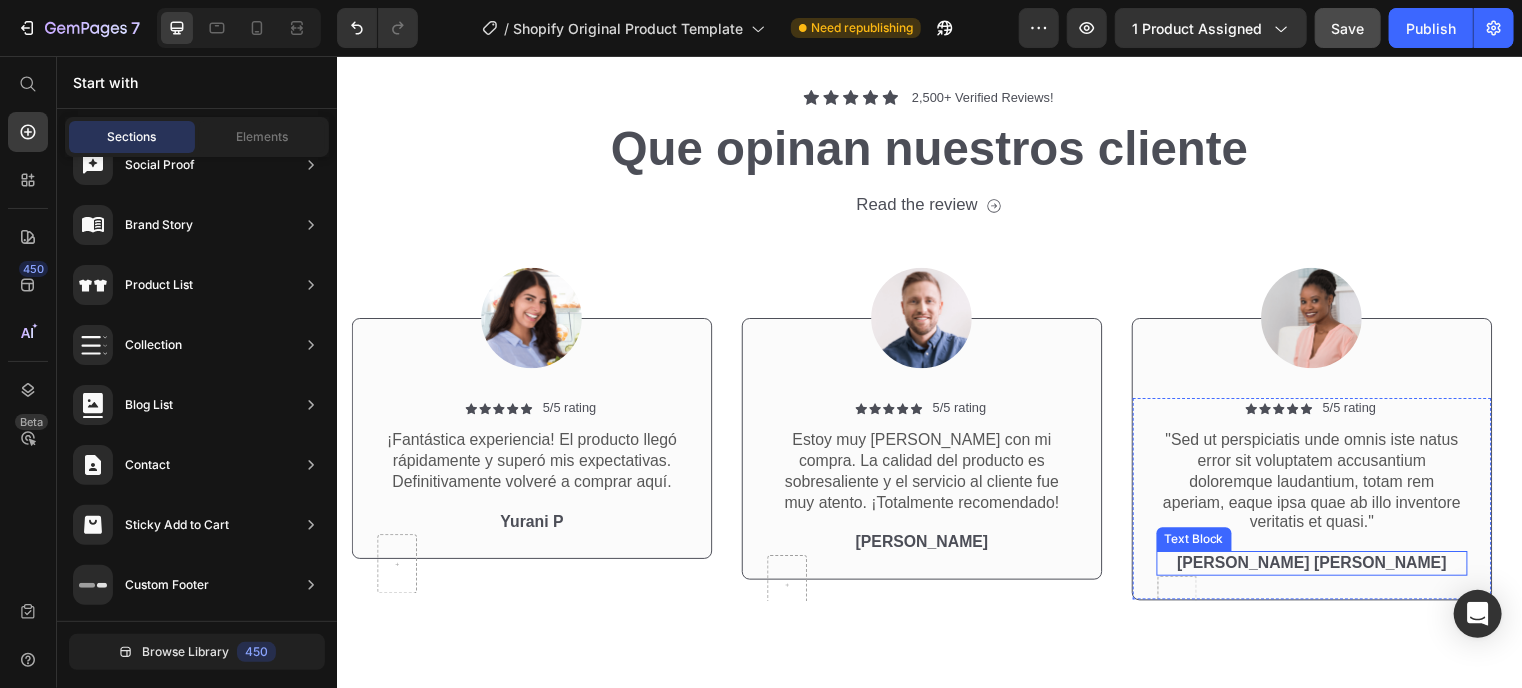 click on "[PERSON_NAME] [PERSON_NAME]" at bounding box center (1323, 568) 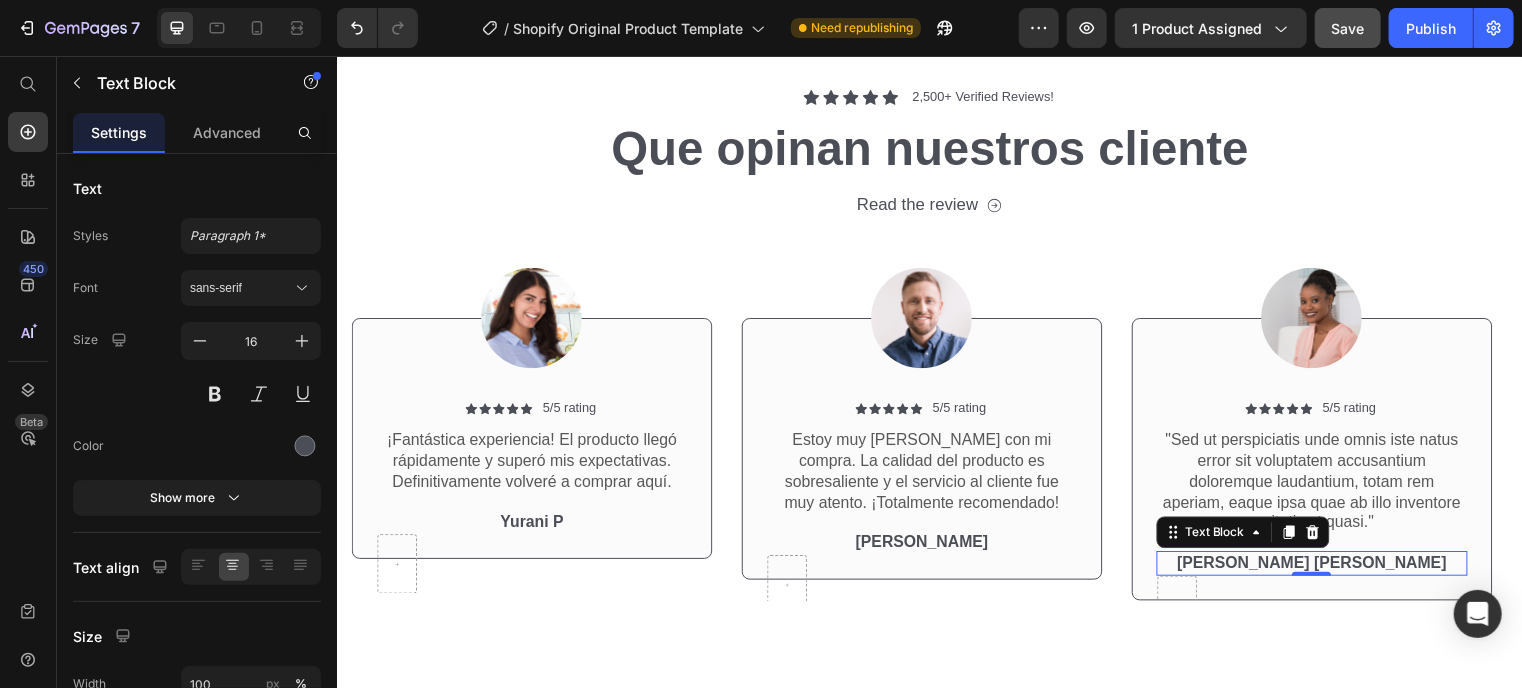 click on "[PERSON_NAME] [PERSON_NAME]" at bounding box center [1323, 568] 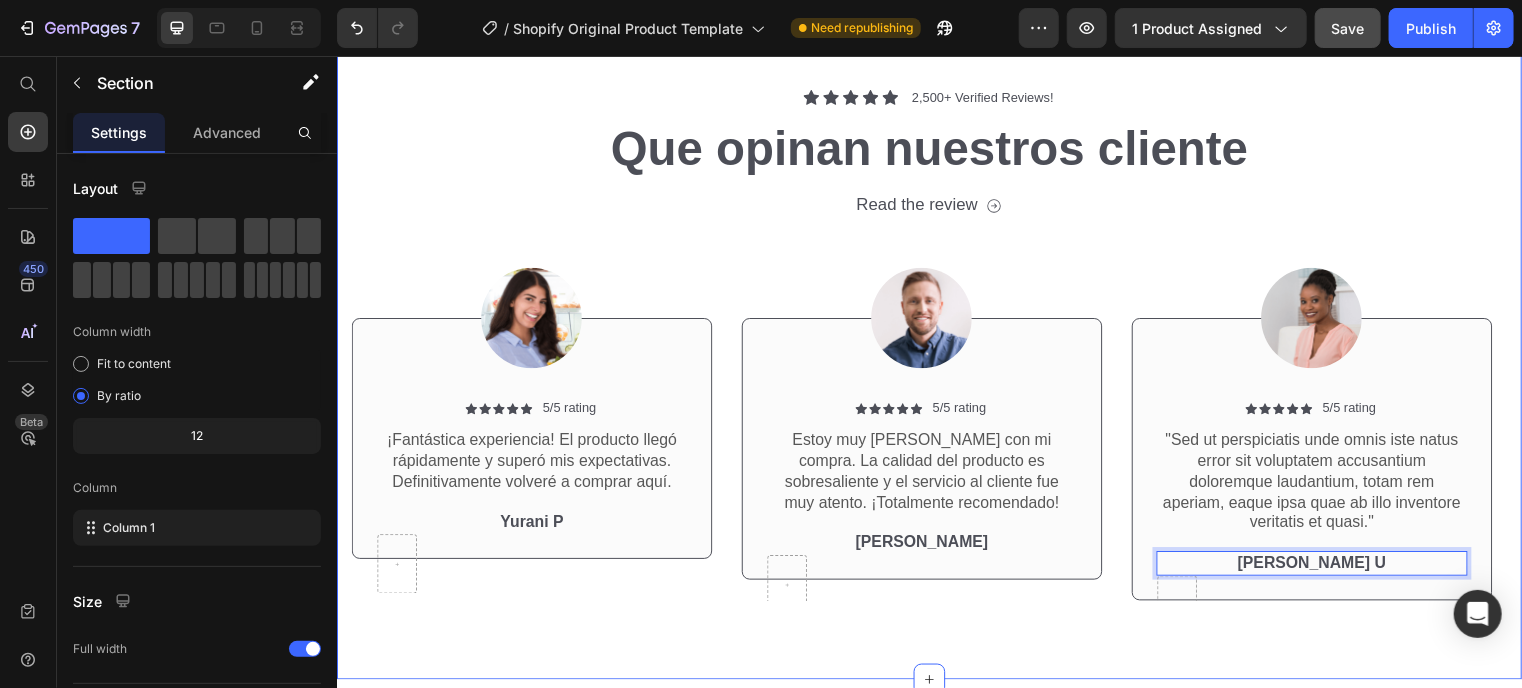 click on "Image Icon Icon Icon Icon Icon Icon List 5/5 rating Text Block Row ¡Fantástica experiencia! El producto llegó rápidamente y superó mis expectativas. Definitivamente volveré a comprar aquí. Text Block Yurani P Text Block
Row Row Row Image Icon Icon Icon Icon Icon Icon List 5/5 rating Text Block Row Estoy muy [PERSON_NAME] con mi compra. La calidad del producto es sobresaliente y el servicio al cliente fue muy atento. ¡Totalmente recomendado! Text Block [PERSON_NAME] Text Block
Row Row Row Image Icon Icon Icon Icon Icon Icon List 5/5 rating Text Block Row "Sed ut perspiciatis unde omnis iste natus error sit voluptatem accusantium doloremque laudantium, totam rem aperiam, eaque ipsa quae ab illo inventore veritatis et quasi." Text Block [PERSON_NAME] U Text Block   0
Row Row Row Carousel" at bounding box center (936, 420) 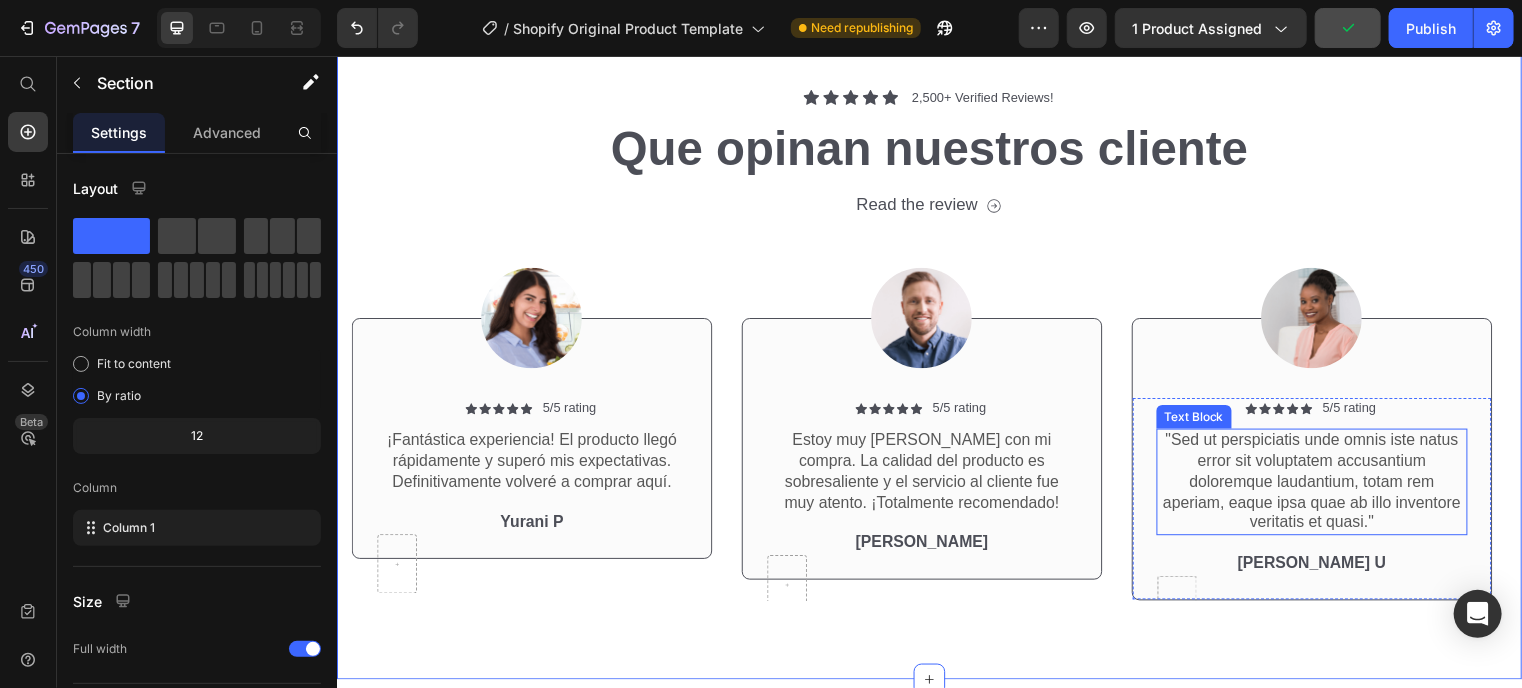 click on ""Sed ut perspiciatis unde omnis iste natus error sit voluptatem accusantium doloremque laudantium, totam rem aperiam, eaque ipsa quae ab illo inventore veritatis et quasi."" at bounding box center (1323, 486) 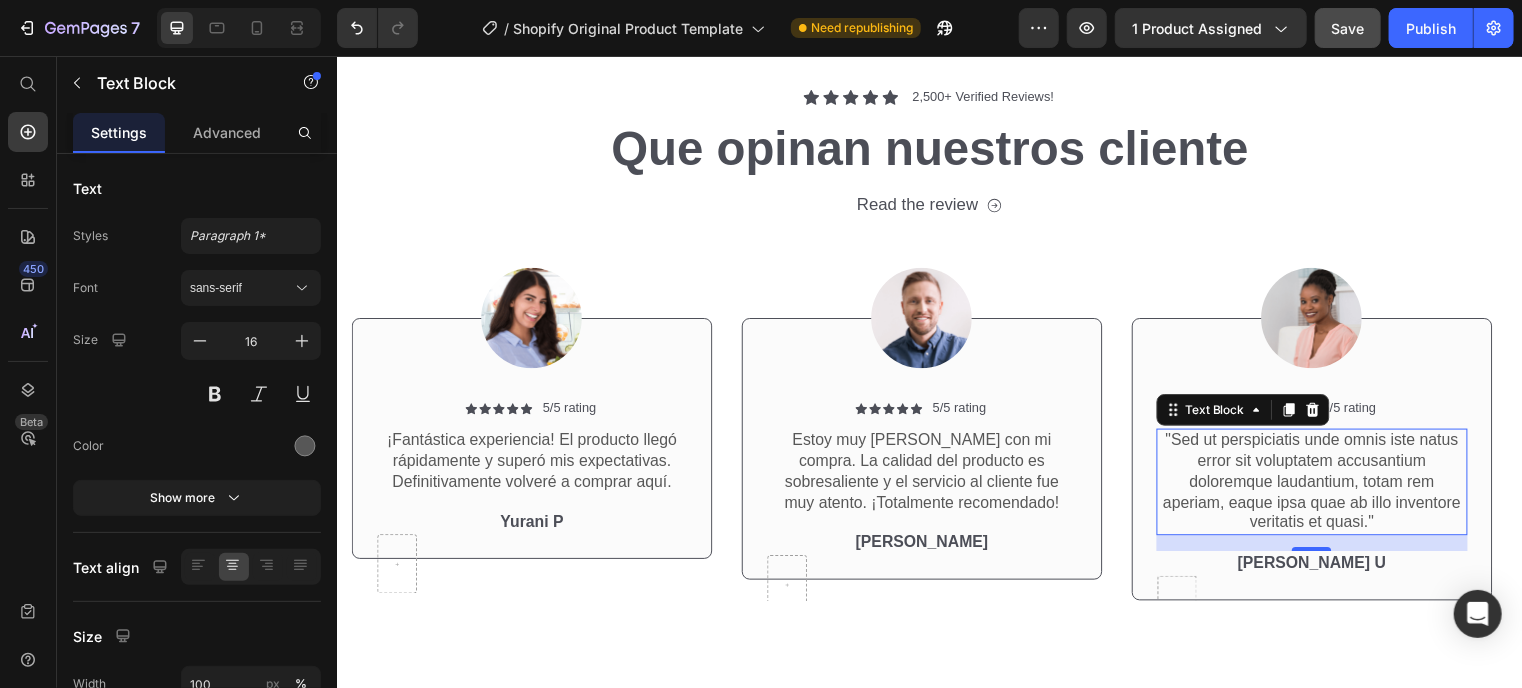 click on ""Sed ut perspiciatis unde omnis iste natus error sit voluptatem accusantium doloremque laudantium, totam rem aperiam, eaque ipsa quae ab illo inventore veritatis et quasi."" at bounding box center [1323, 486] 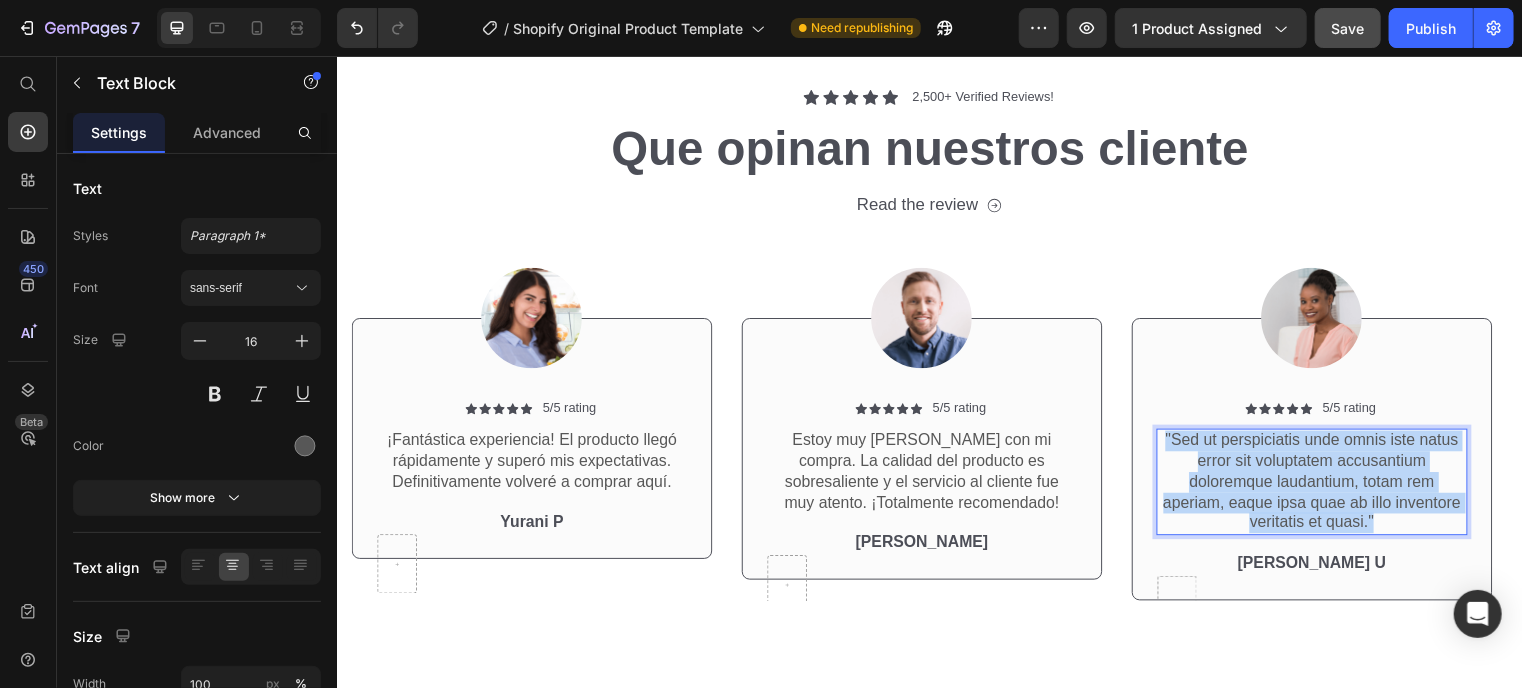 click on ""Sed ut perspiciatis unde omnis iste natus error sit voluptatem accusantium doloremque laudantium, totam rem aperiam, eaque ipsa quae ab illo inventore veritatis et quasi."" at bounding box center [1323, 486] 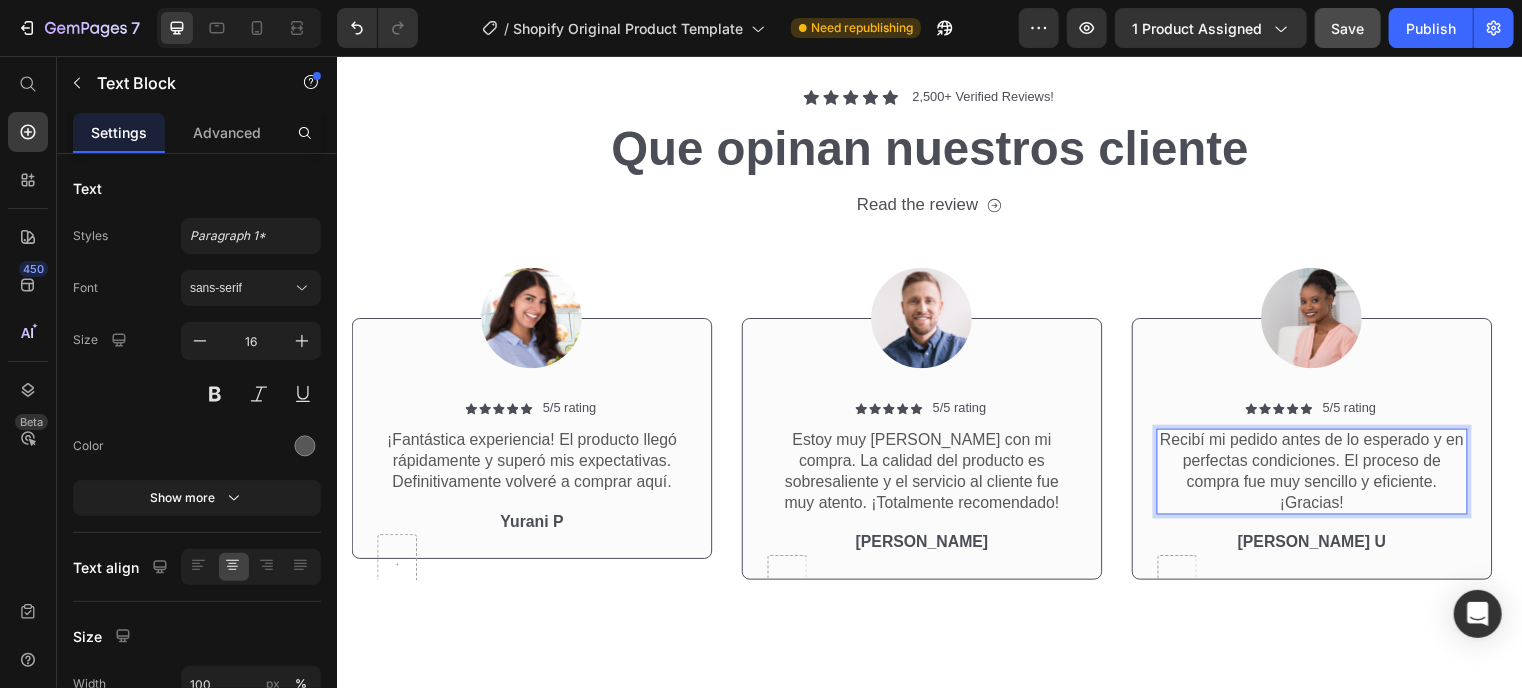 click on "Recibí mi pedido antes de lo esperado y en perfectas condiciones. El proceso de compra fue muy sencillo y eficiente. ¡Gracias!" at bounding box center [1323, 475] 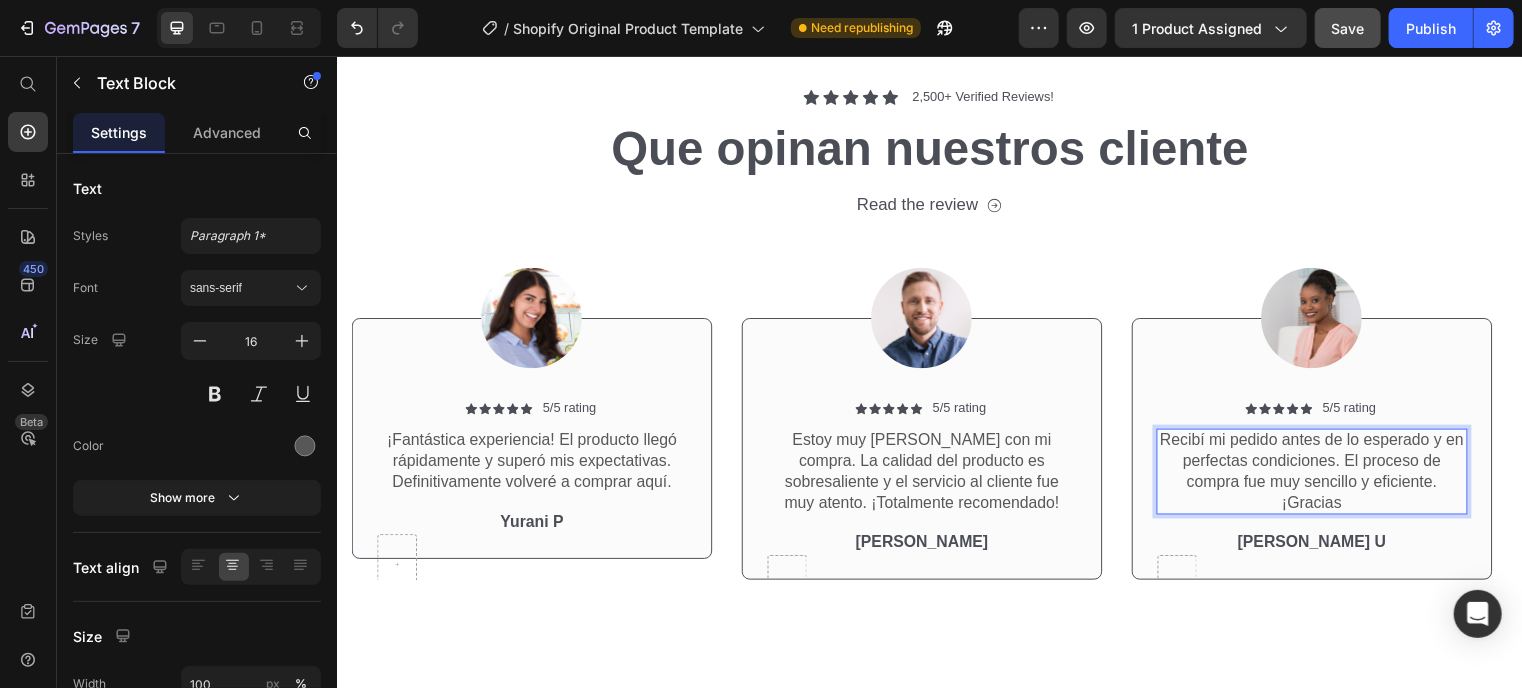 click on "Recibí mi pedido antes de lo esperado y en perfectas condiciones. El proceso de compra fue muy sencillo y eficiente. ¡Gracias" at bounding box center [1323, 475] 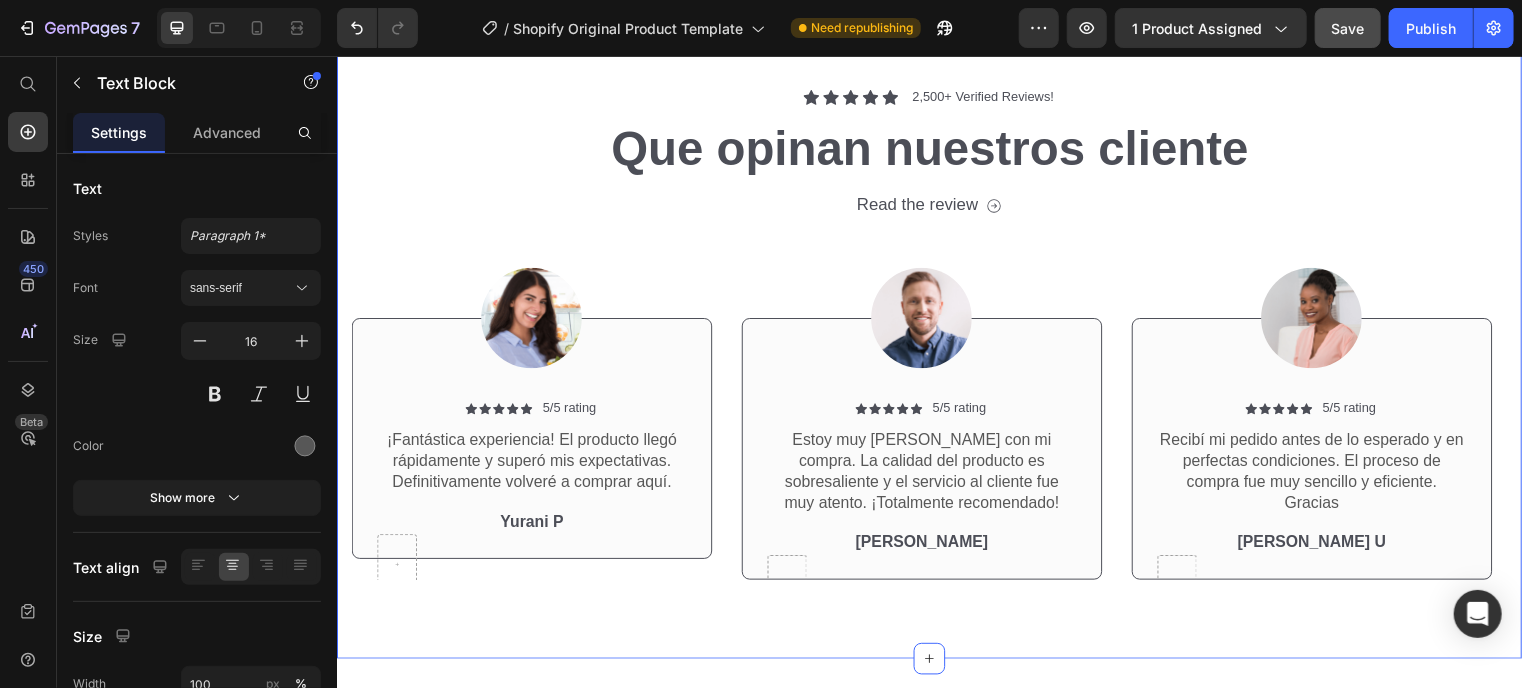 click on "Icon Icon Icon Icon Icon Icon List 2,500+ Verified Reviews! Text Block Row Que opinan nuestros cliente Heading
Read the review Button Row Image Icon Icon Icon Icon Icon Icon List 5/5 rating Text Block Row ¡Fantástica experiencia! El producto llegó rápidamente y superó mis expectativas. Definitivamente volveré a comprar aquí. Text Block Yurani P Text Block
Row Row Row Image Icon Icon Icon Icon Icon Icon List 5/5 rating Text Block Row Estoy muy [PERSON_NAME] con mi compra. La calidad del producto es sobresaliente y el servicio al cliente fue muy atento. ¡Totalmente recomendado! Text Block [PERSON_NAME] Text Block
Row Row Row Image Icon Icon Icon Icon Icon Icon List 5/5 rating Text Block Row Recibí mi pedido antes de lo esperado y en perfectas condiciones. El proceso de compra fue muy sencillo y eficiente. Gracias Text Block [PERSON_NAME] U Text Block
Row Row Row Carousel Section 4   You can create reusable sections Create Theme Section" at bounding box center [936, 336] 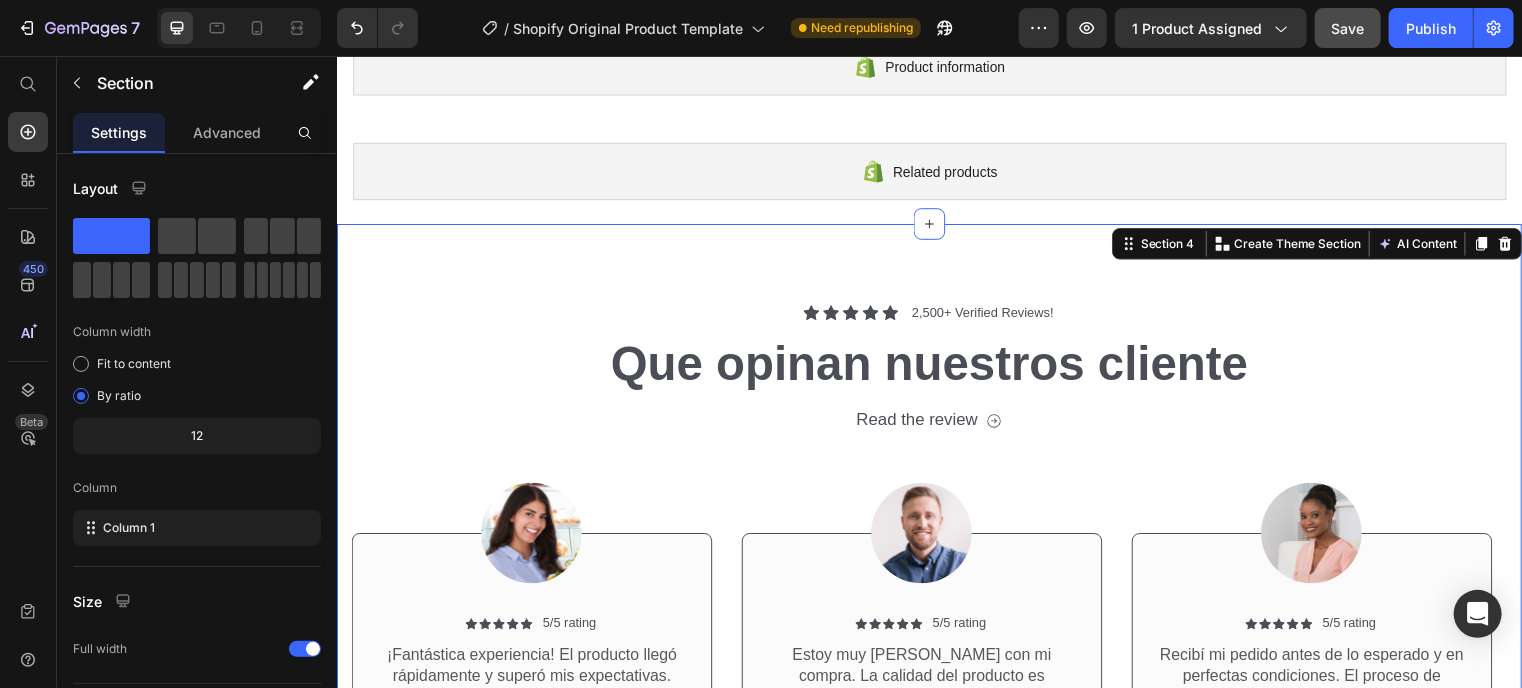 scroll, scrollTop: 0, scrollLeft: 0, axis: both 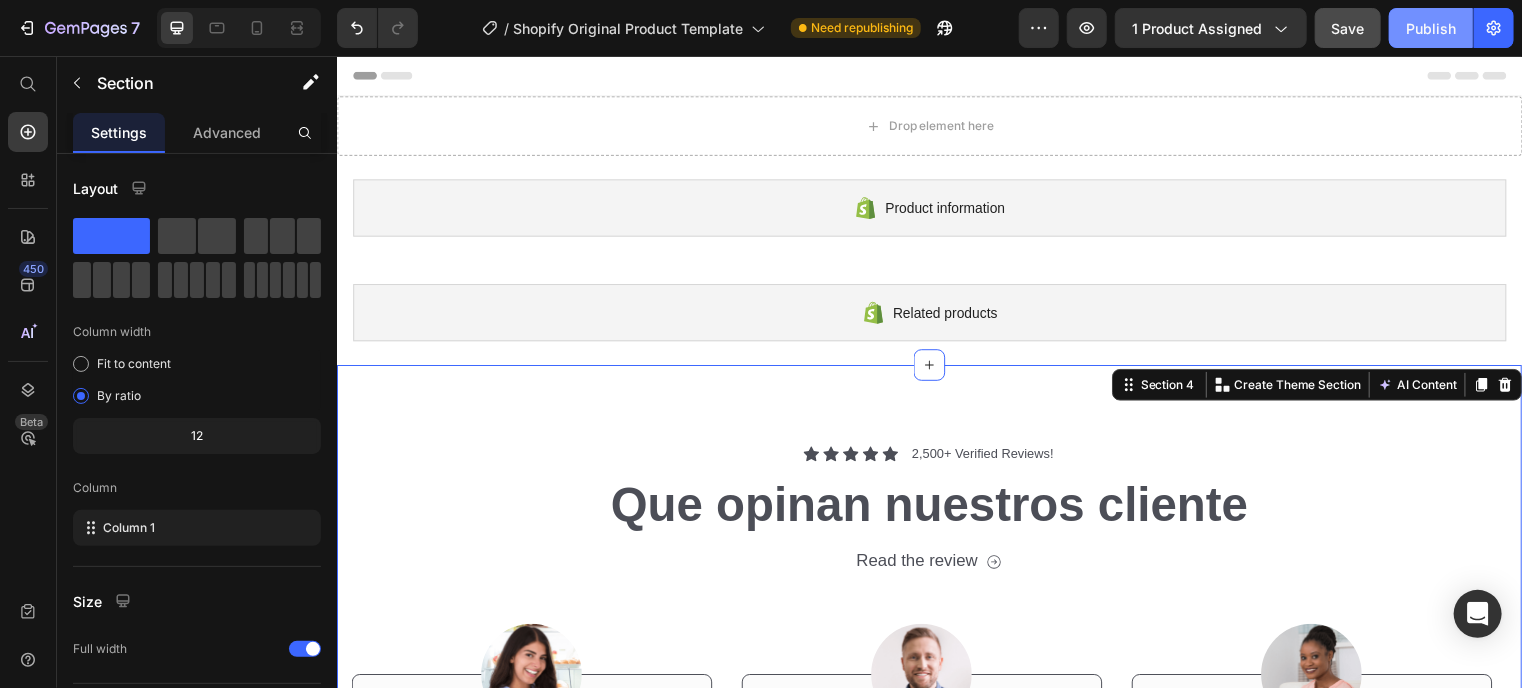 click on "Publish" at bounding box center (1431, 28) 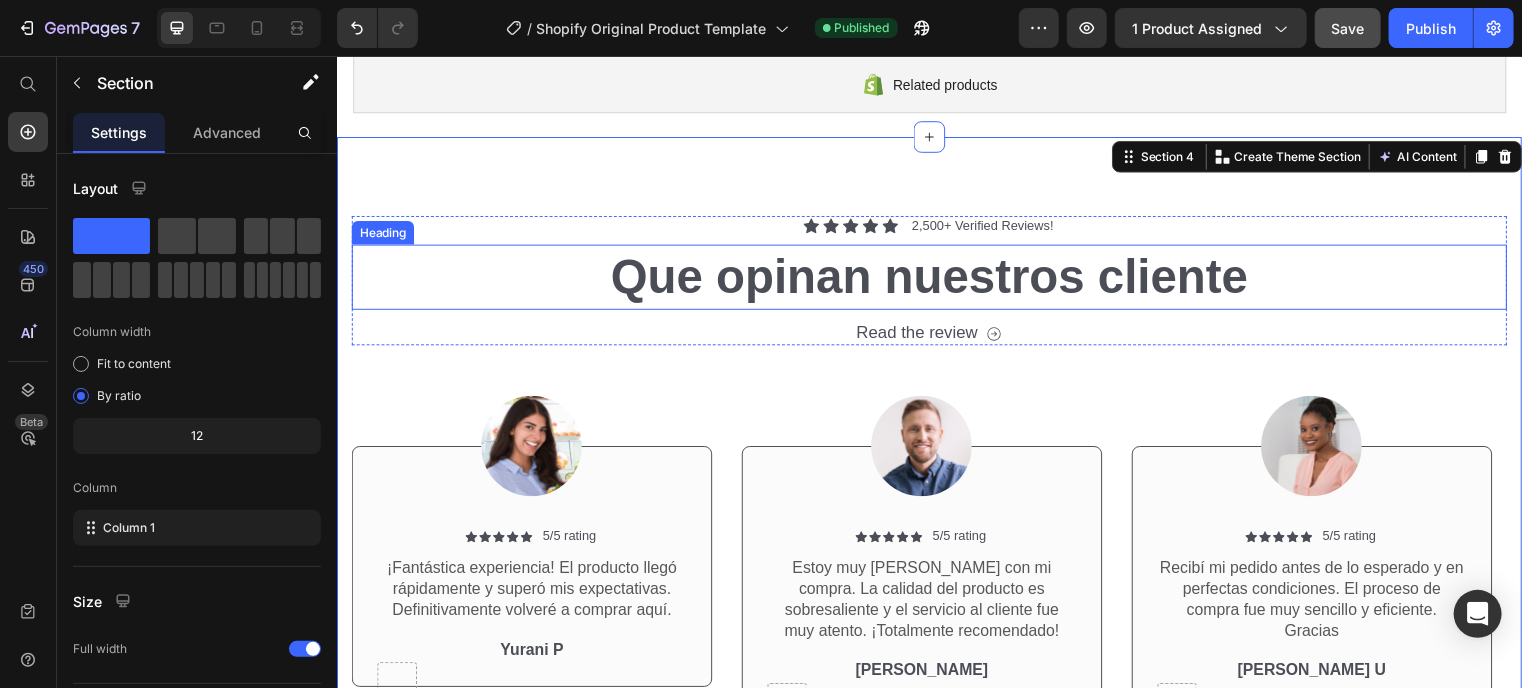 scroll, scrollTop: 187, scrollLeft: 0, axis: vertical 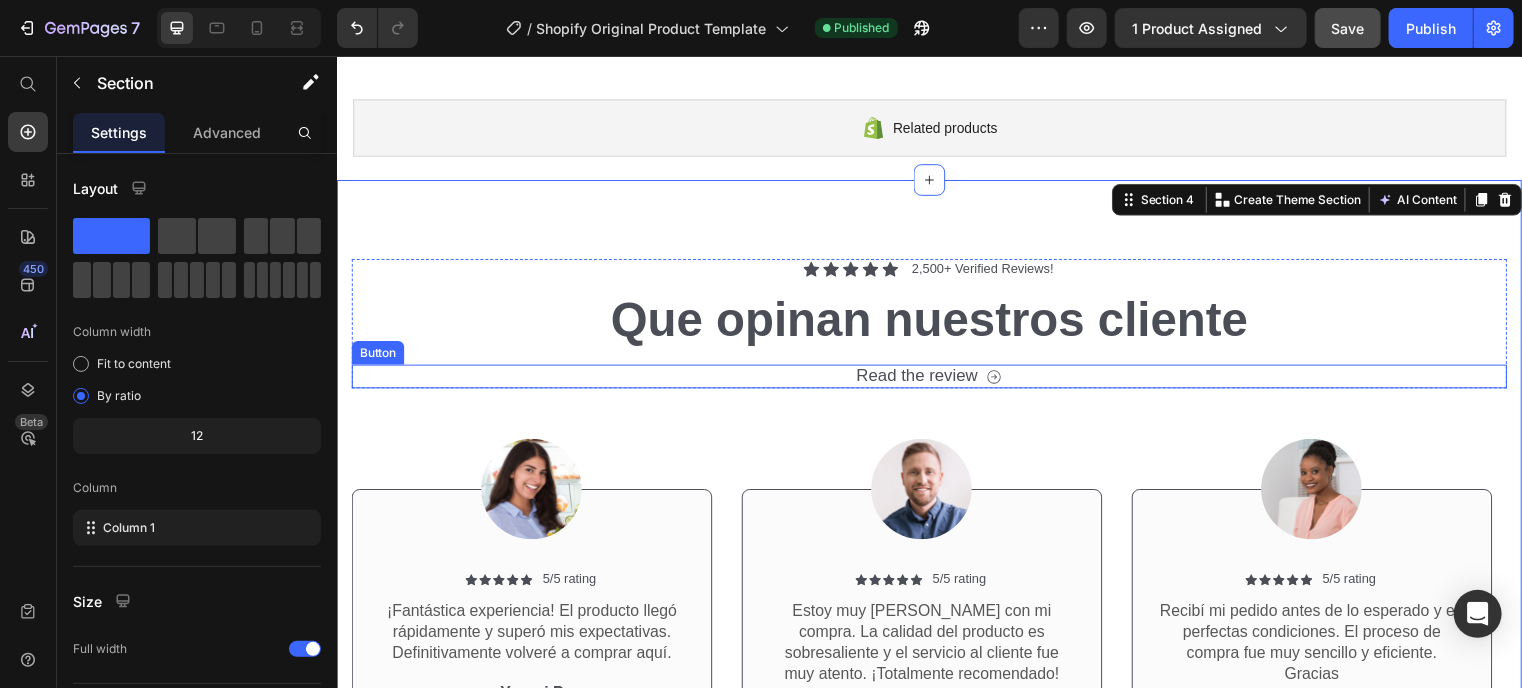 click on "Read the review Button" at bounding box center (936, 380) 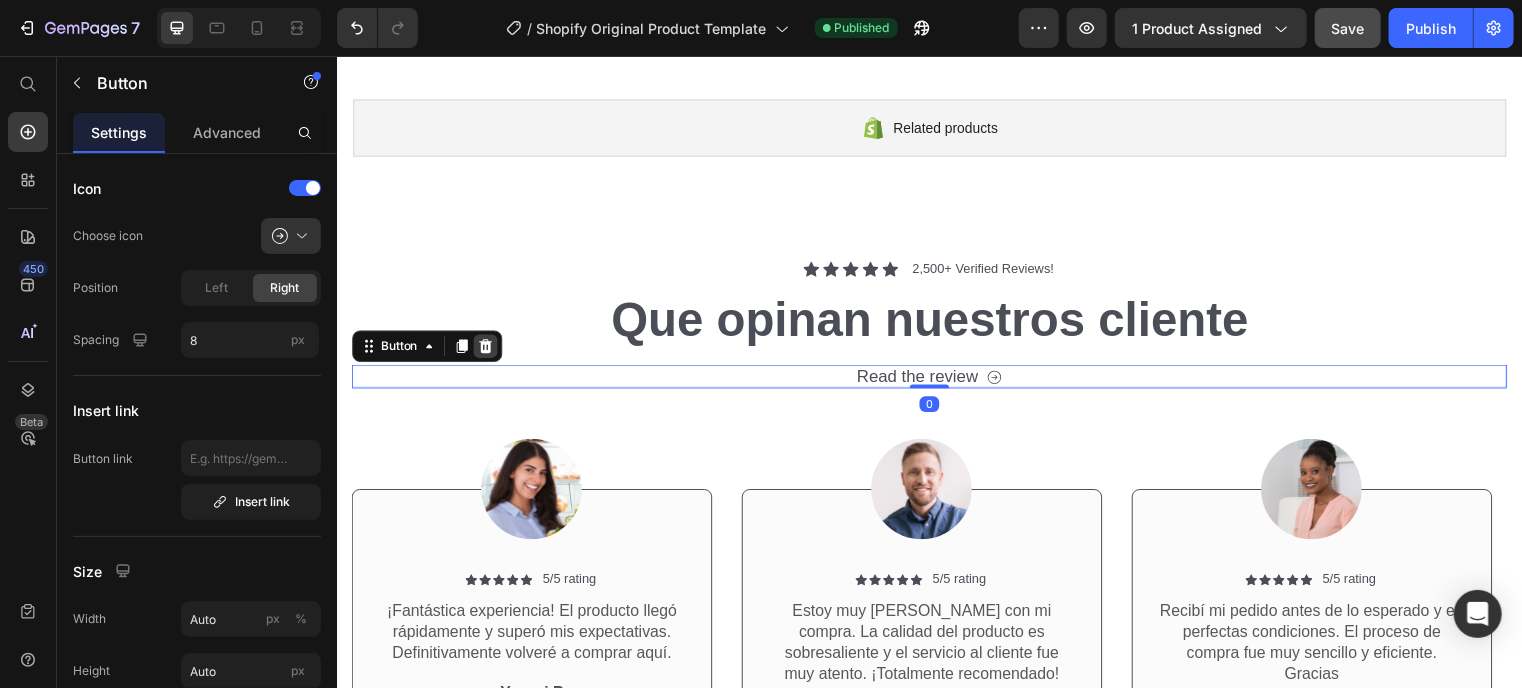 click 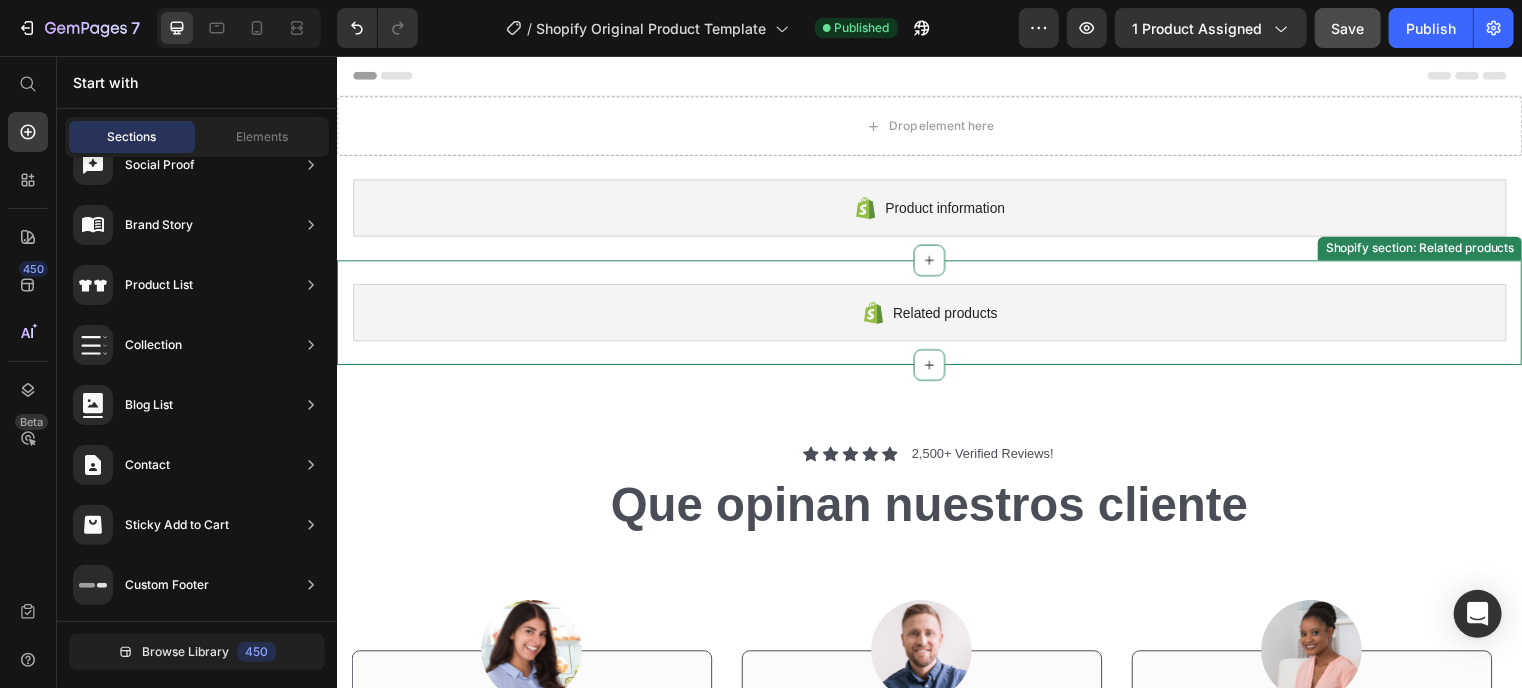 scroll, scrollTop: 0, scrollLeft: 0, axis: both 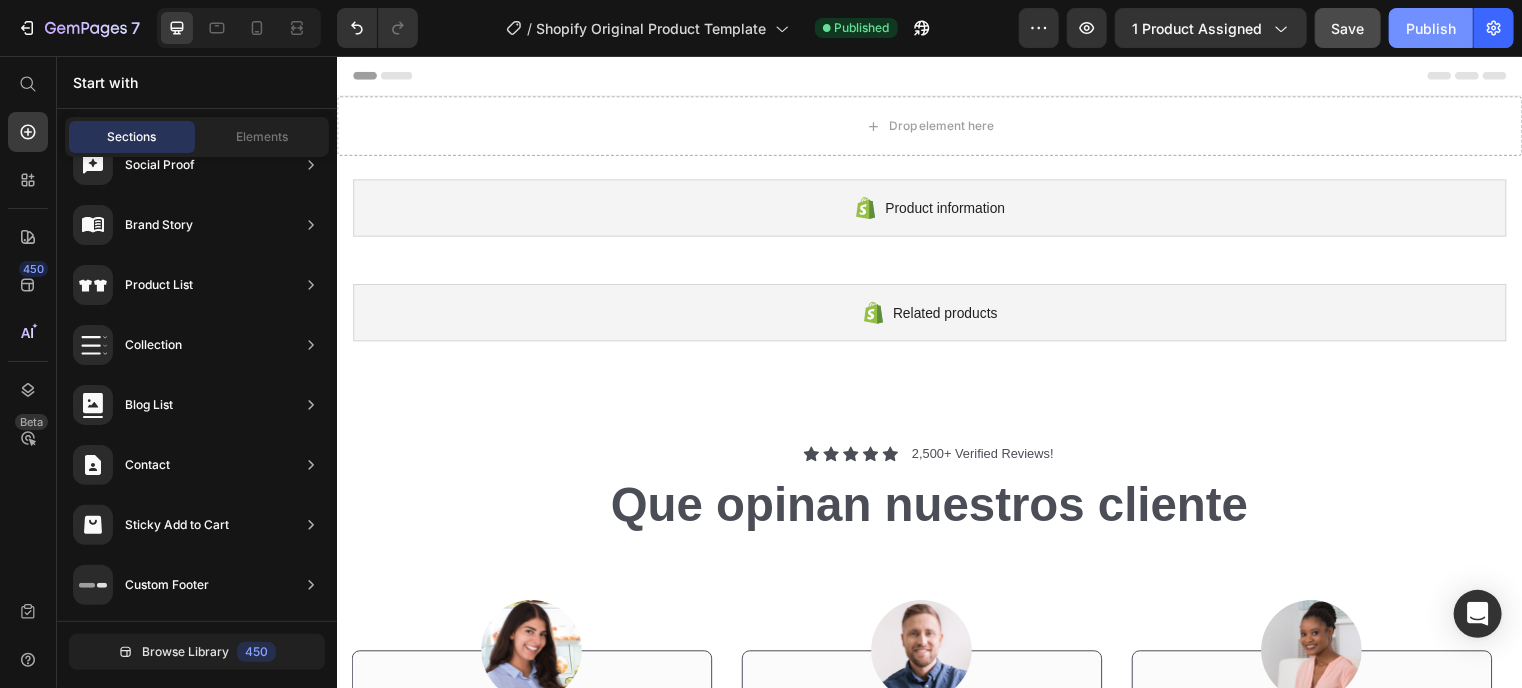 click on "Publish" at bounding box center [1431, 28] 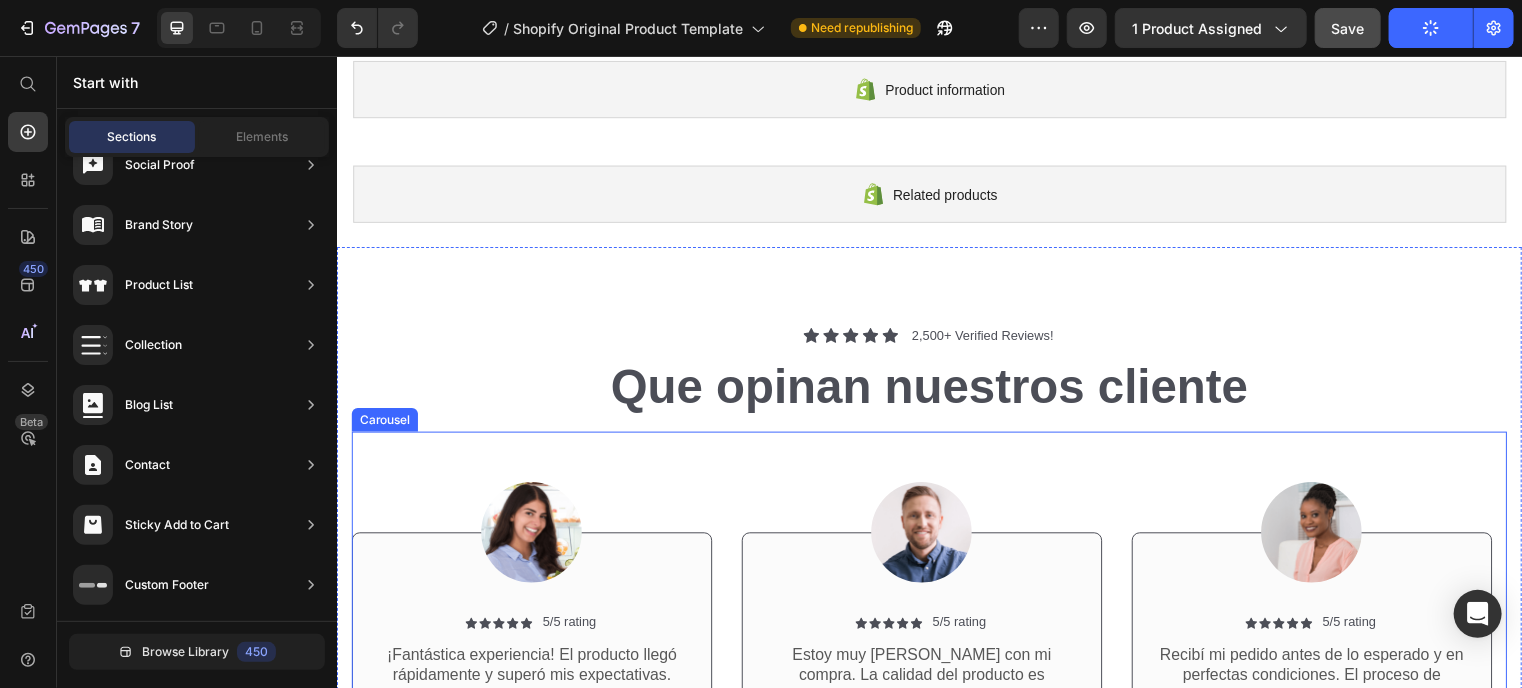 scroll, scrollTop: 164, scrollLeft: 0, axis: vertical 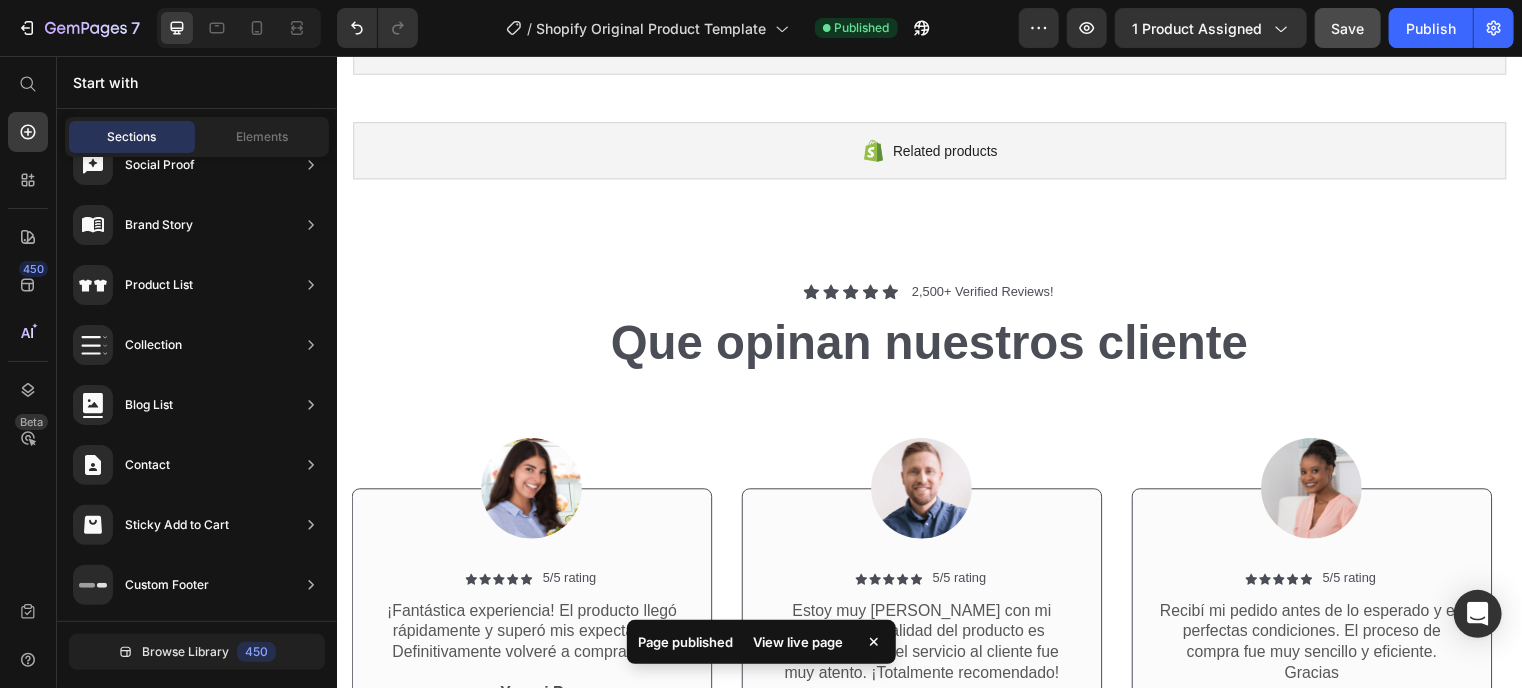 click on "View live page" at bounding box center (799, 642) 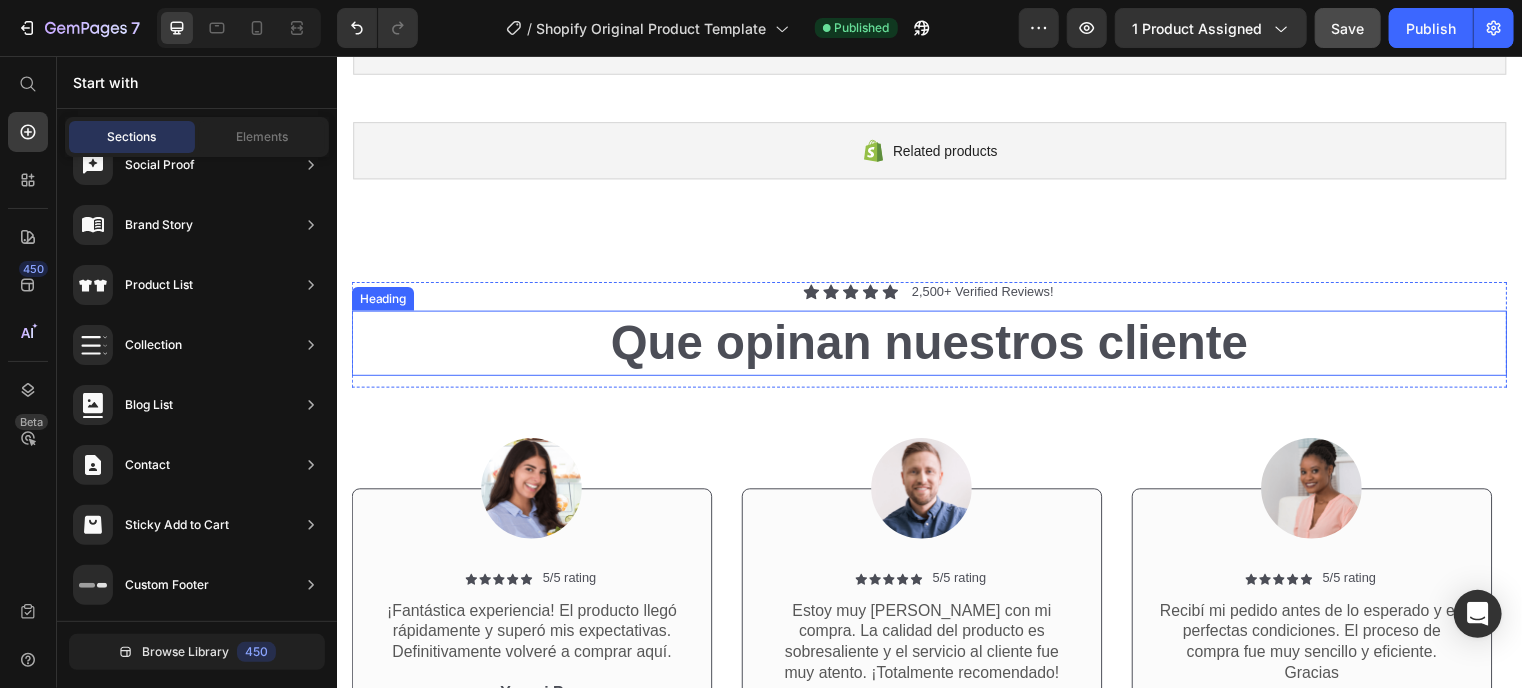 click on "Que opinan nuestros cliente" at bounding box center [936, 346] 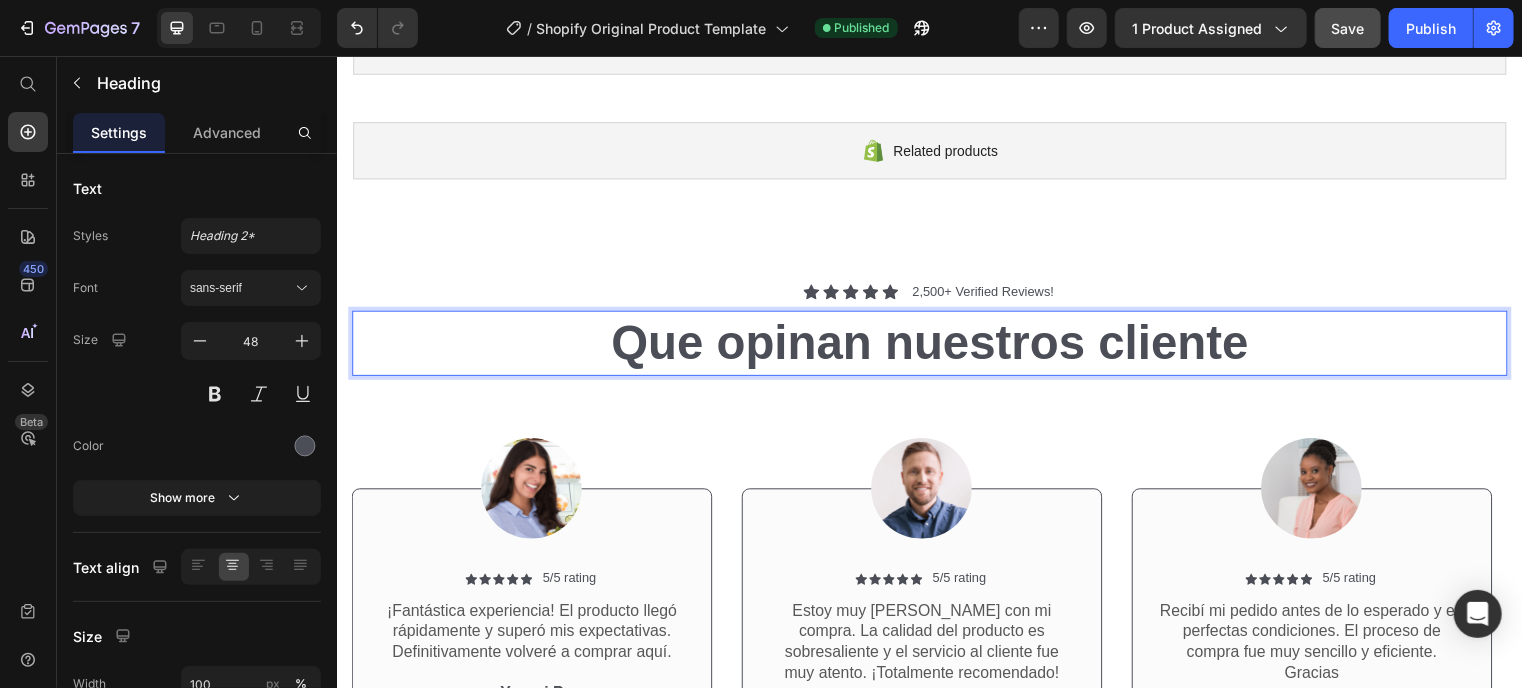click on "Que opinan nuestros cliente" at bounding box center [936, 346] 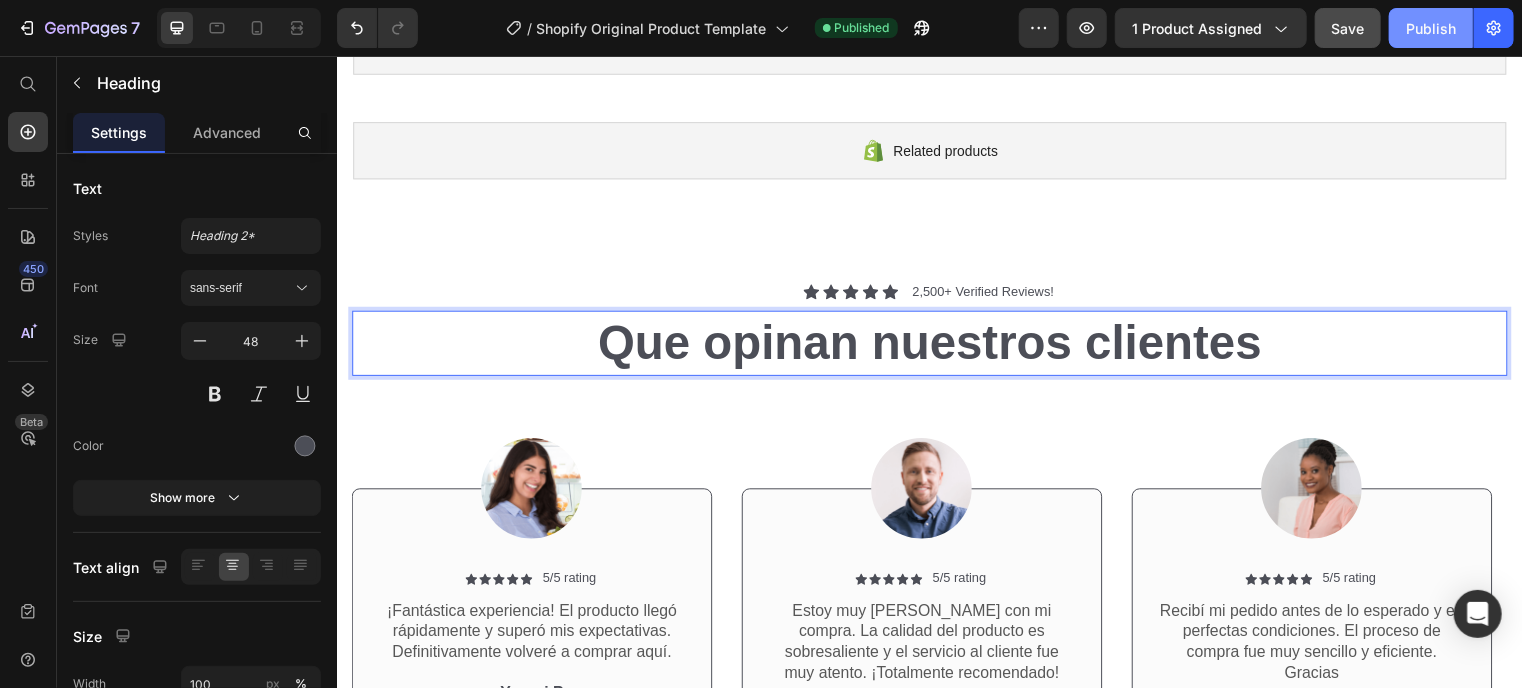 click on "Publish" at bounding box center (1431, 28) 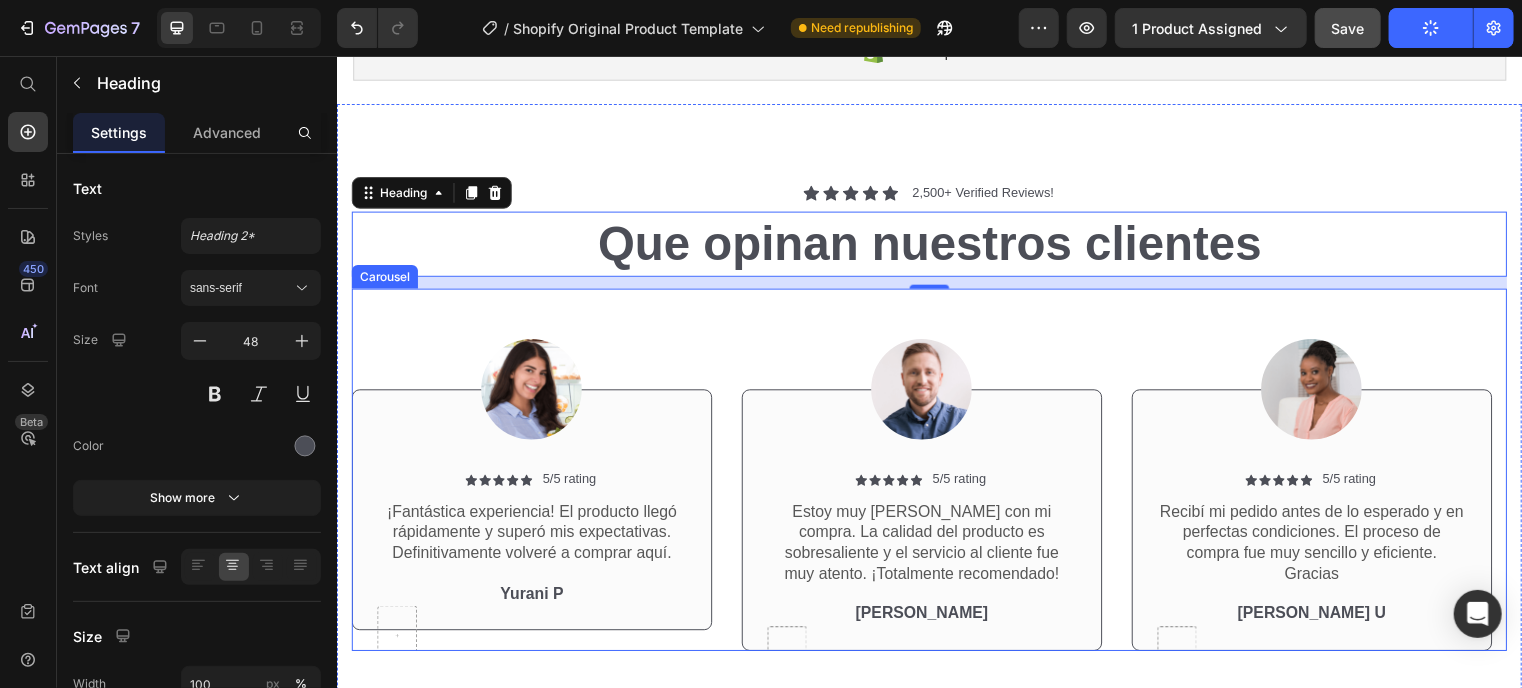 scroll, scrollTop: 291, scrollLeft: 0, axis: vertical 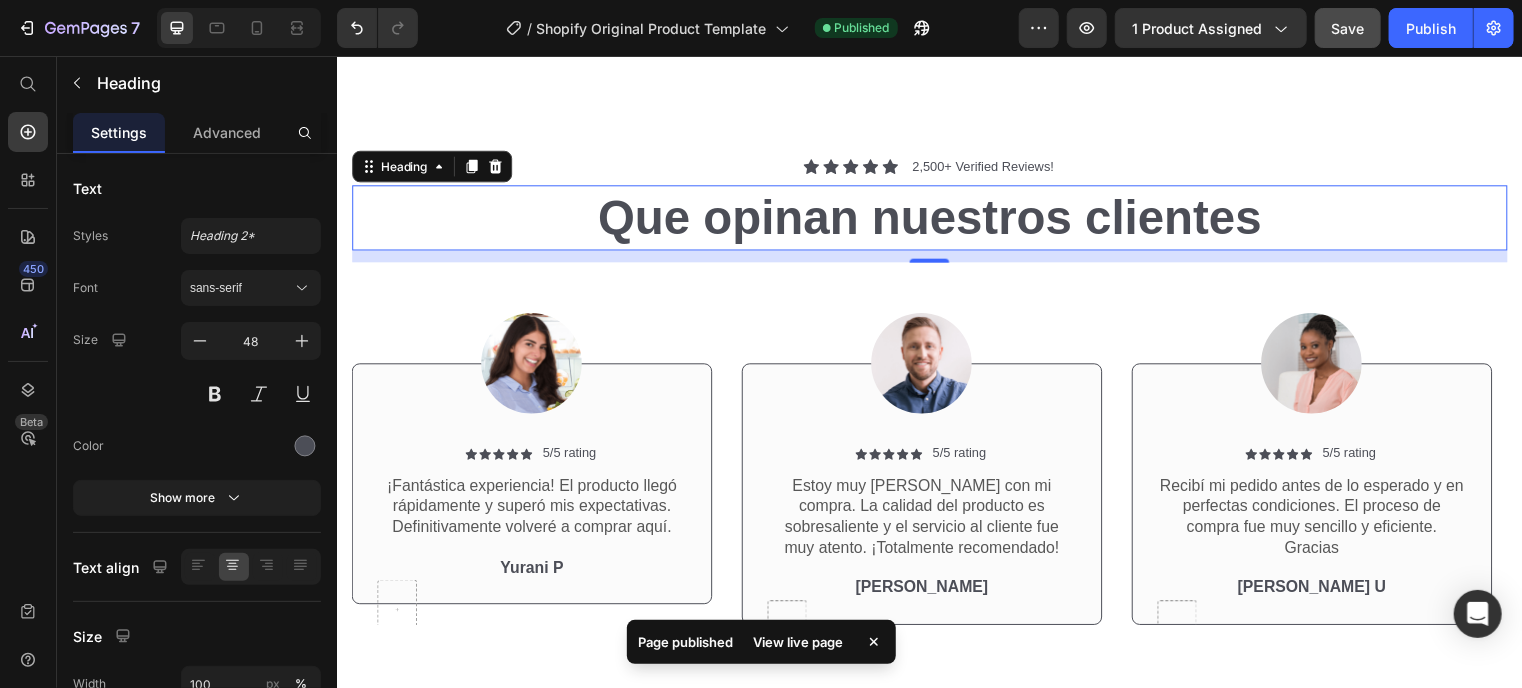 click on "View live page" at bounding box center [799, 642] 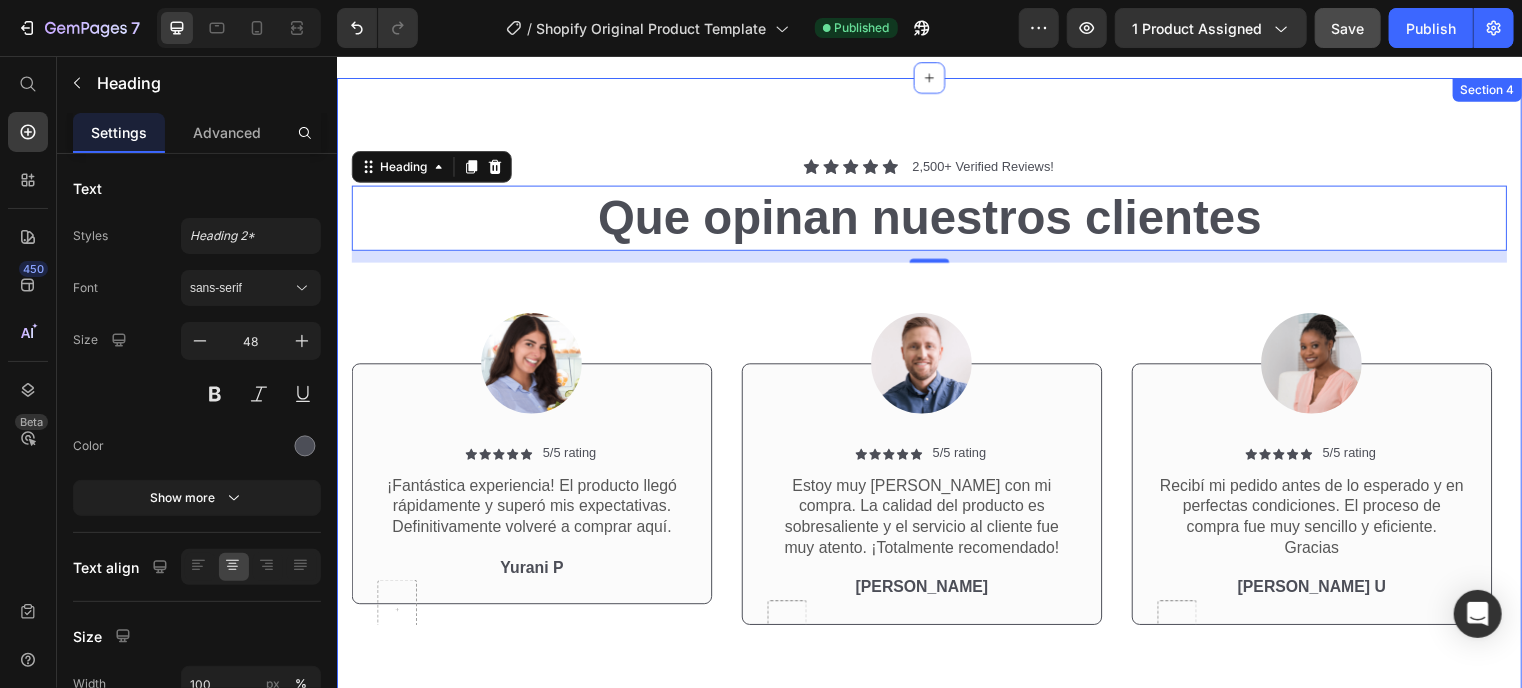 click on "Icon Icon Icon Icon Icon Icon List 2,500+ Verified Reviews! Text Block Row Que opinan nuestros clientes Heading   12 Row Image Icon Icon Icon Icon Icon Icon List 5/5 rating Text Block Row ¡Fantástica experiencia! El producto llegó rápidamente y superó mis expectativas. Definitivamente volveré a comprar aquí. Text Block Yurani P Text Block
Row Row Row Image Icon Icon Icon Icon Icon Icon List 5/5 rating Text Block Row Estoy muy [PERSON_NAME] con mi compra. La calidad del producto es sobresaliente y el servicio al cliente fue muy atento. ¡Totalmente recomendado! Text Block [PERSON_NAME] Text Block
Row Row Row Image Icon Icon Icon Icon Icon Icon List 5/5 rating Text Block Row Recibí mi pedido antes de lo esperado y en perfectas condiciones. El proceso de compra fue muy sencillo y eficiente. Gracias Text Block [PERSON_NAME] U Text Block
Row Row Row Carousel Section 4" at bounding box center [936, 394] 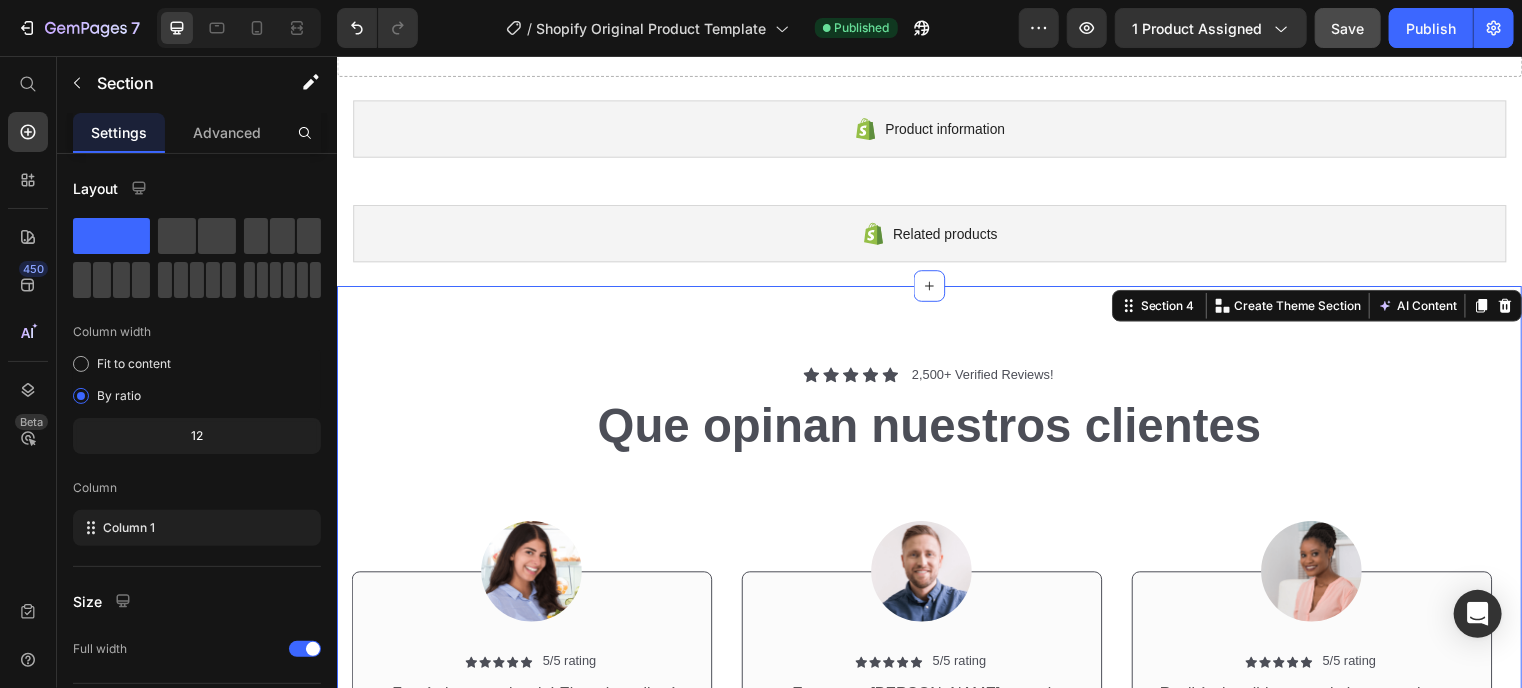 scroll, scrollTop: 80, scrollLeft: 0, axis: vertical 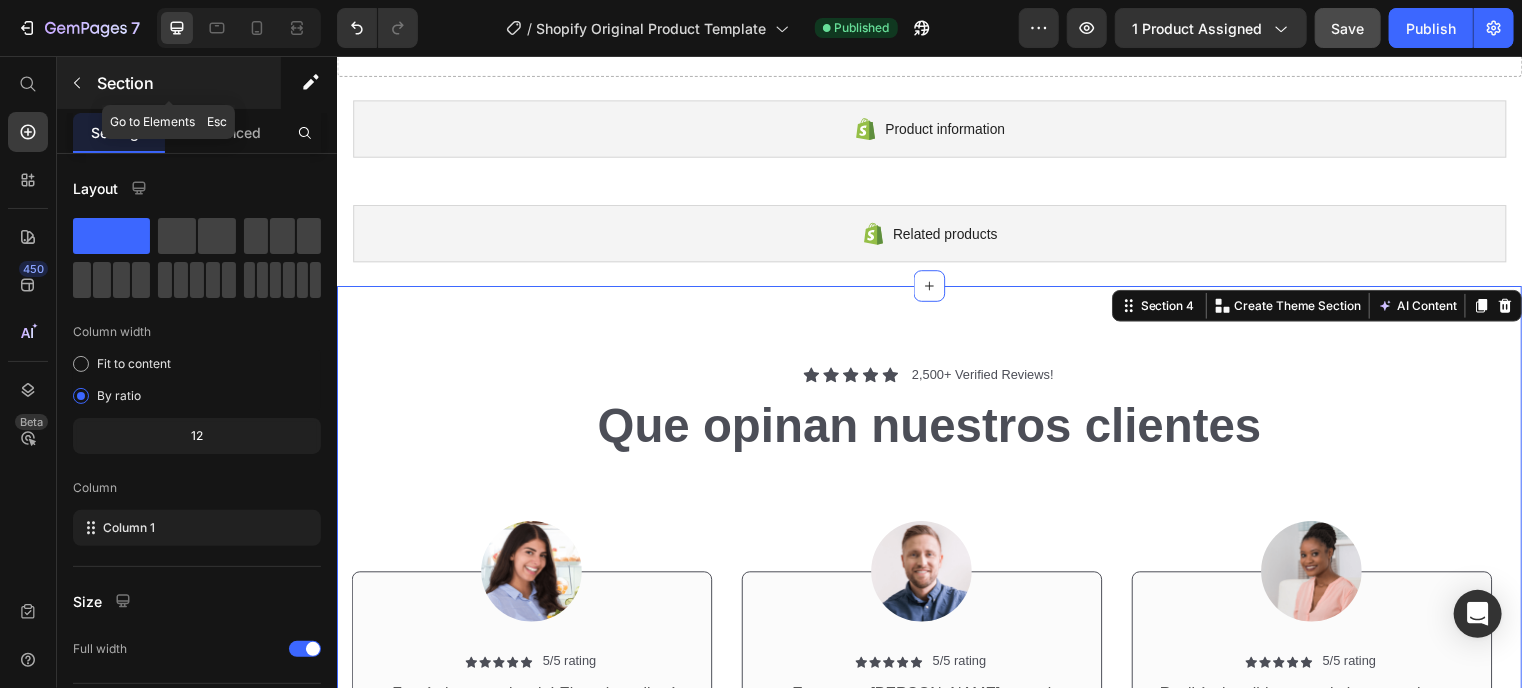 click at bounding box center [77, 83] 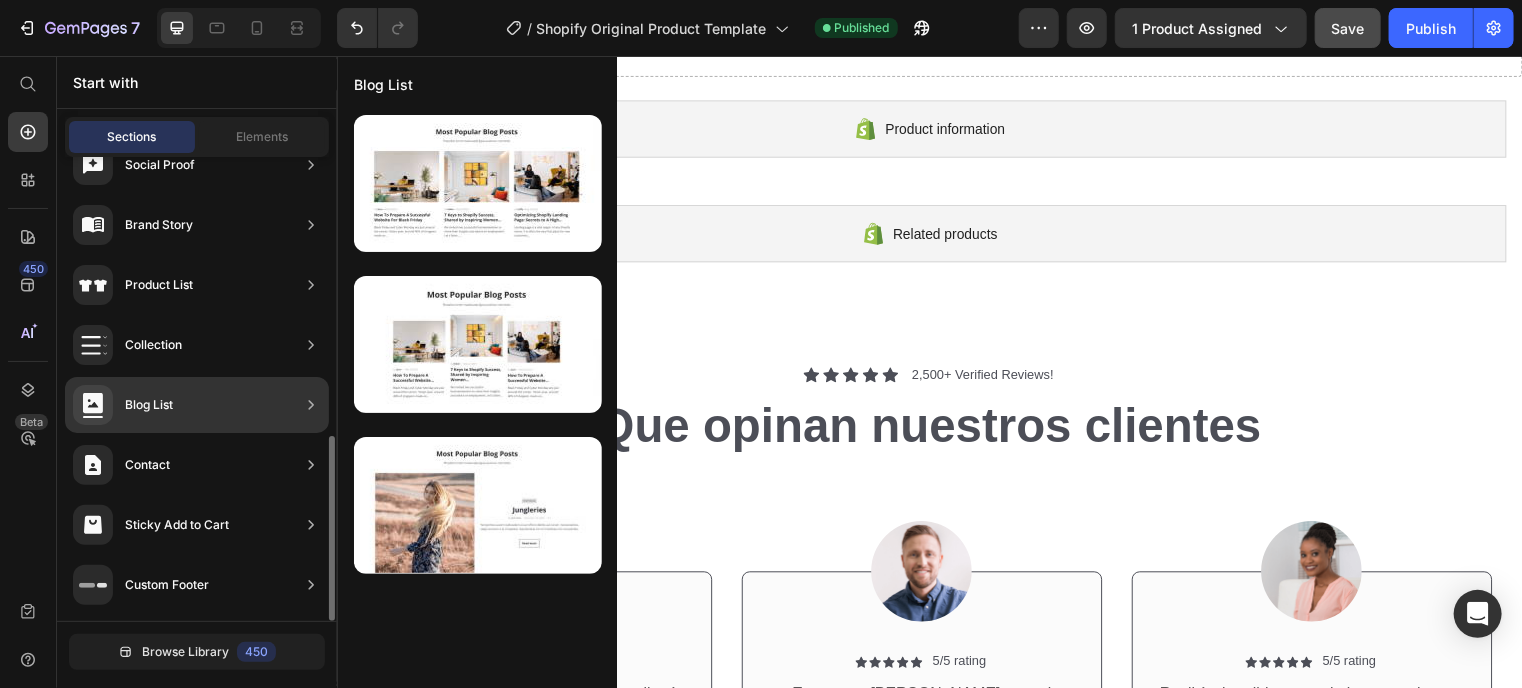 scroll, scrollTop: 0, scrollLeft: 0, axis: both 